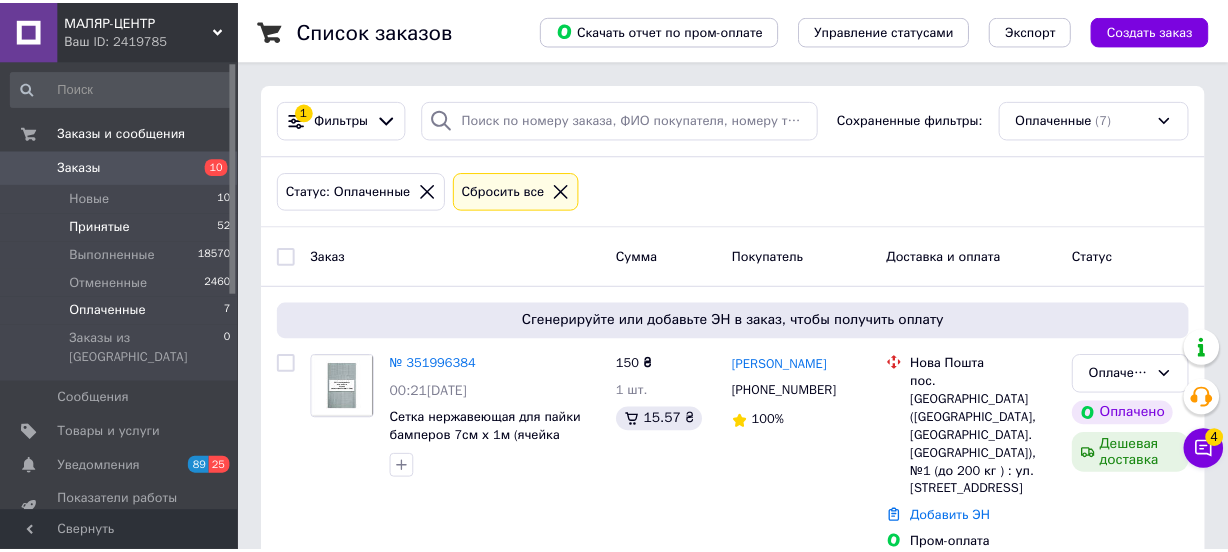 scroll, scrollTop: 0, scrollLeft: 0, axis: both 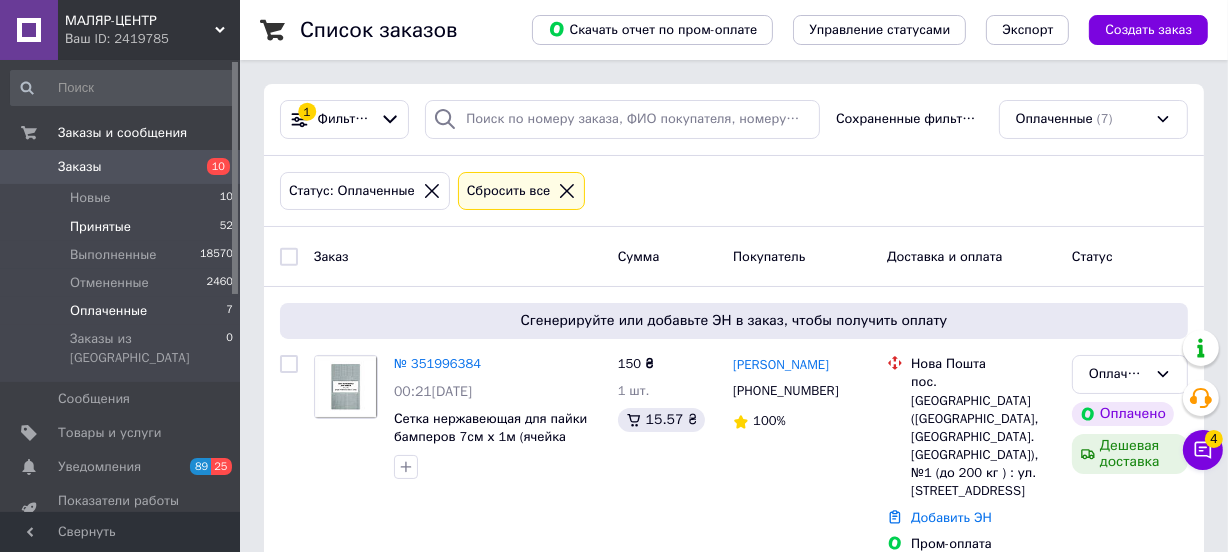 click on "Принятые" at bounding box center [100, 227] 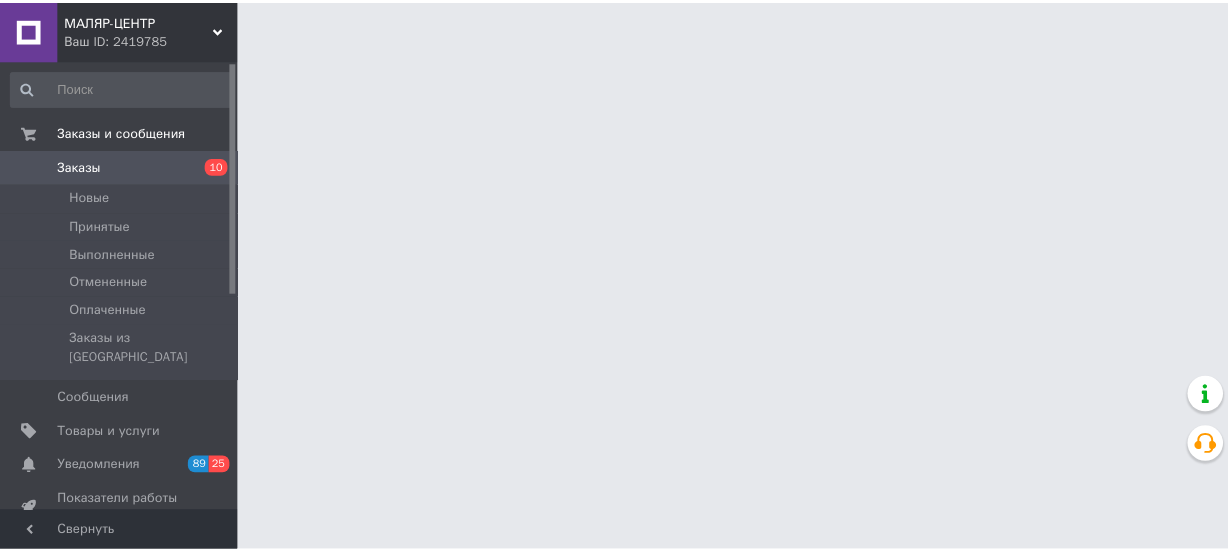 scroll, scrollTop: 0, scrollLeft: 0, axis: both 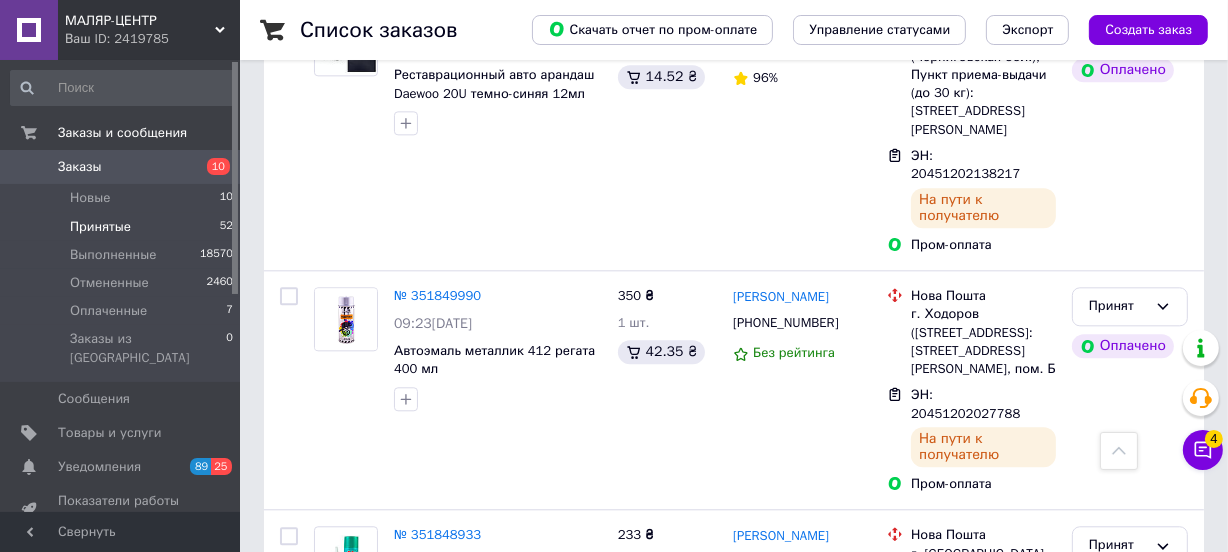 click on "3" at bounding box center [371, 848] 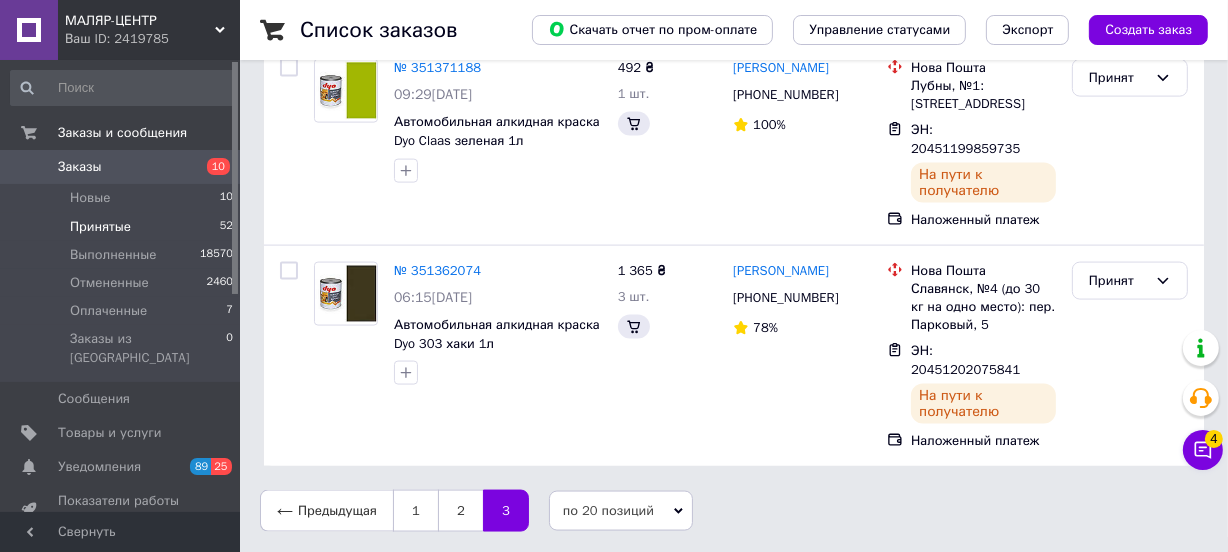 scroll, scrollTop: 0, scrollLeft: 0, axis: both 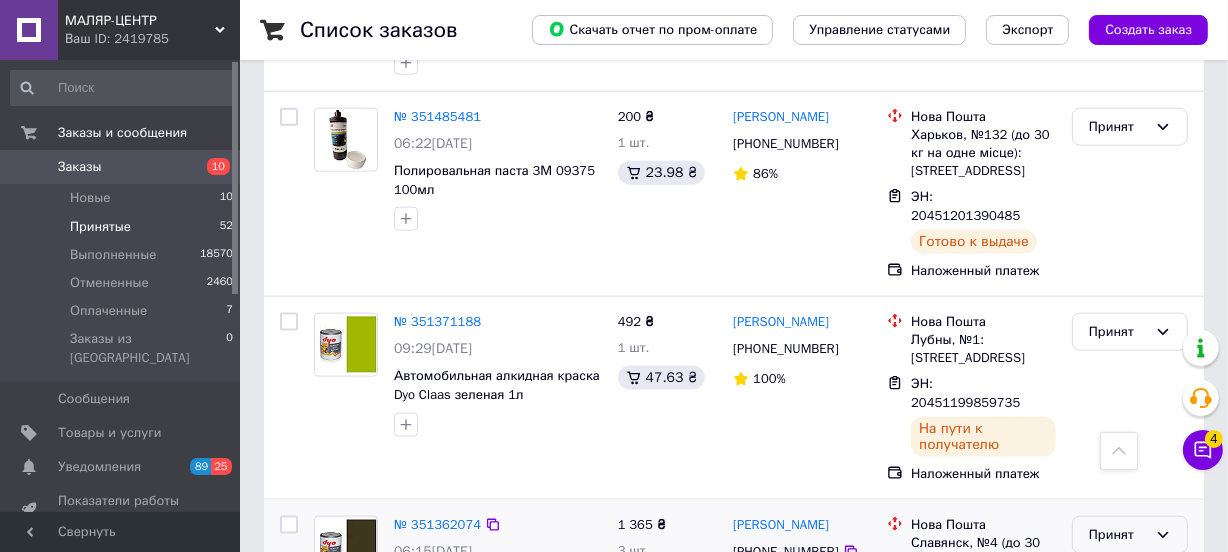 click 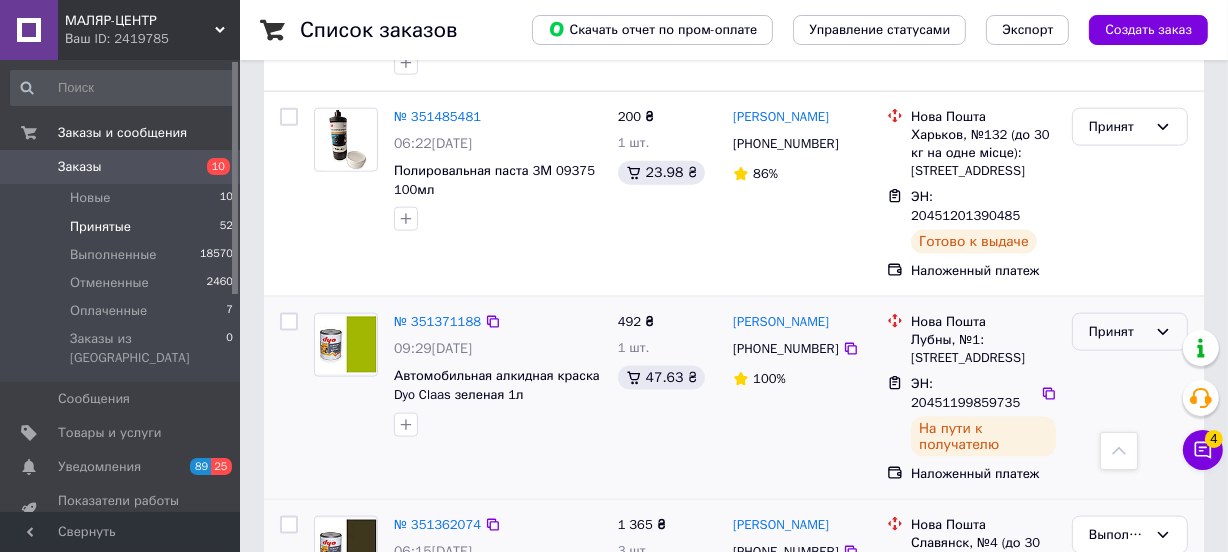 click 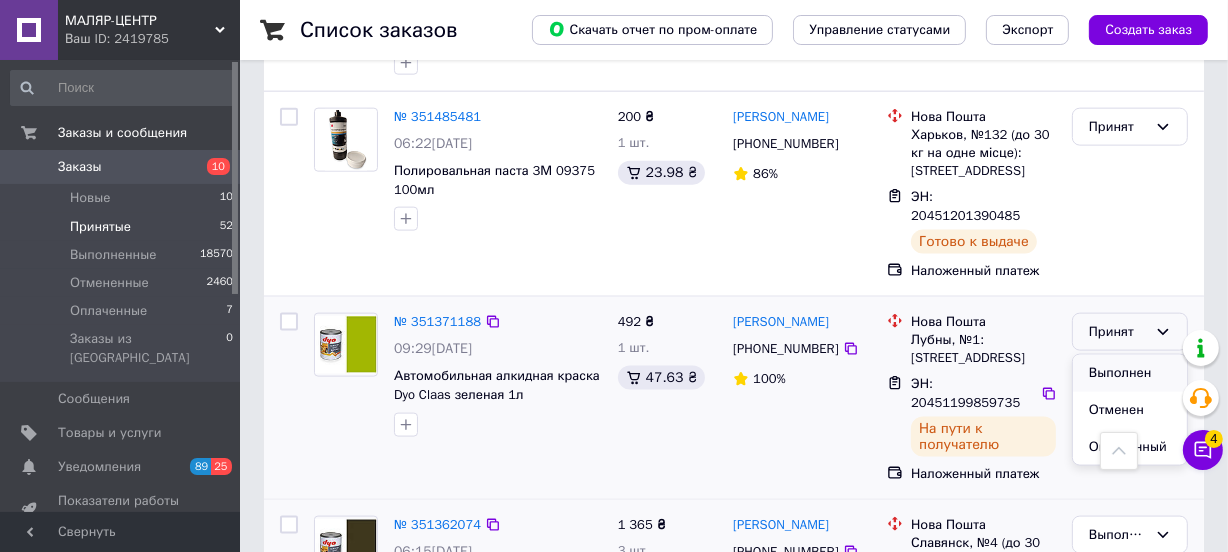 click on "Выполнен" at bounding box center (1130, 373) 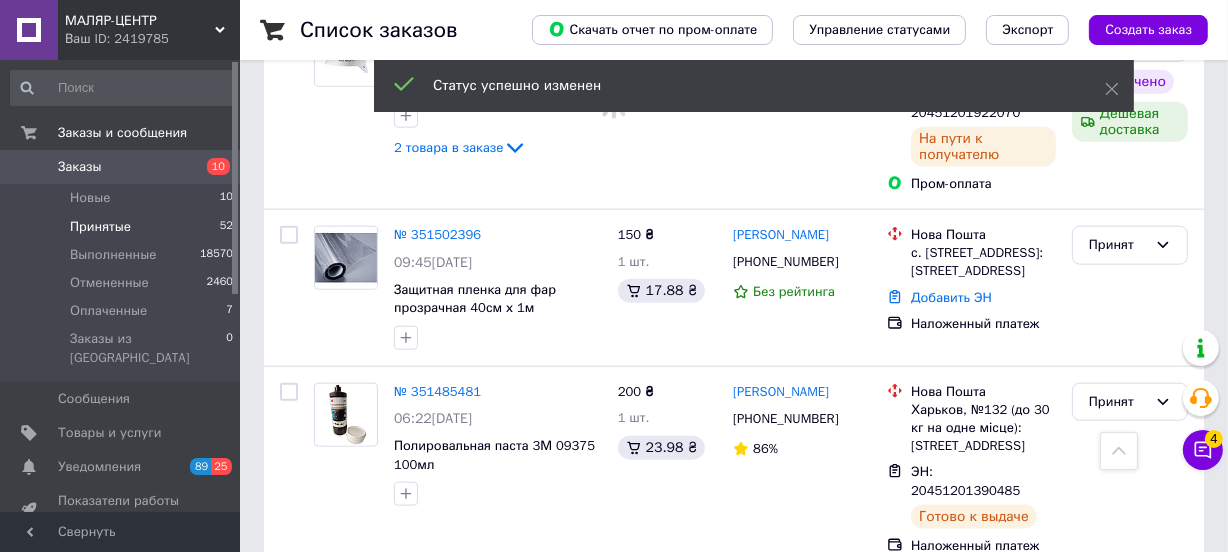 scroll, scrollTop: 2007, scrollLeft: 0, axis: vertical 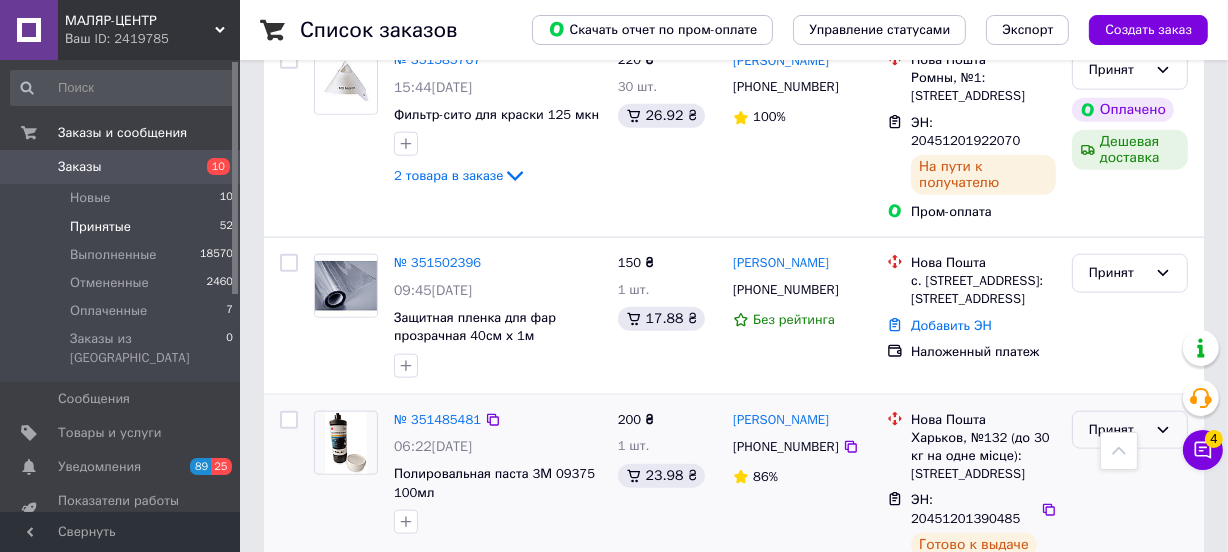 click 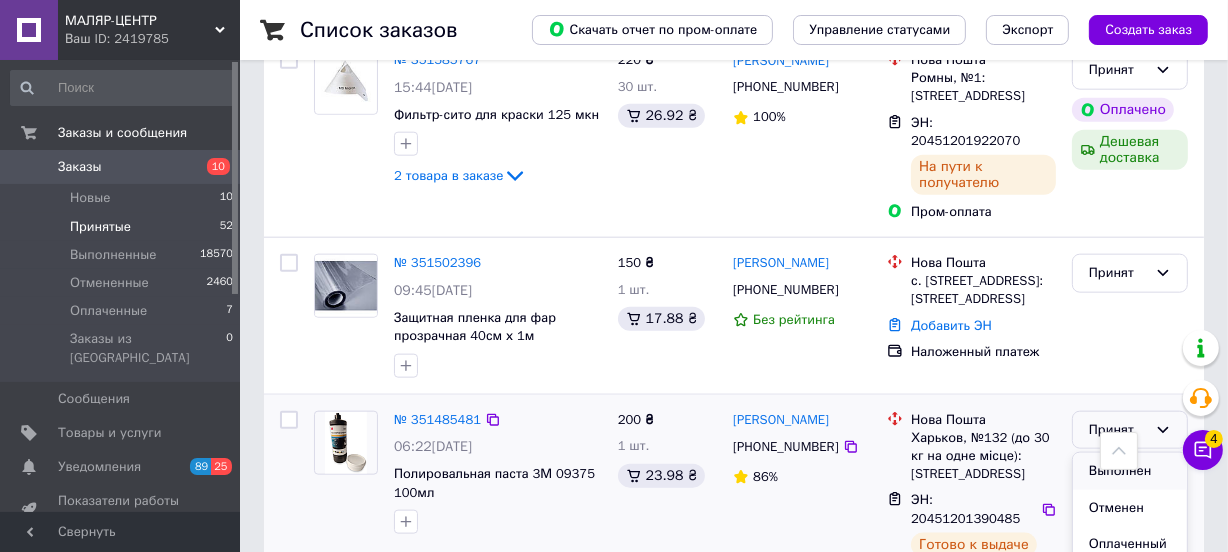 click on "Выполнен" at bounding box center (1130, 471) 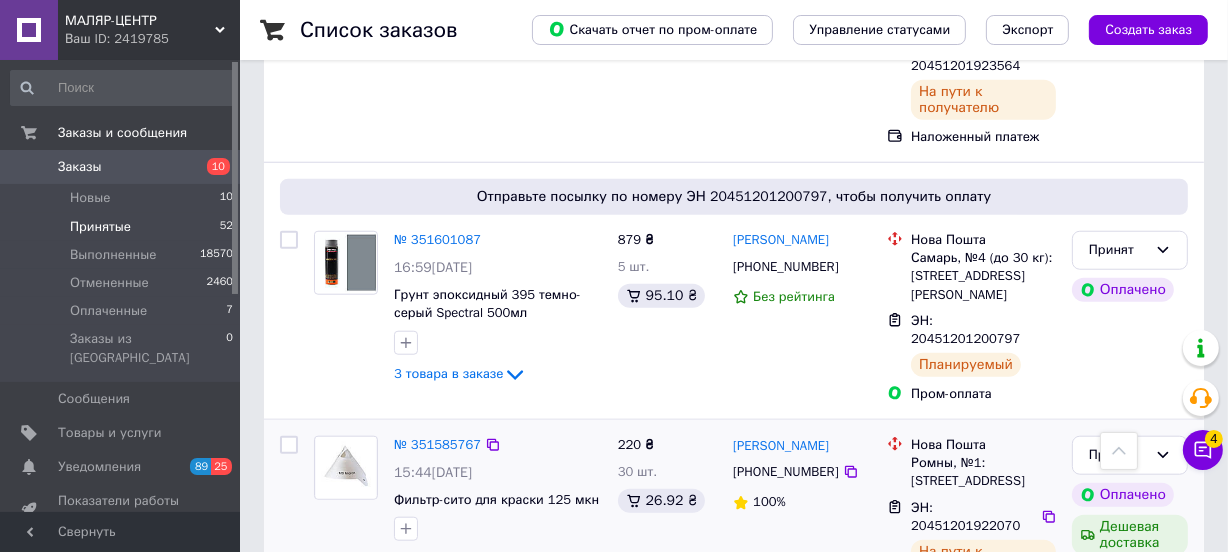 scroll, scrollTop: 1643, scrollLeft: 0, axis: vertical 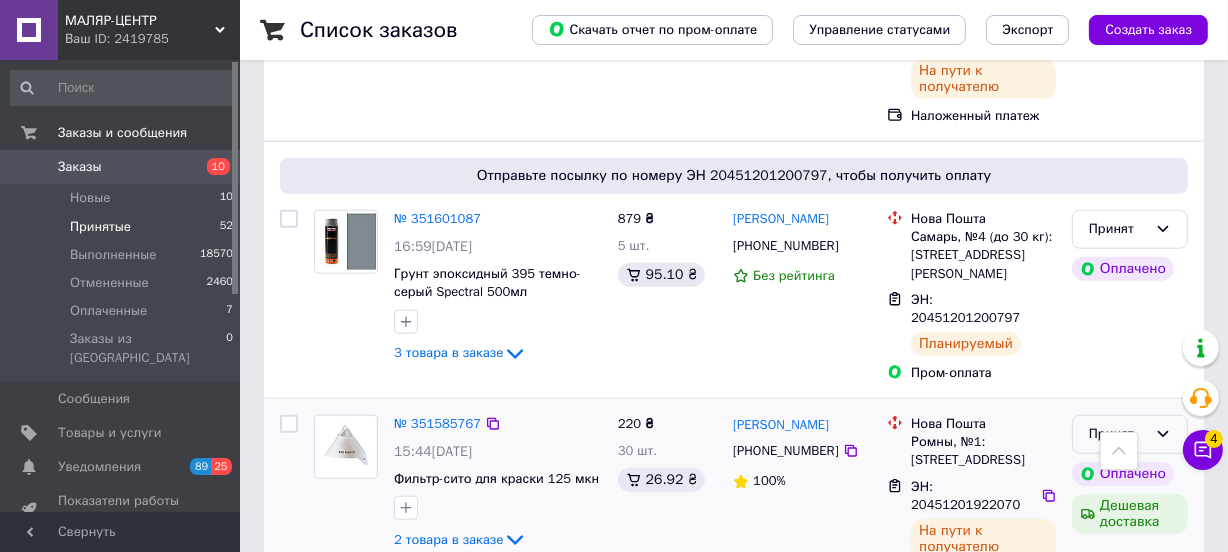 click 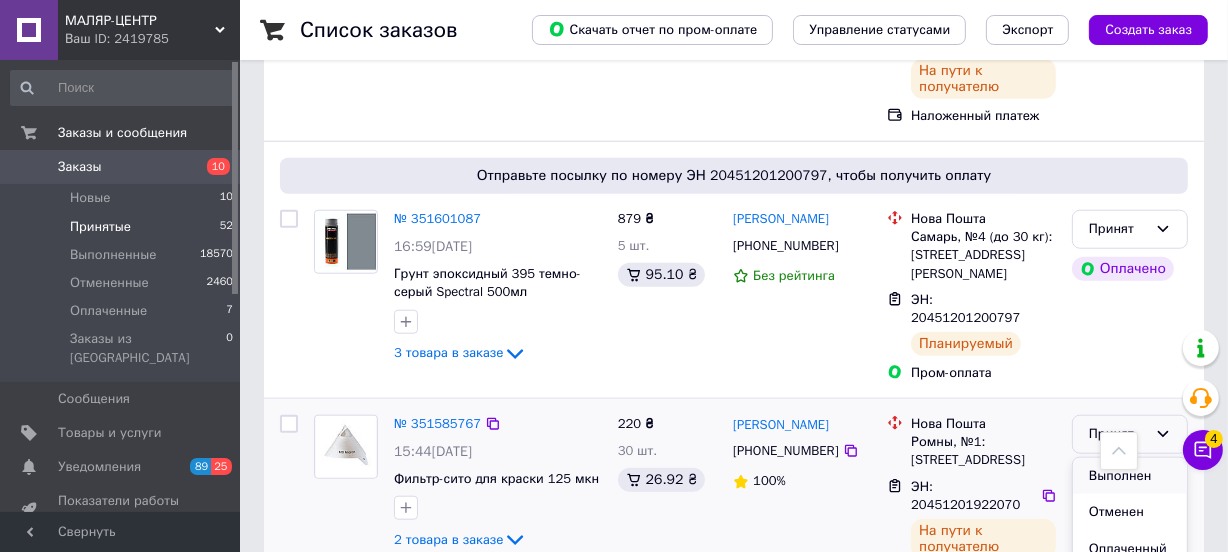 click on "Выполнен" at bounding box center [1130, 476] 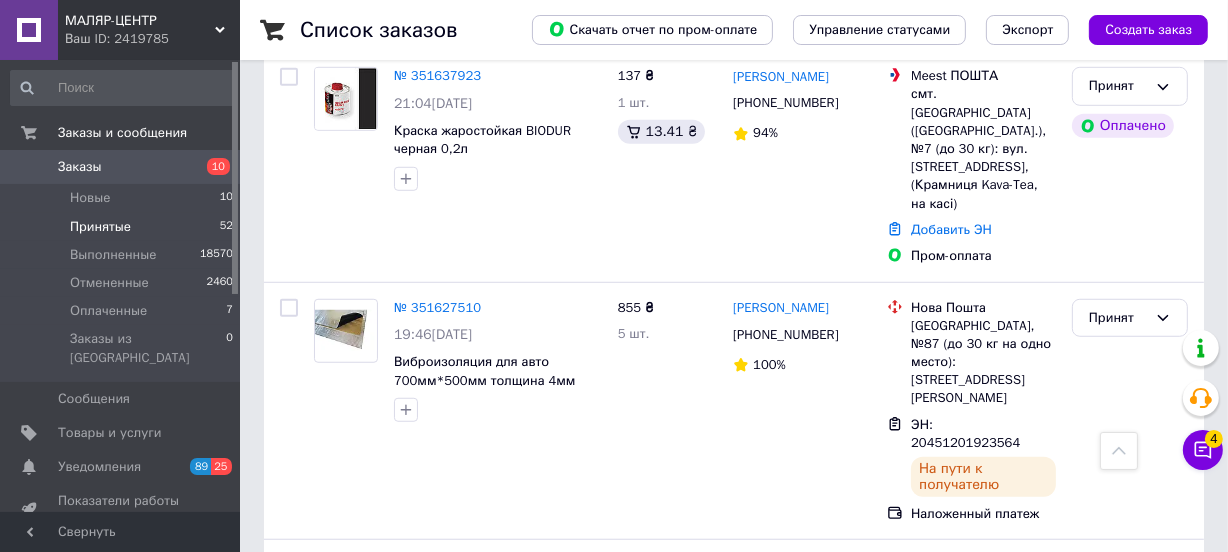scroll, scrollTop: 1219, scrollLeft: 0, axis: vertical 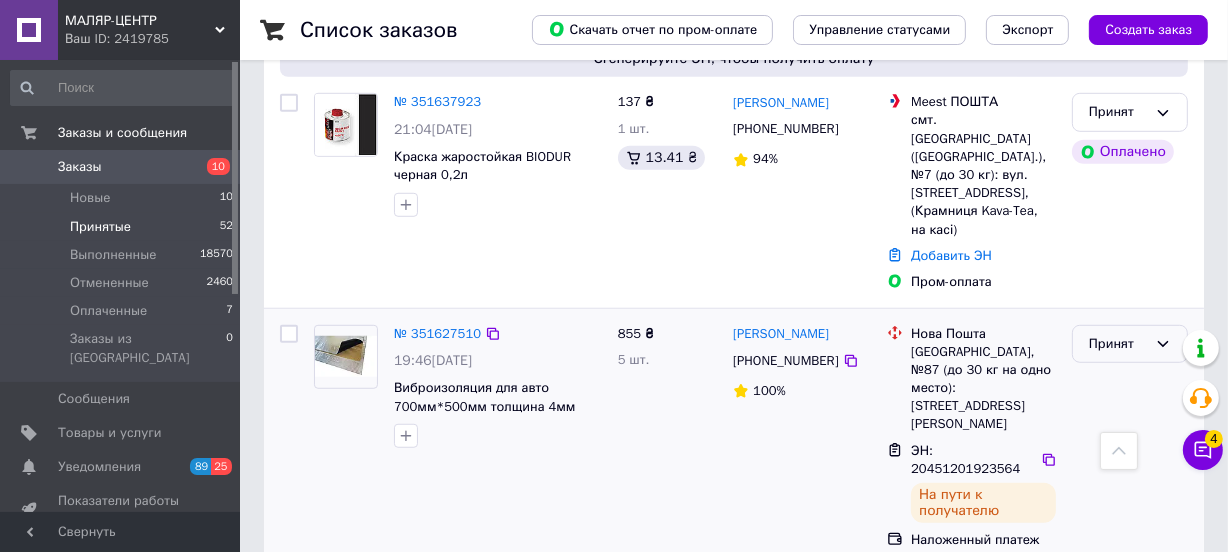 click on "Принят" at bounding box center [1130, 344] 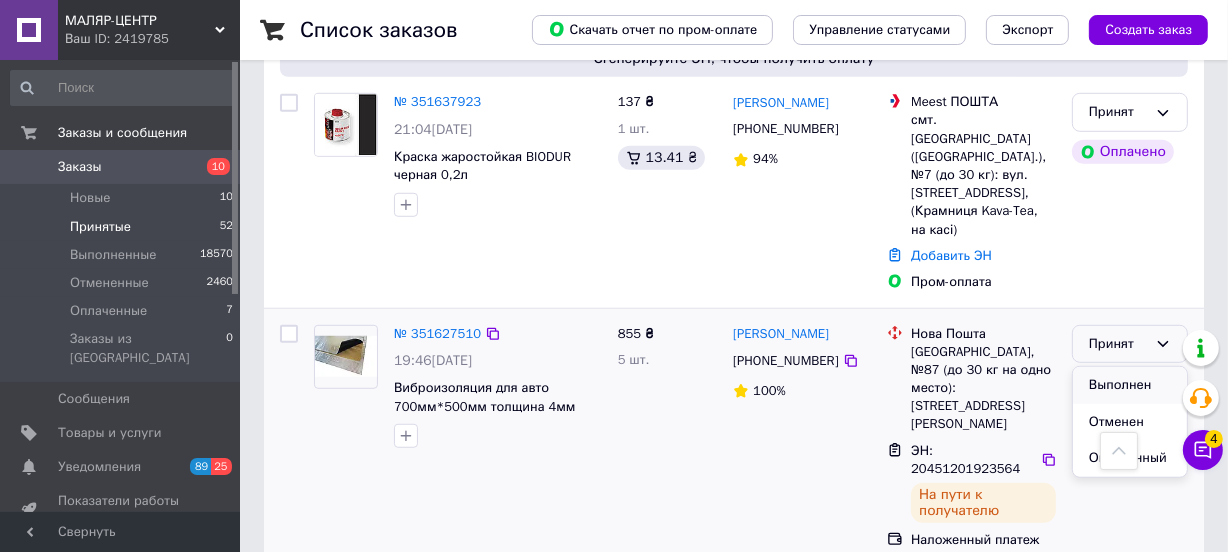 click on "Выполнен" at bounding box center [1130, 385] 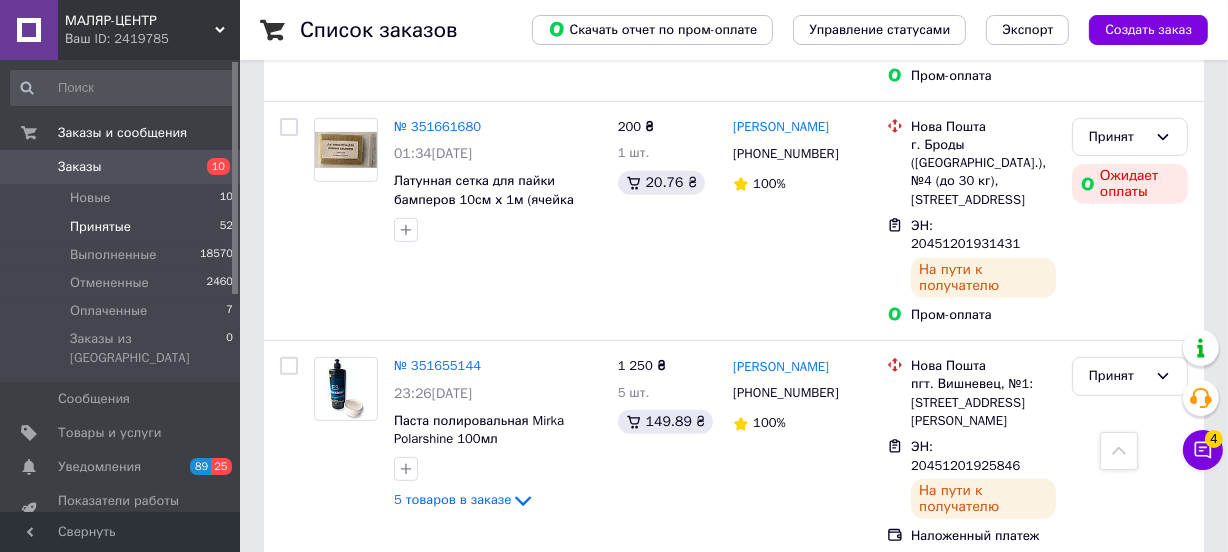 scroll, scrollTop: 673, scrollLeft: 0, axis: vertical 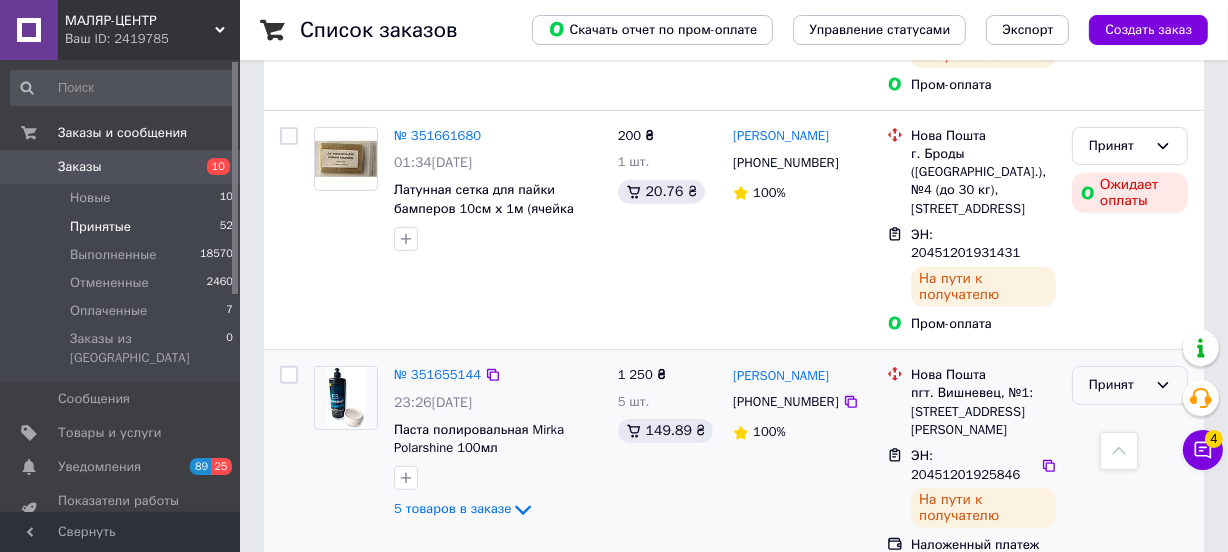 click 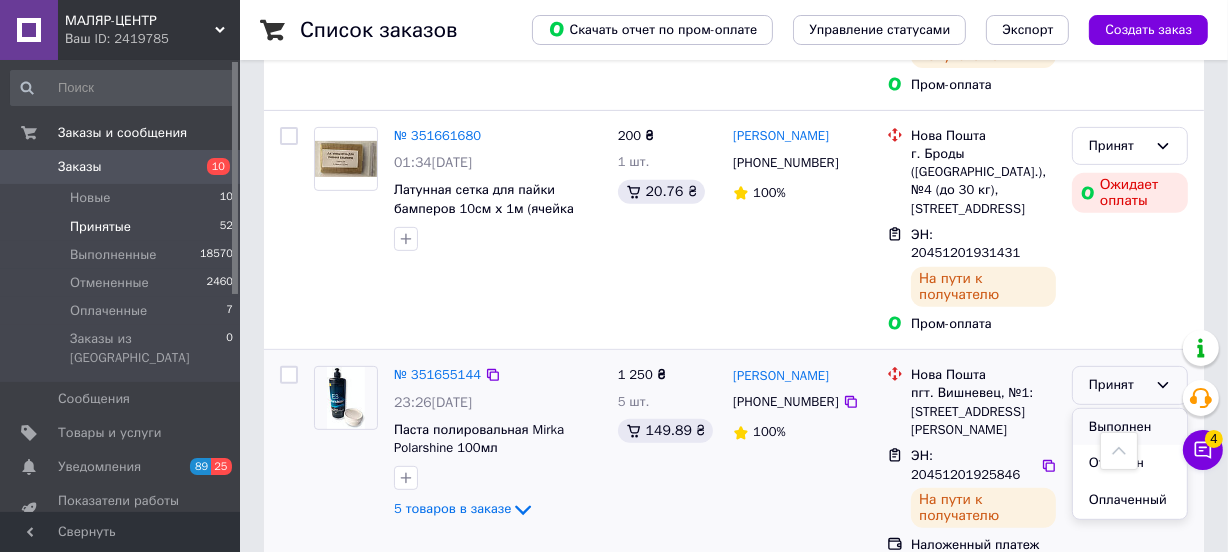 click on "Выполнен" at bounding box center [1130, 427] 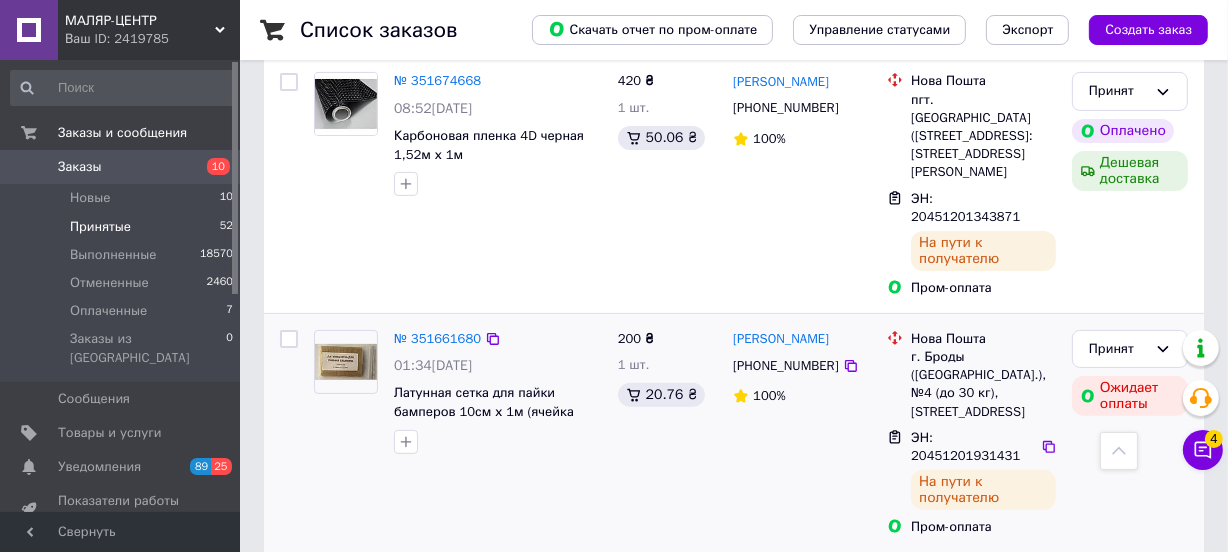 scroll, scrollTop: 491, scrollLeft: 0, axis: vertical 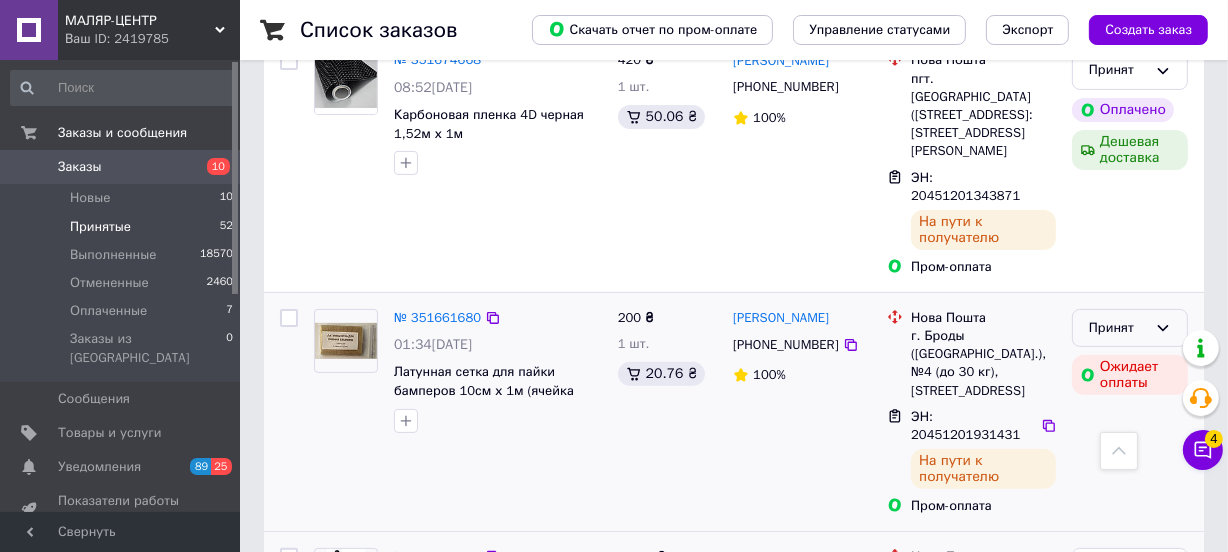 click 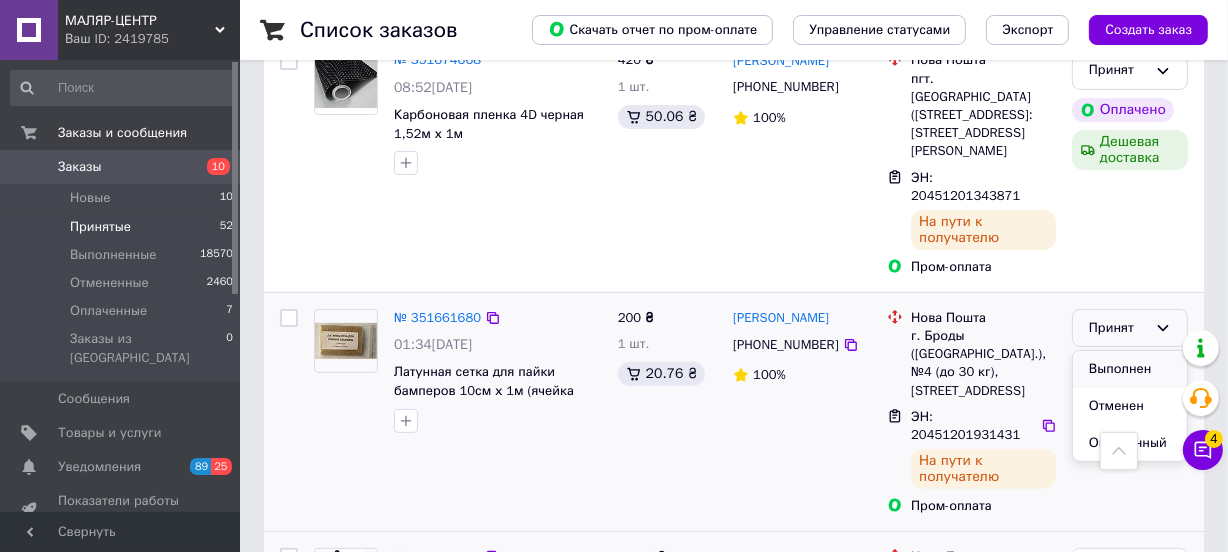 click on "Выполнен" at bounding box center (1130, 369) 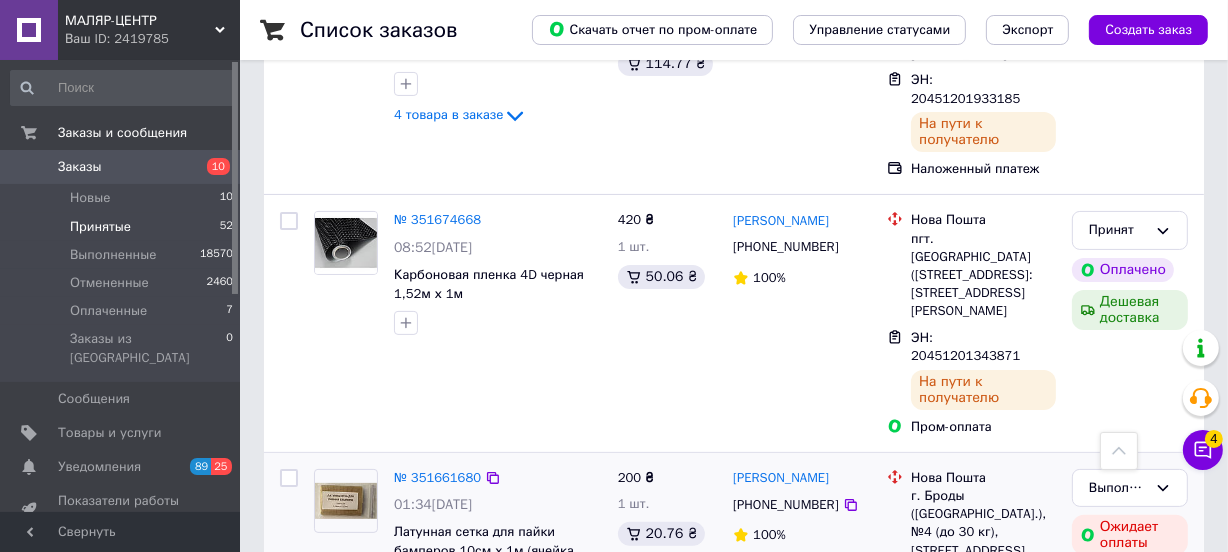 scroll, scrollTop: 310, scrollLeft: 0, axis: vertical 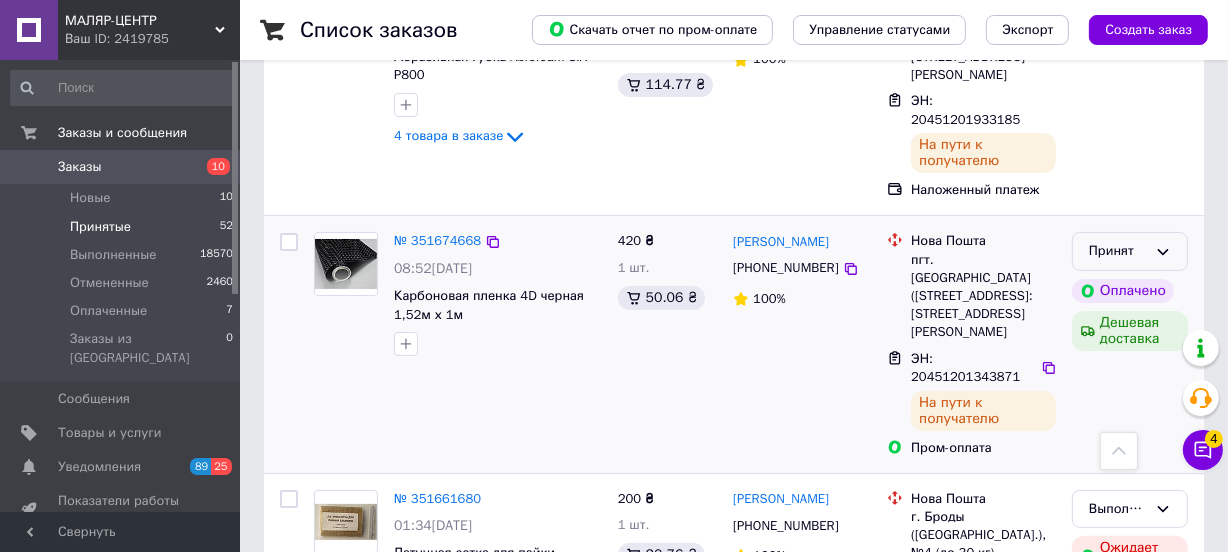 click 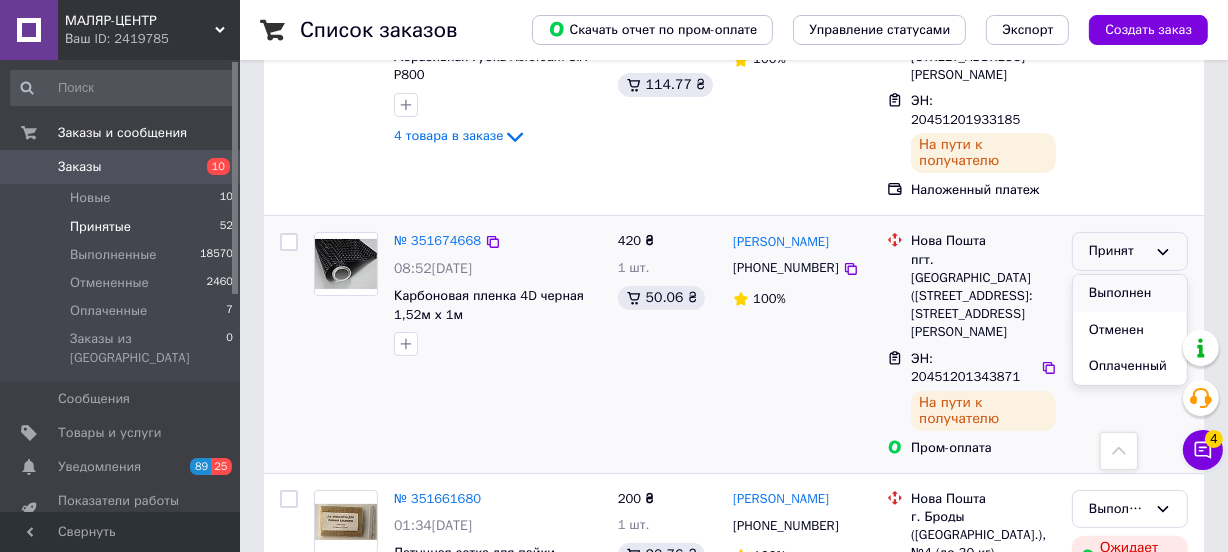 click on "Выполнен" at bounding box center [1130, 293] 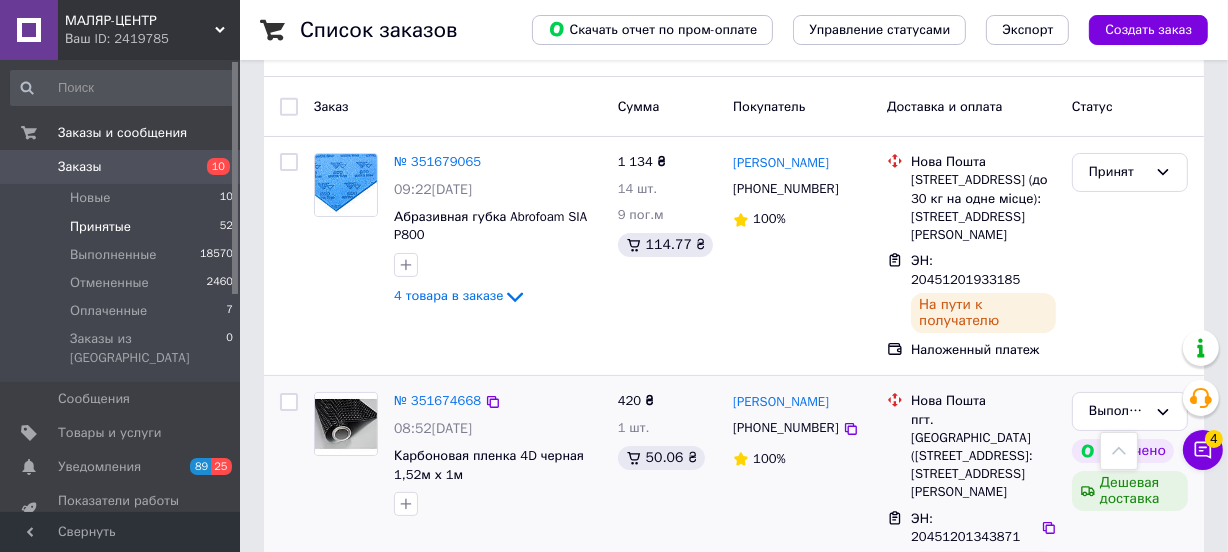 scroll, scrollTop: 128, scrollLeft: 0, axis: vertical 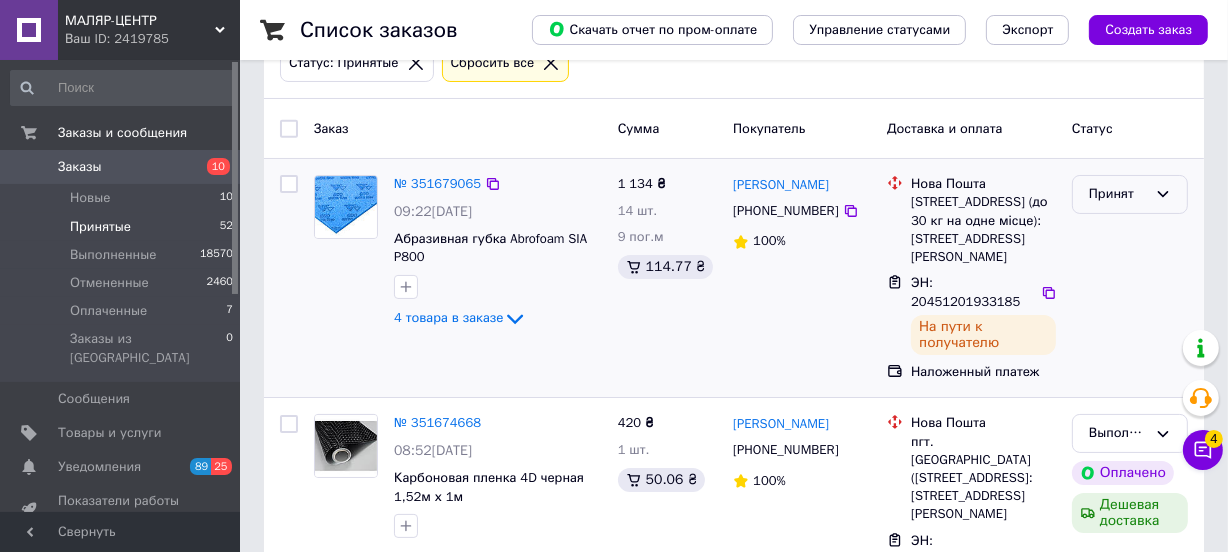 click 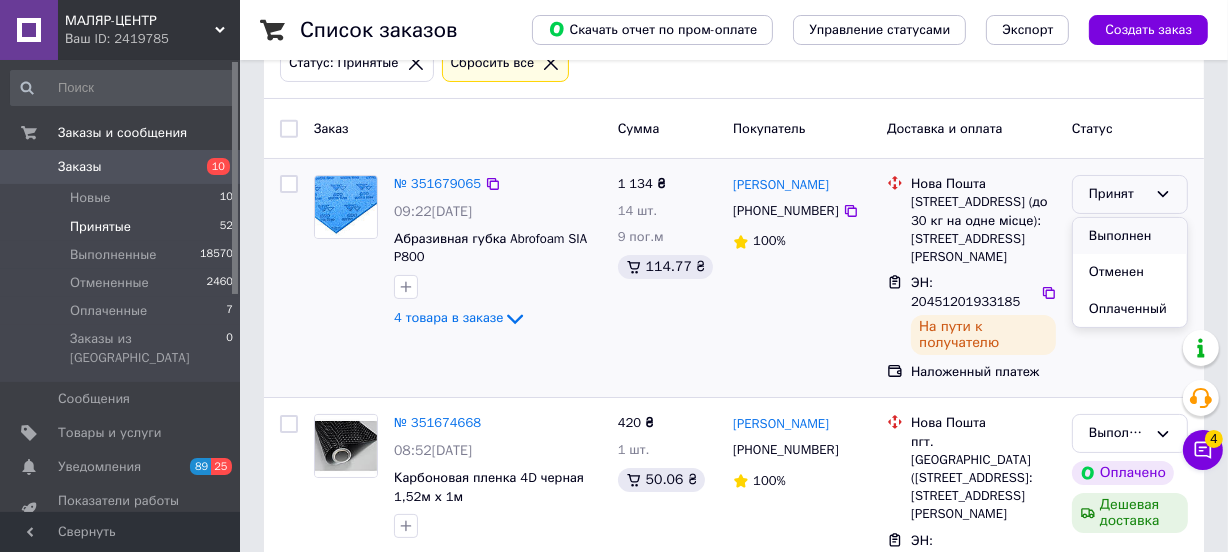 click on "Выполнен" at bounding box center (1130, 236) 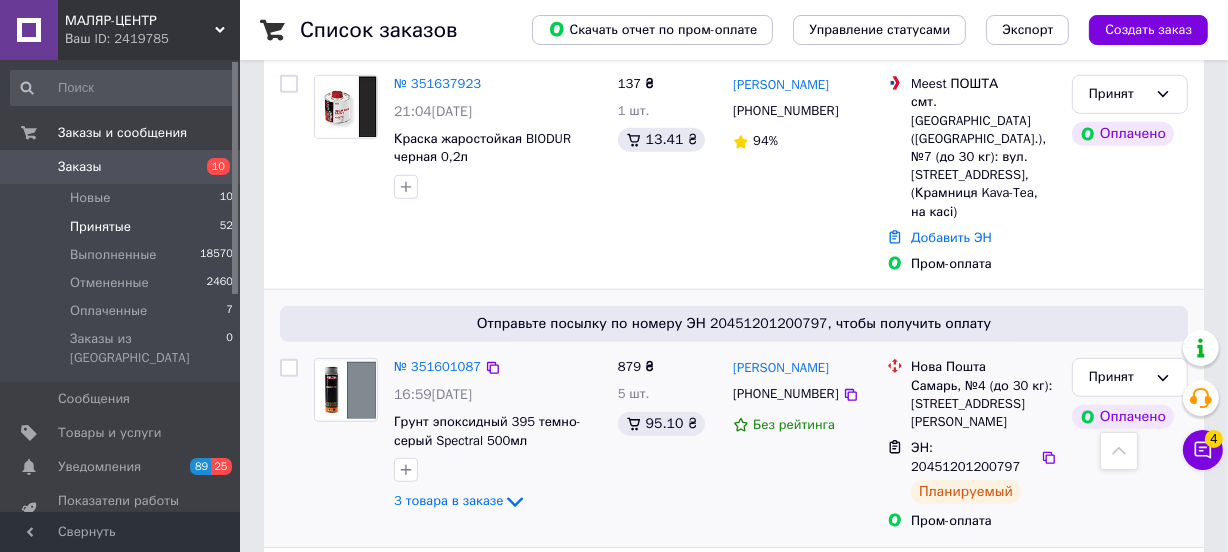 scroll, scrollTop: 1143, scrollLeft: 0, axis: vertical 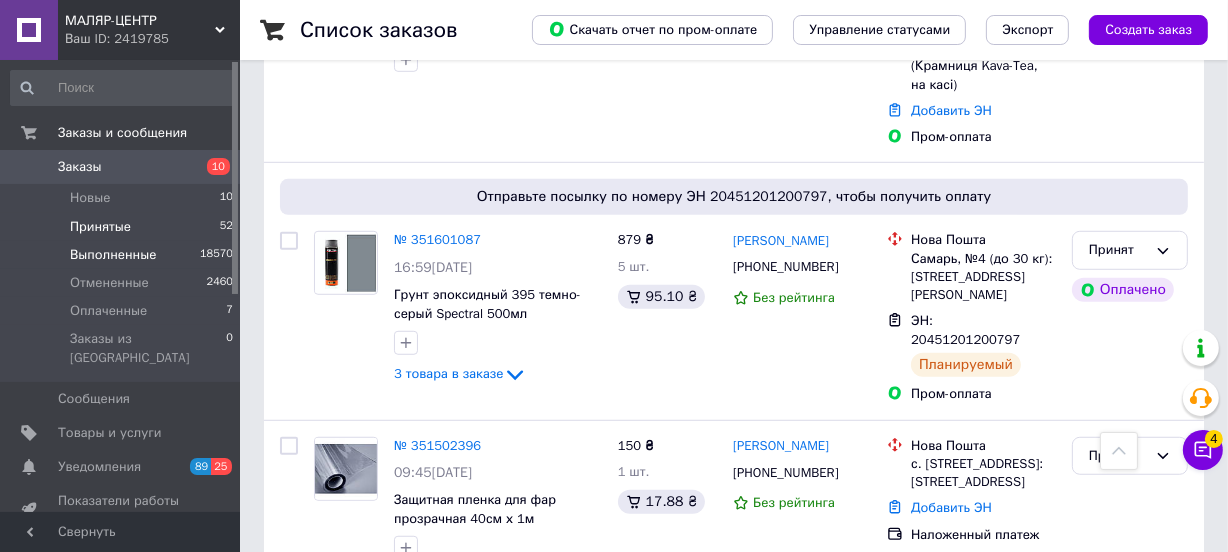 click on "Выполненные" at bounding box center (113, 255) 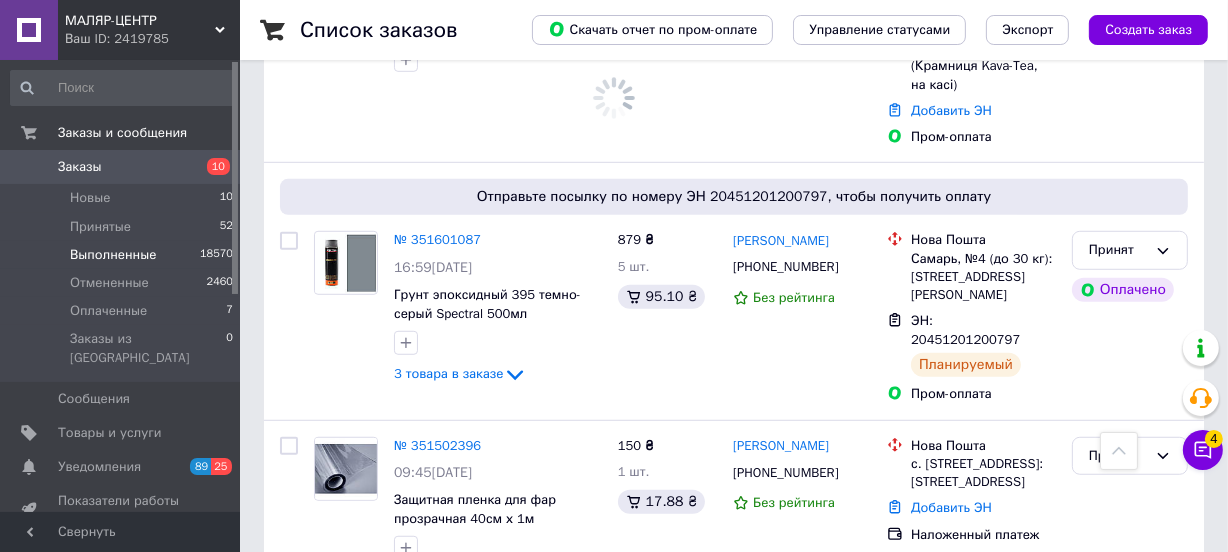 scroll, scrollTop: 0, scrollLeft: 0, axis: both 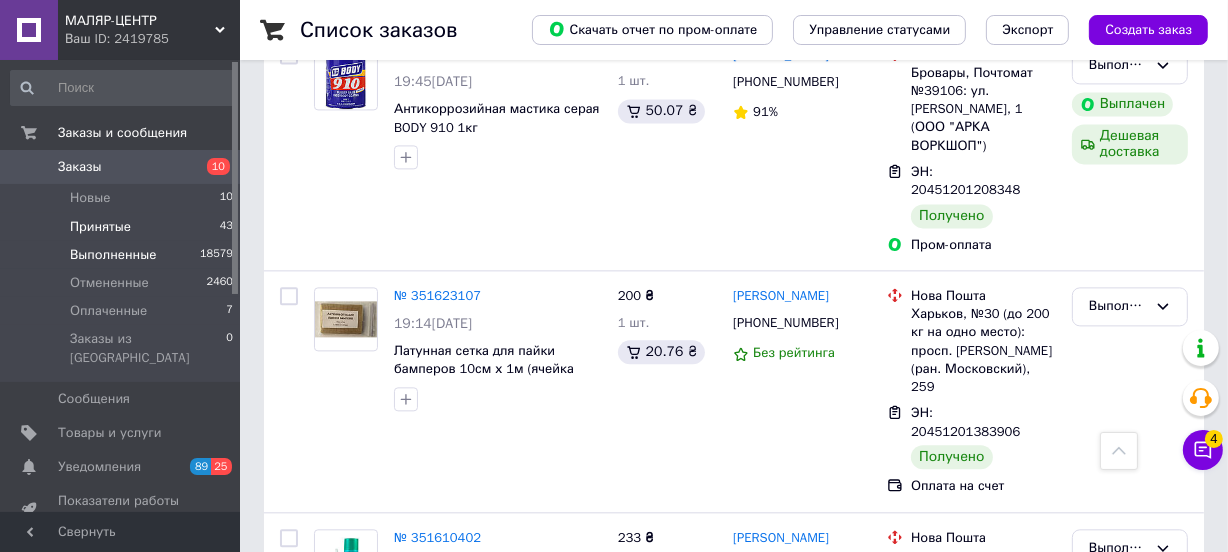 click on "Принятые" at bounding box center (100, 227) 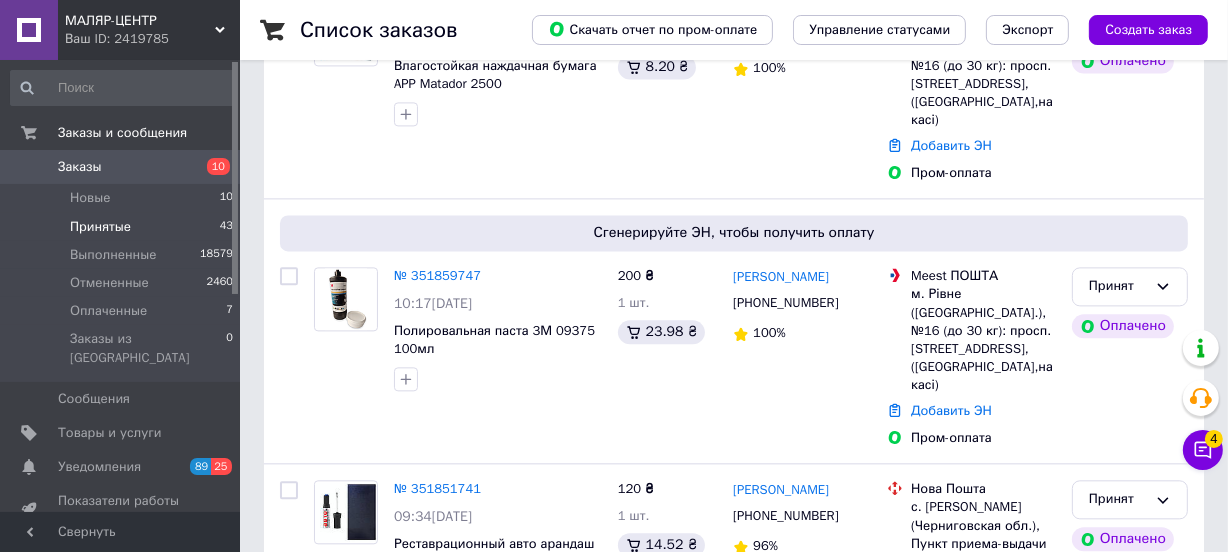 scroll, scrollTop: 0, scrollLeft: 0, axis: both 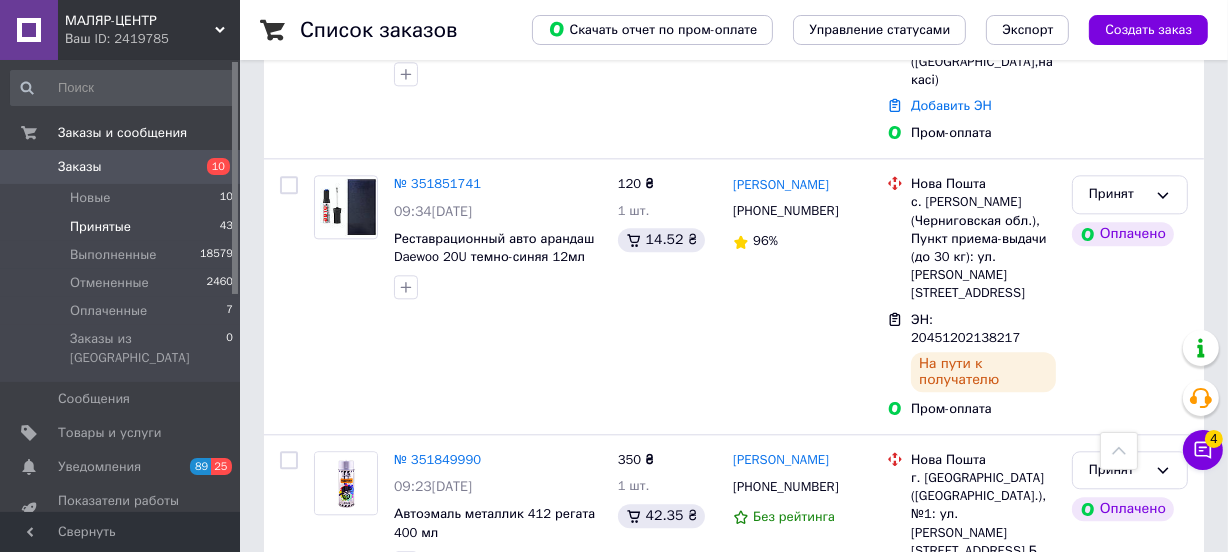click on "3" at bounding box center [371, 1030] 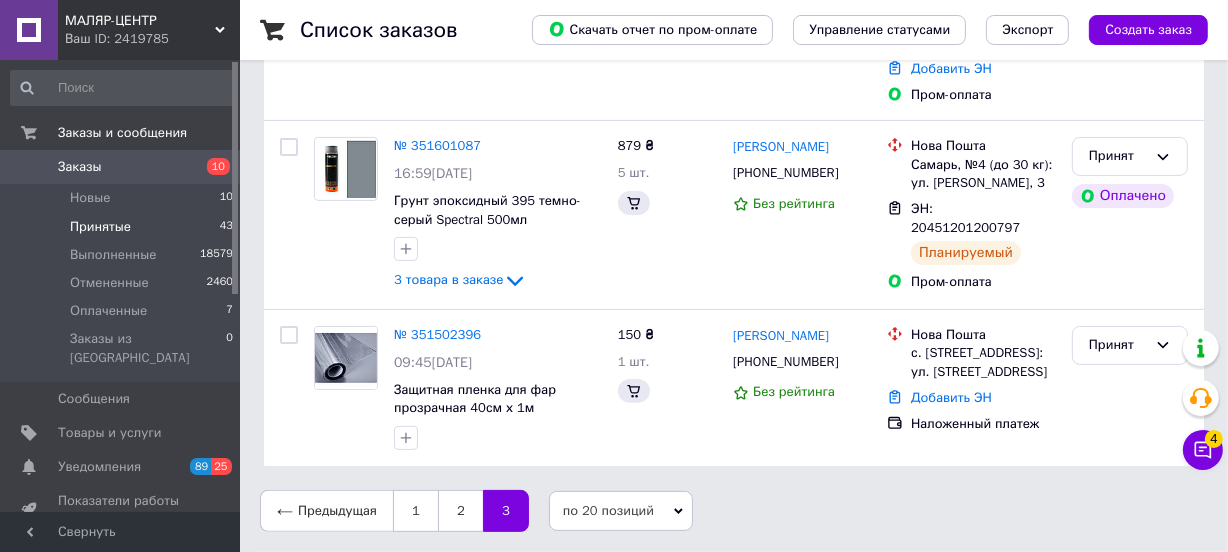 scroll, scrollTop: 0, scrollLeft: 0, axis: both 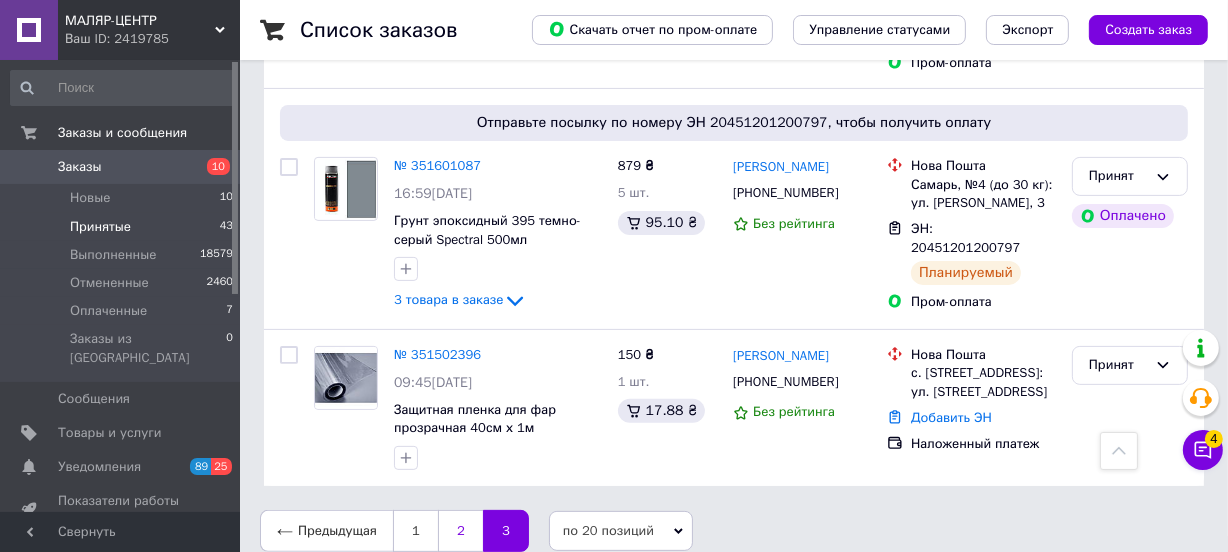 click on "2" at bounding box center (460, 531) 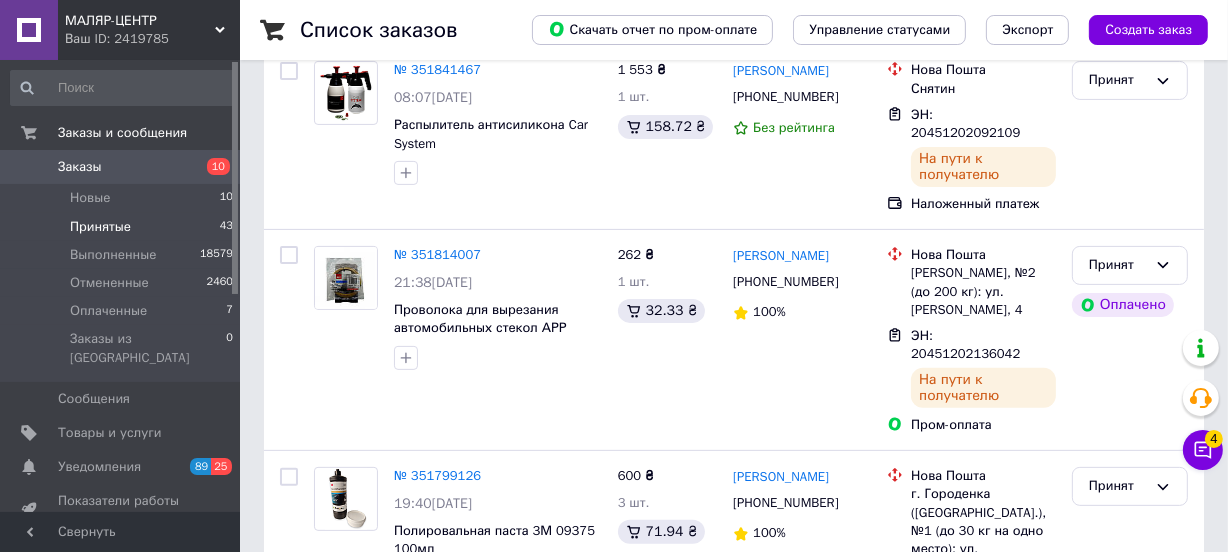 scroll, scrollTop: 0, scrollLeft: 0, axis: both 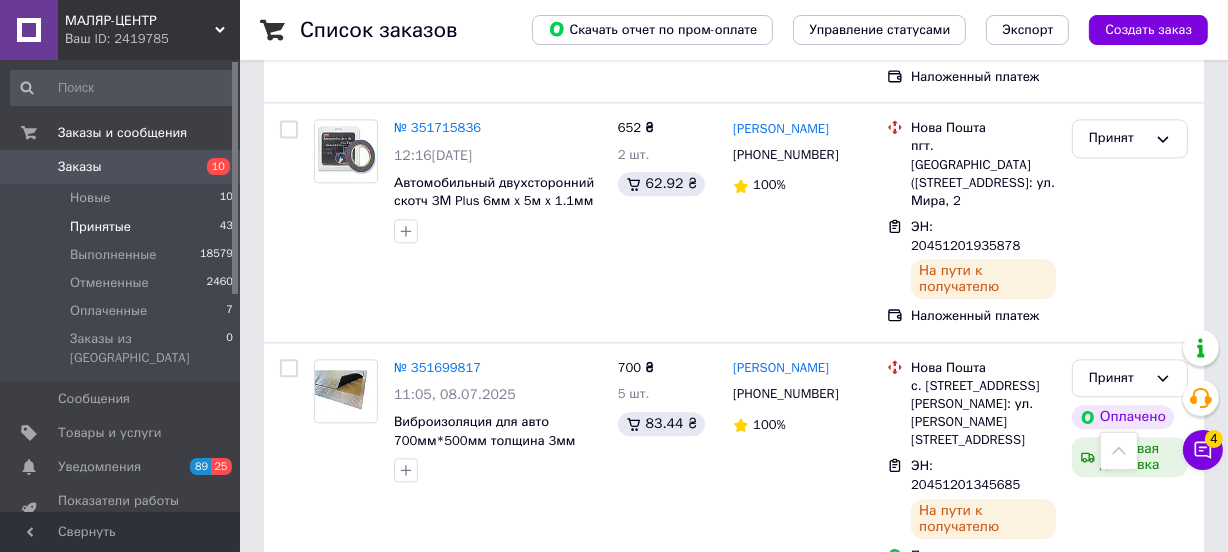click 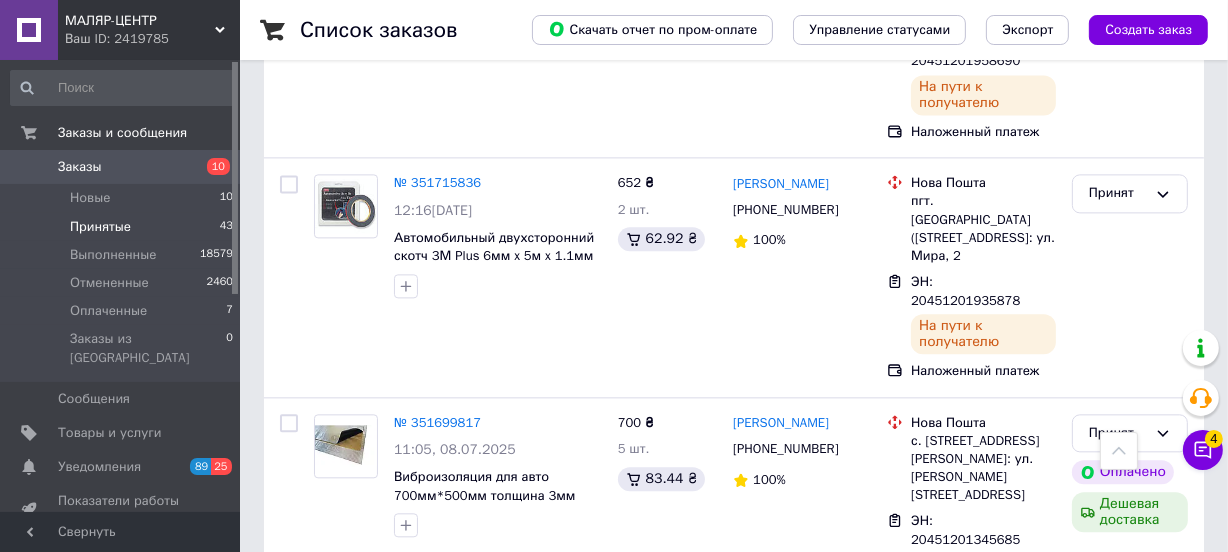 scroll, scrollTop: 3946, scrollLeft: 0, axis: vertical 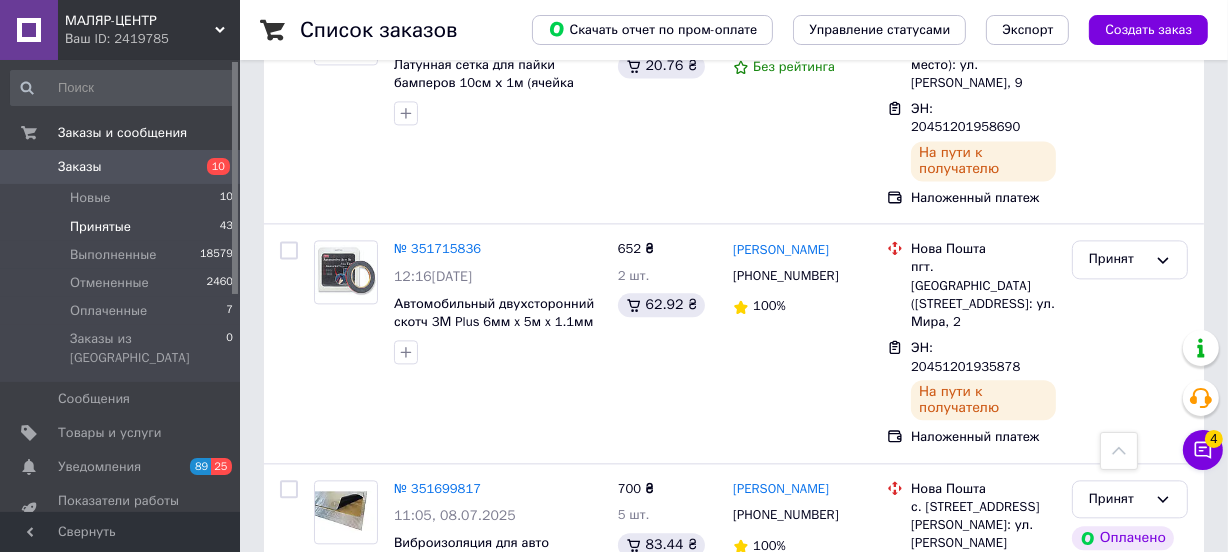 click 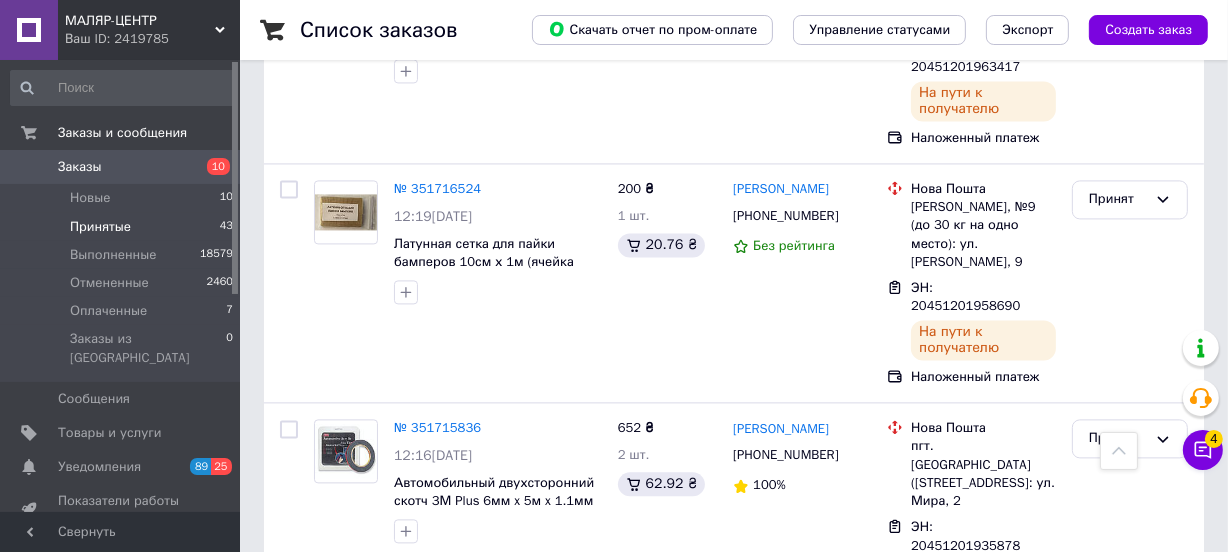 scroll, scrollTop: 3764, scrollLeft: 0, axis: vertical 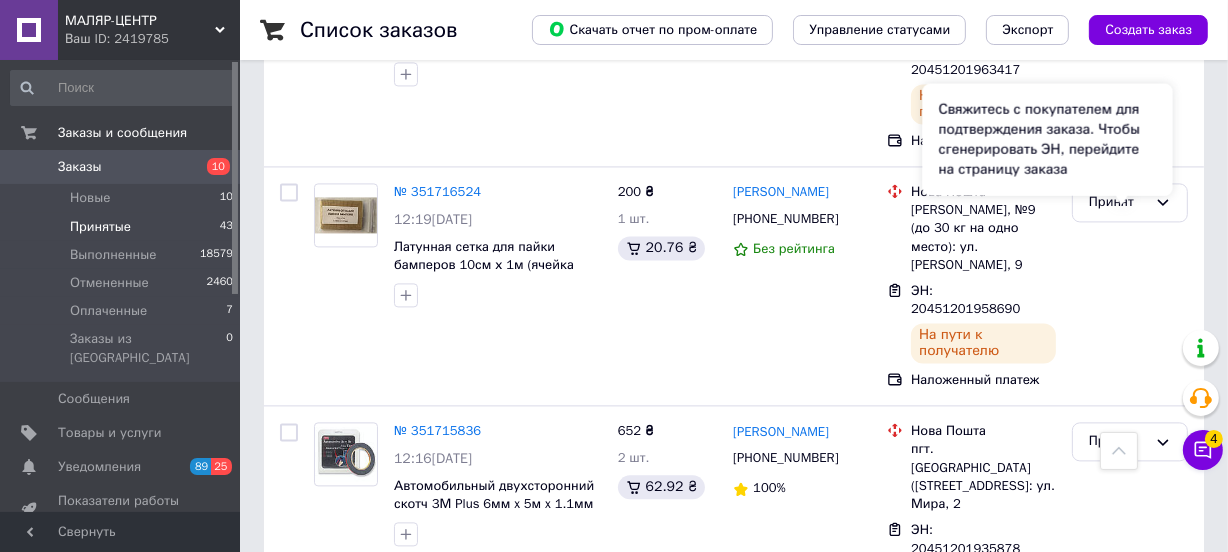 click on "Свяжитесь с покупателем для подтверждения заказа.
Чтобы сгенерировать ЭН, перейдите на страницу заказа" at bounding box center (1048, 139) 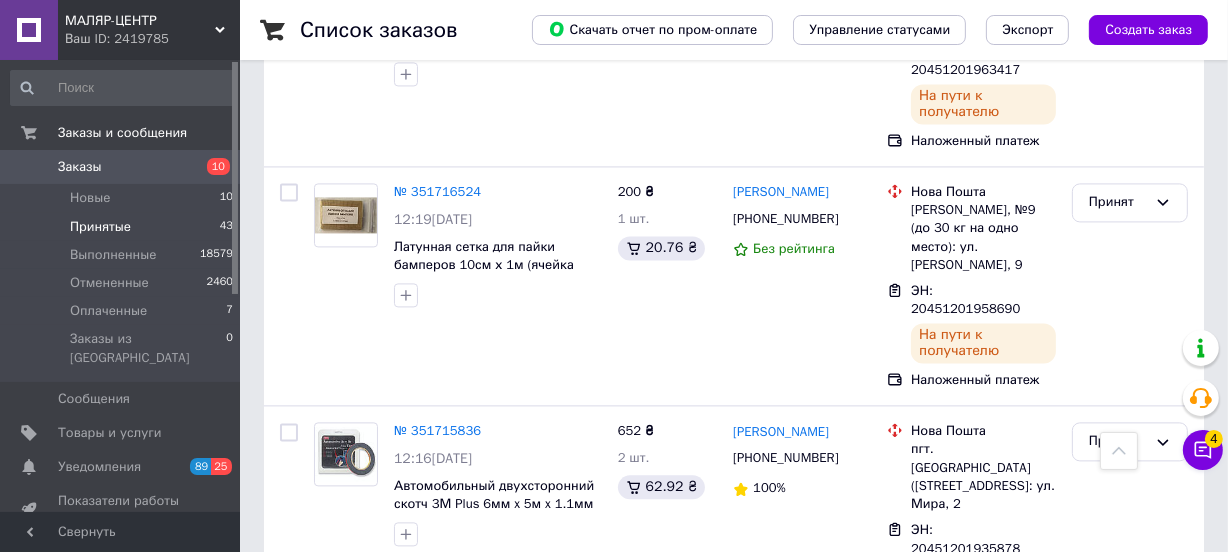 click 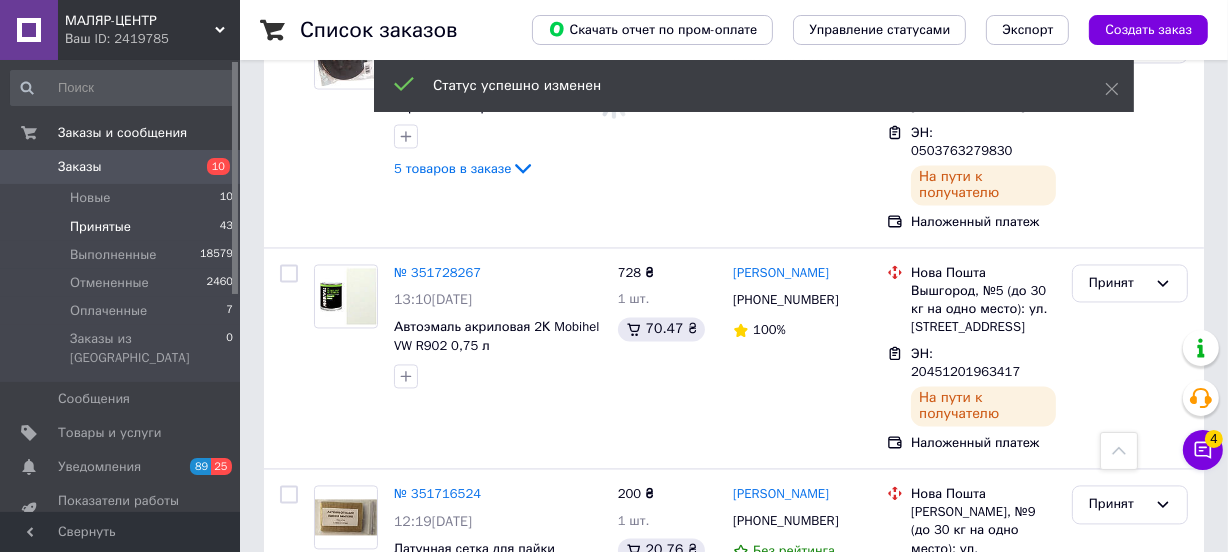 scroll, scrollTop: 3460, scrollLeft: 0, axis: vertical 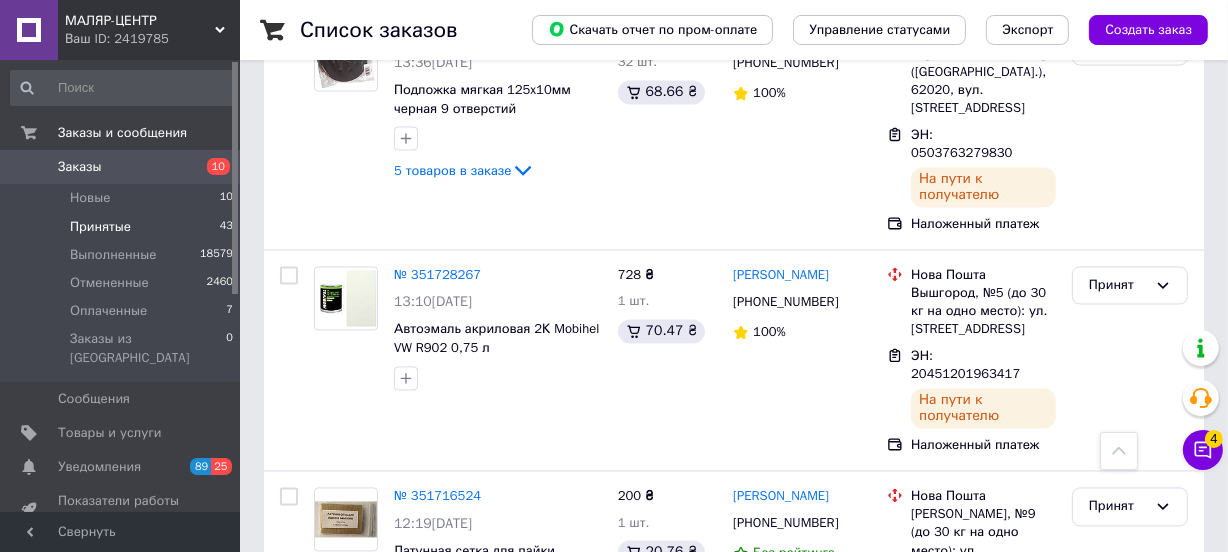 click 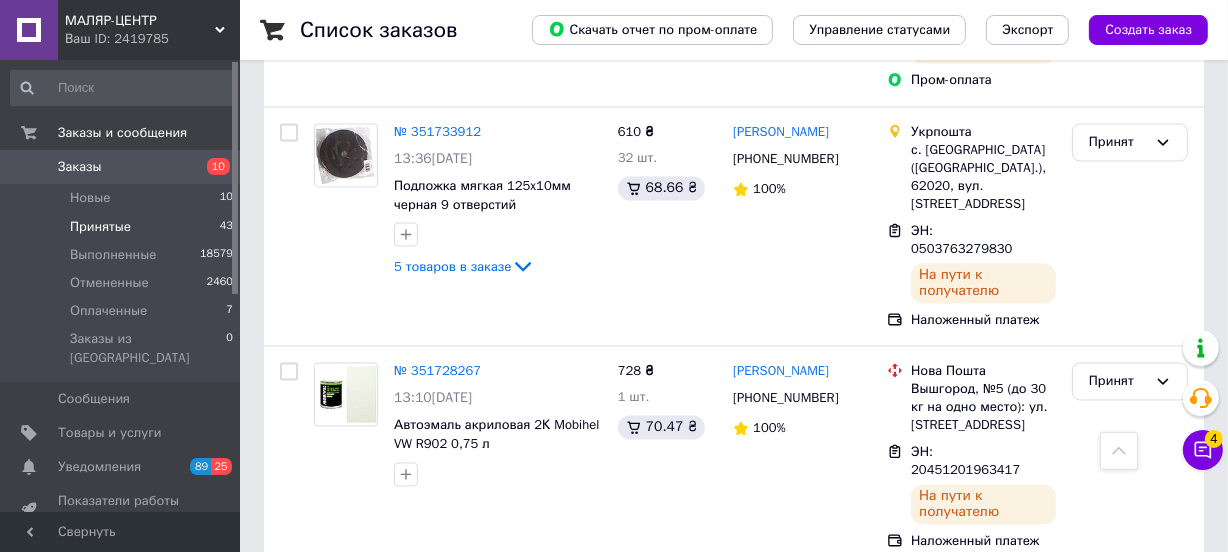scroll, scrollTop: 3340, scrollLeft: 0, axis: vertical 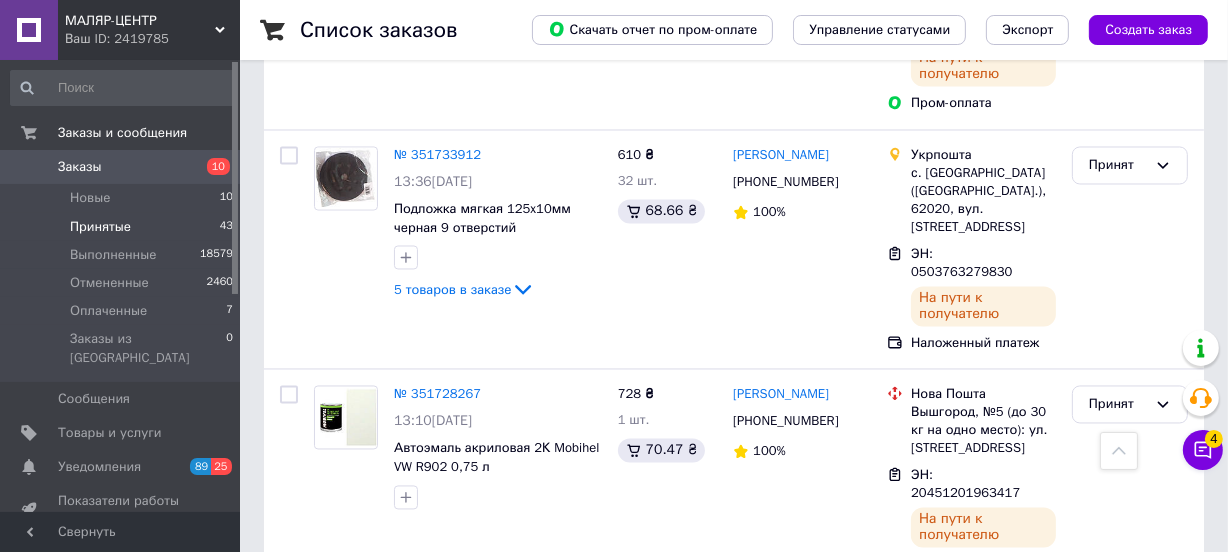 click 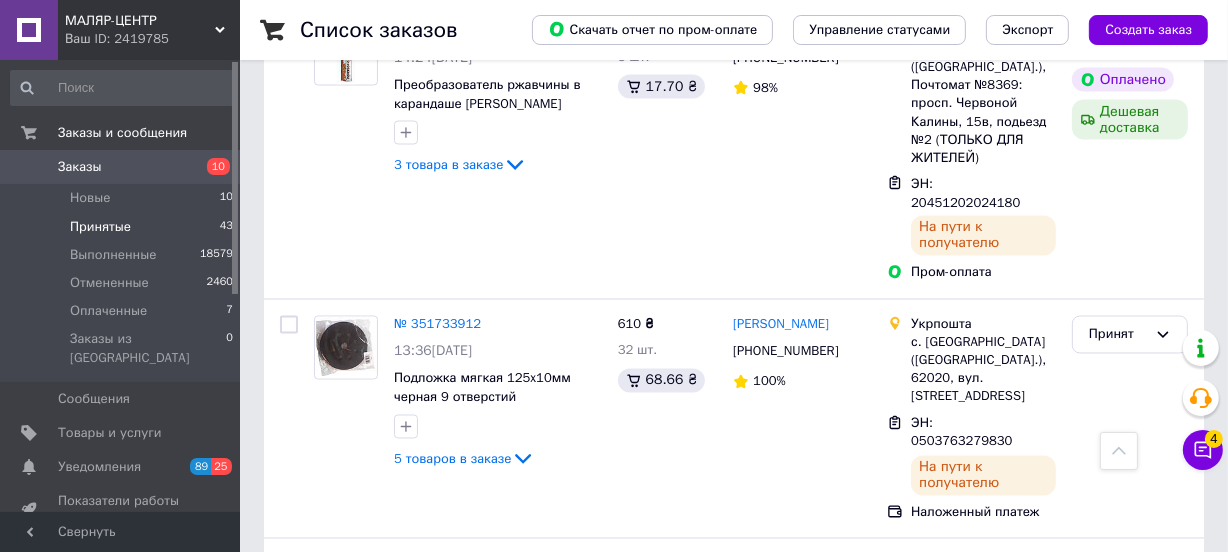 scroll, scrollTop: 3158, scrollLeft: 0, axis: vertical 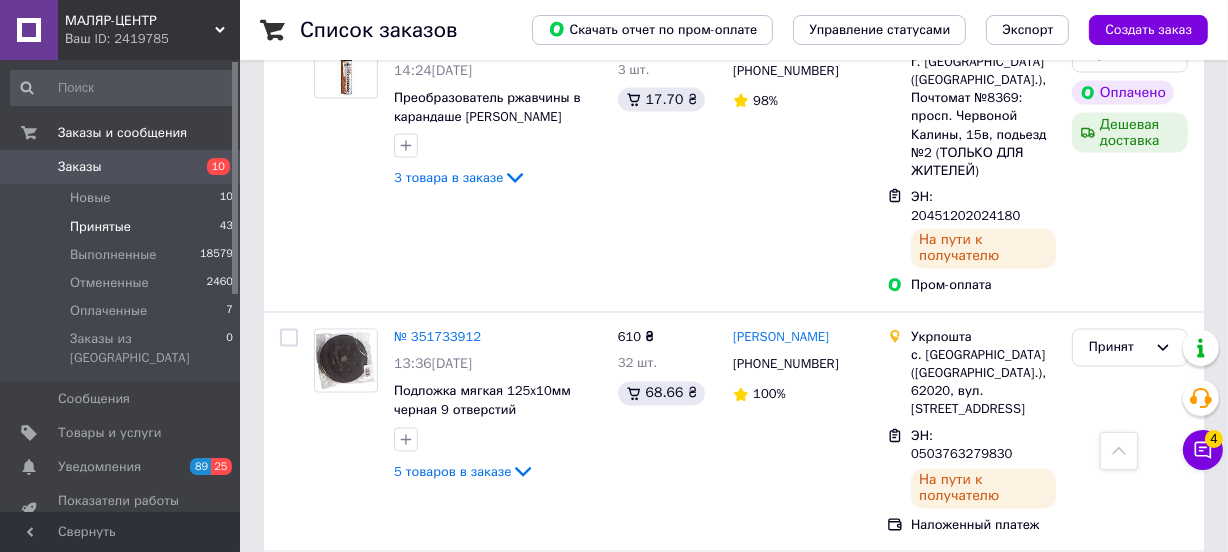 click on "Принят" at bounding box center (1130, 587) 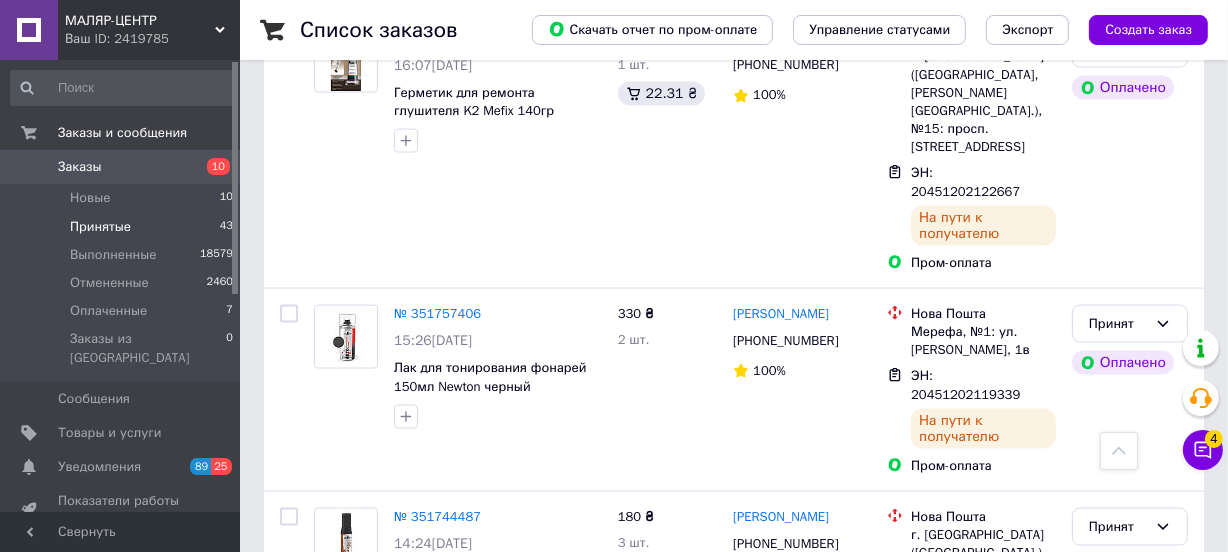 scroll, scrollTop: 2673, scrollLeft: 0, axis: vertical 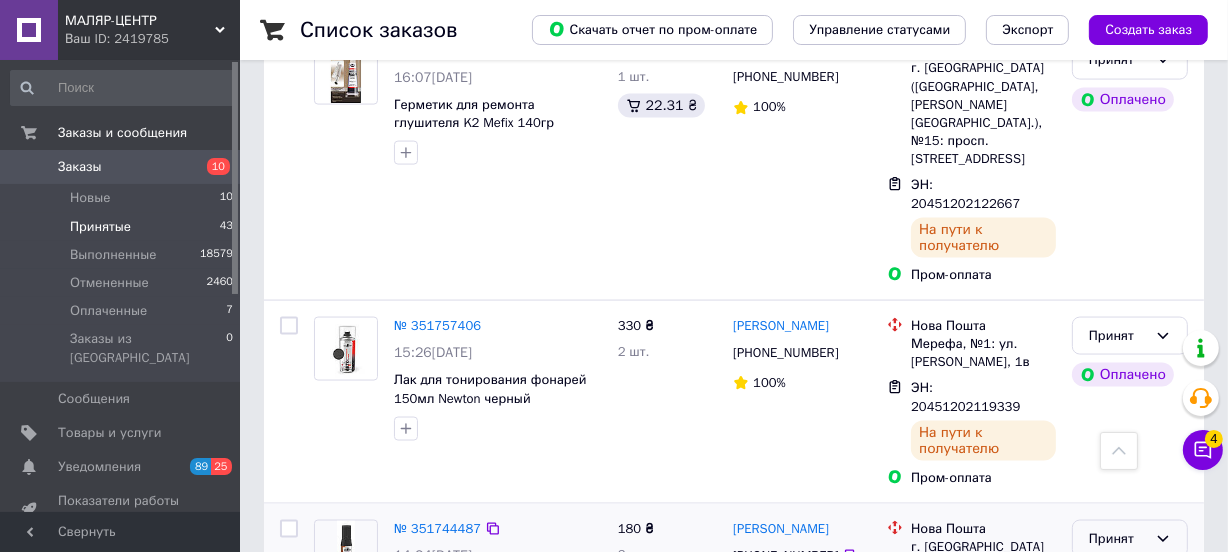 click 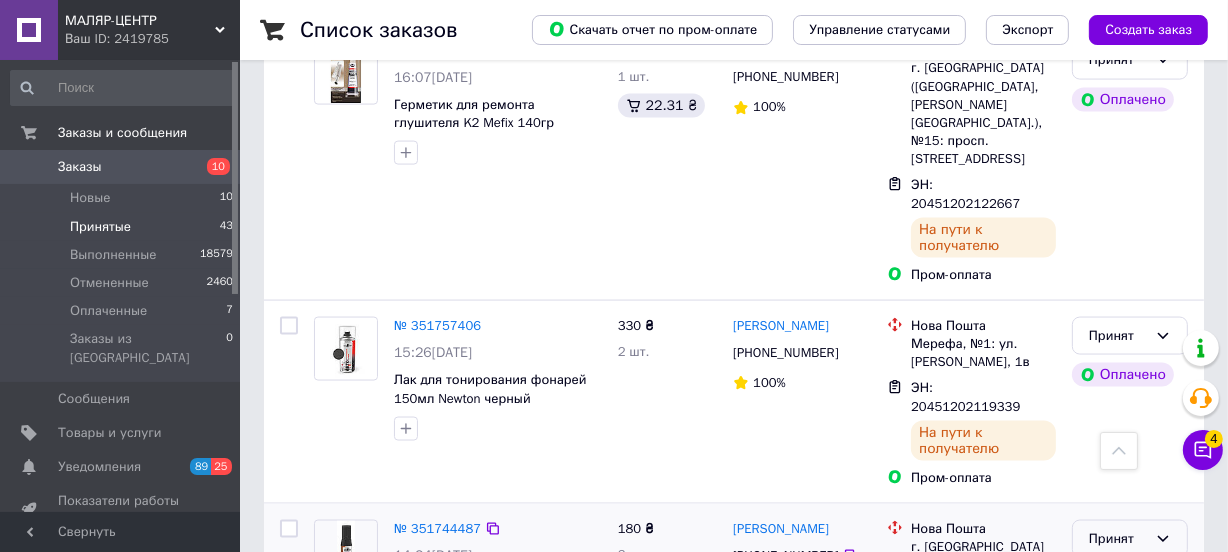 click on "Выполнен" at bounding box center (1130, 580) 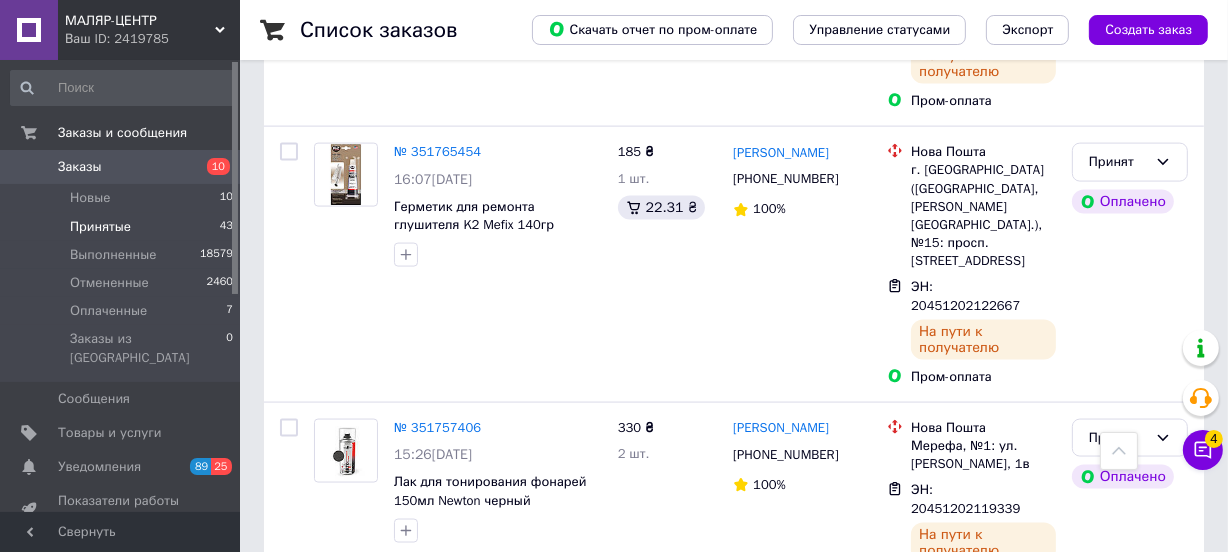 scroll, scrollTop: 2449, scrollLeft: 0, axis: vertical 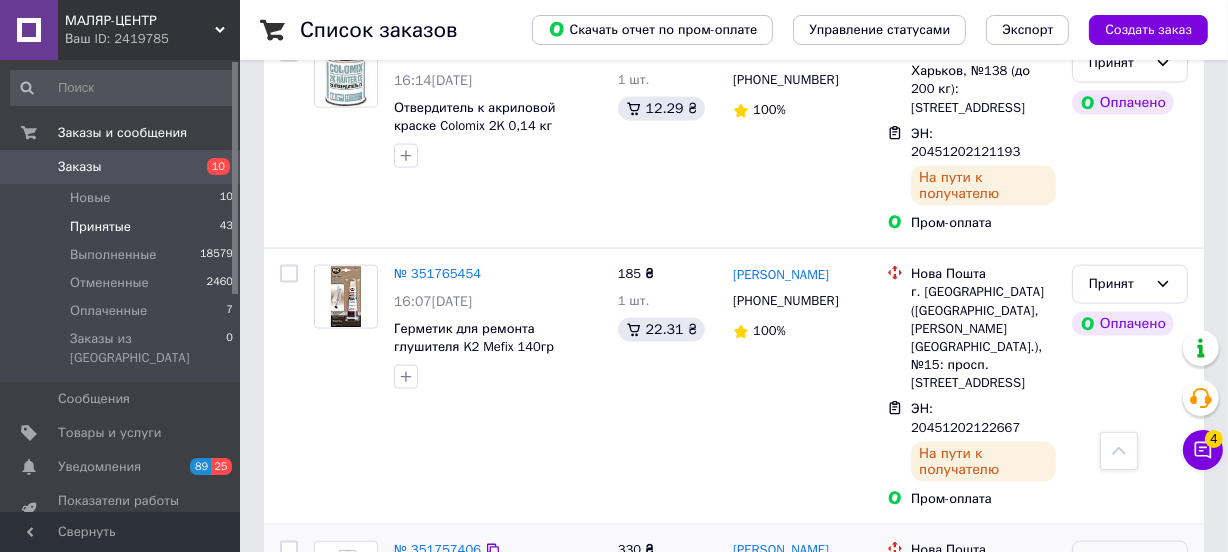 click 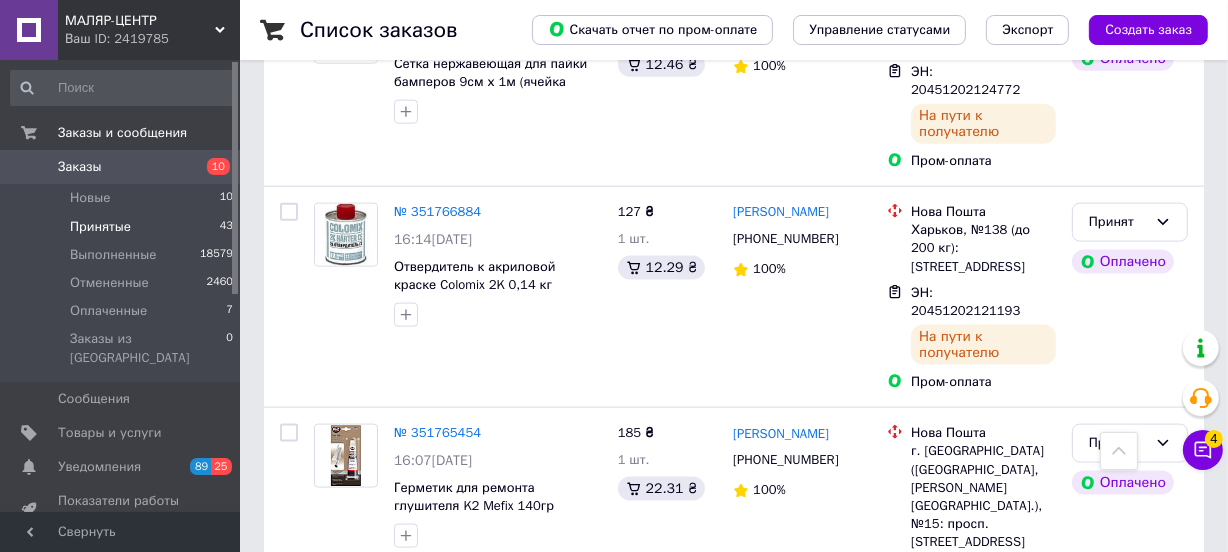 scroll, scrollTop: 2267, scrollLeft: 0, axis: vertical 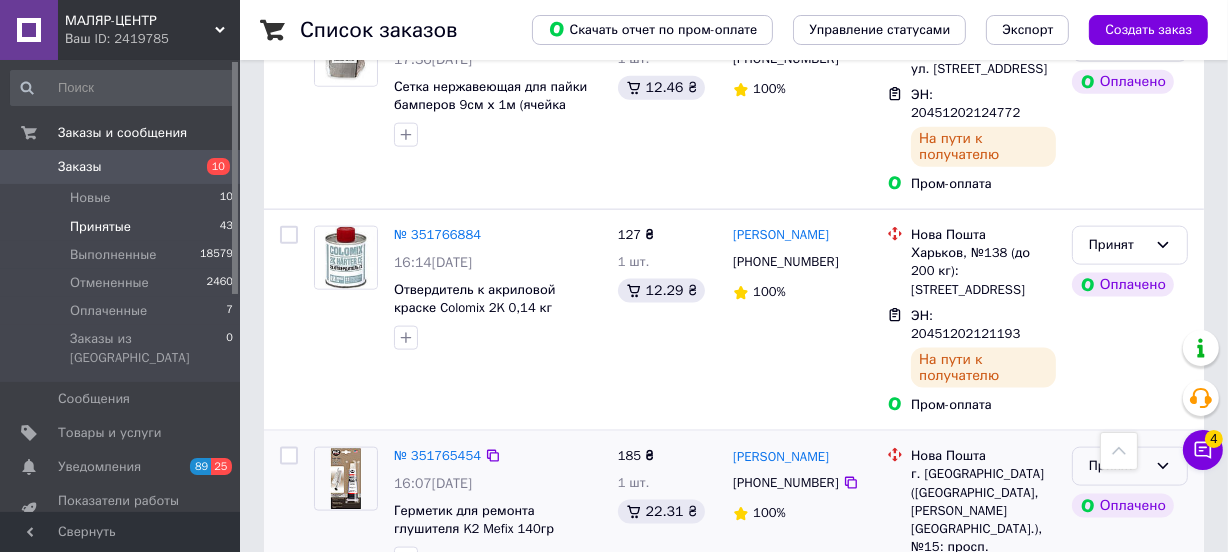 click 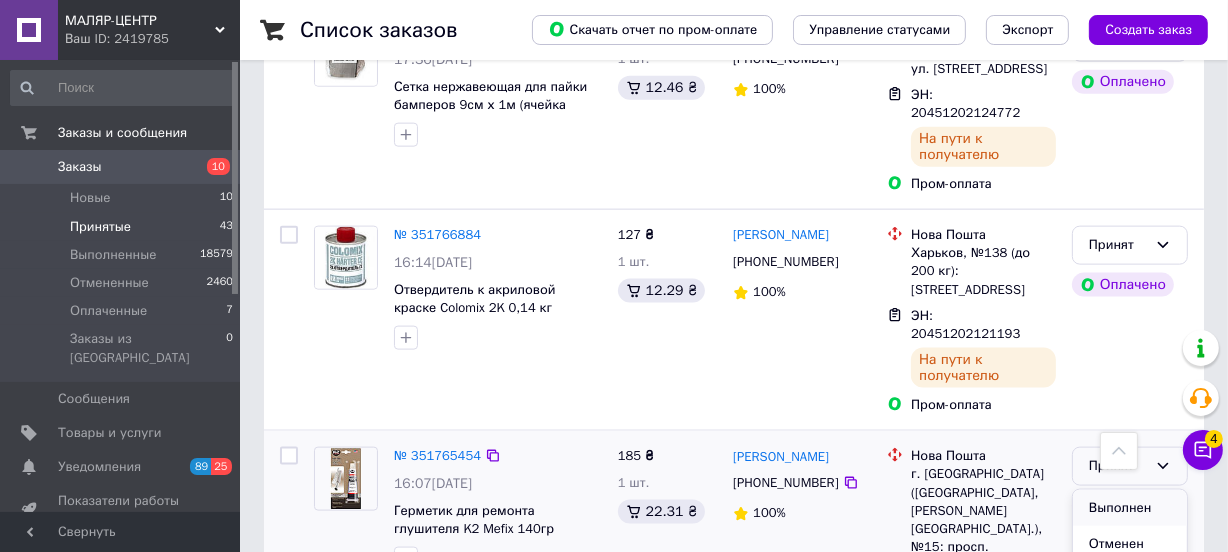 click on "Выполнен" at bounding box center (1130, 508) 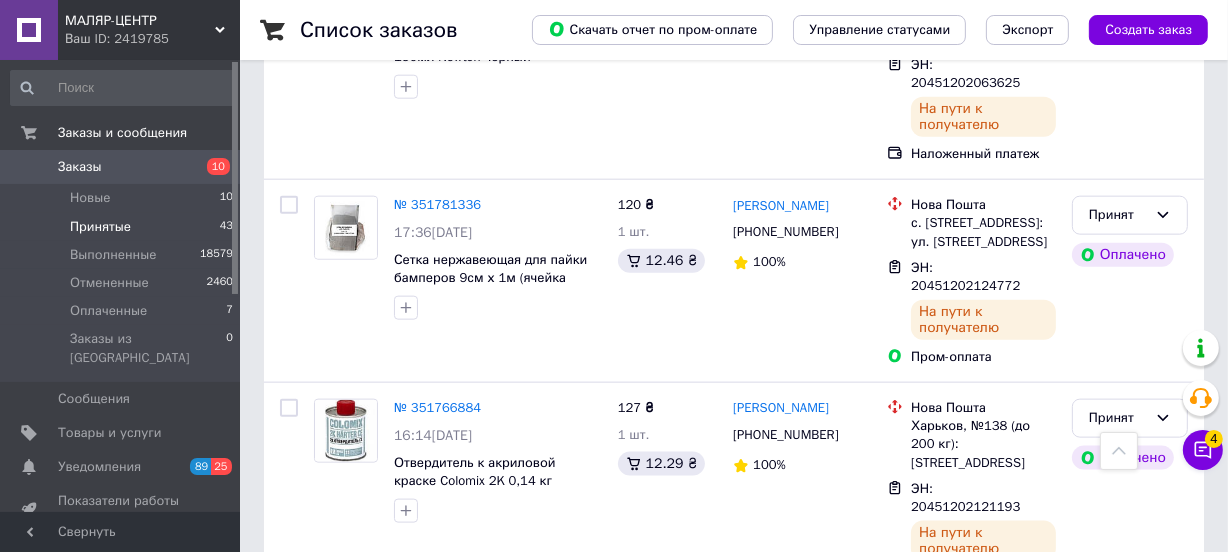 scroll, scrollTop: 2085, scrollLeft: 0, axis: vertical 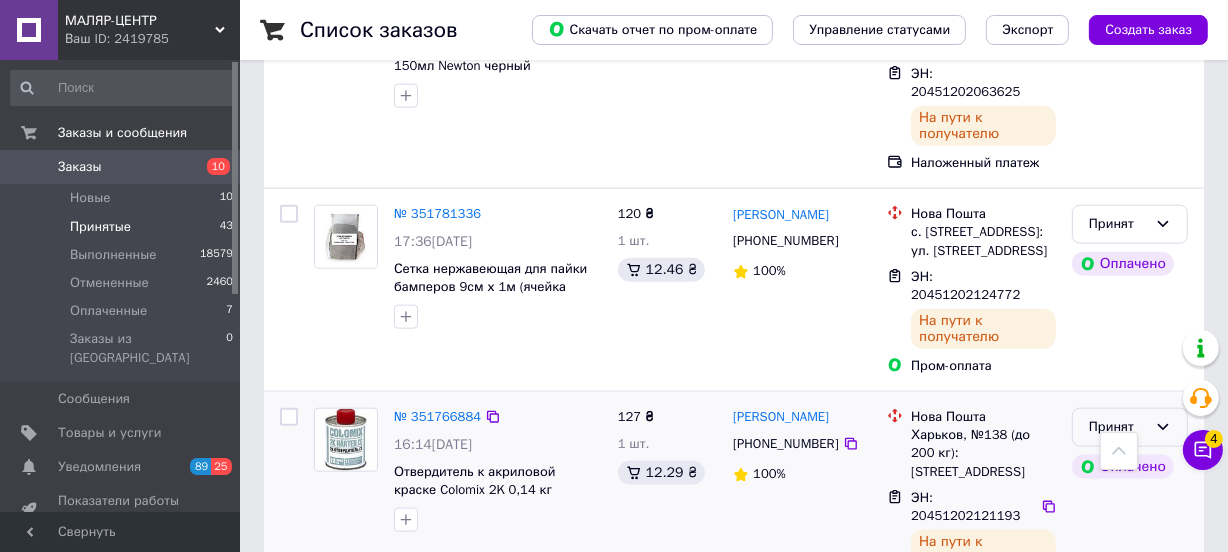 click 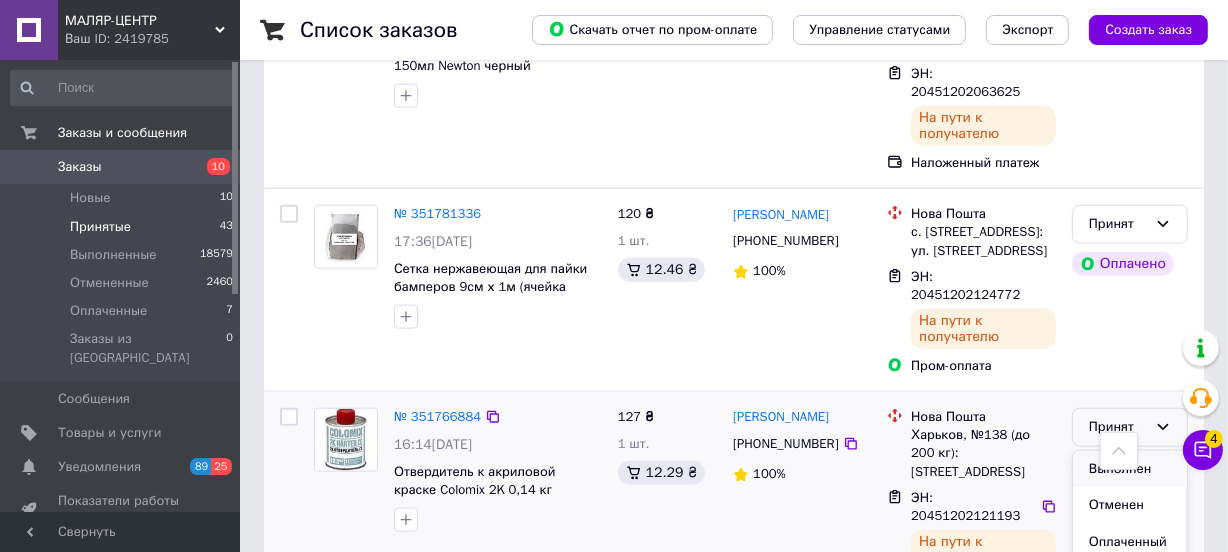 click on "Выполнен" at bounding box center [1130, 469] 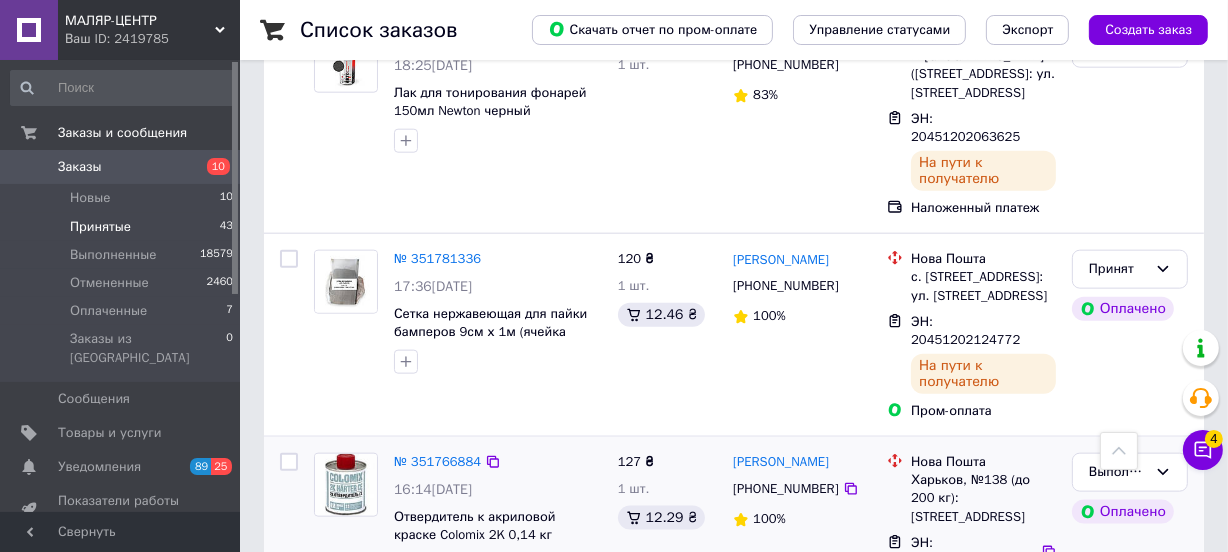 scroll, scrollTop: 1903, scrollLeft: 0, axis: vertical 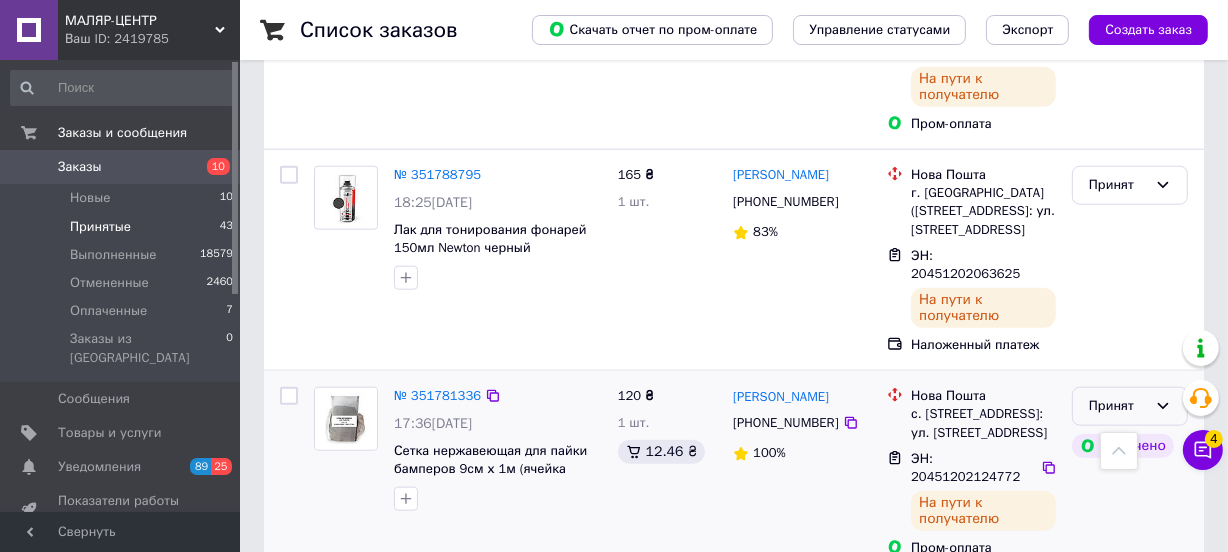 click 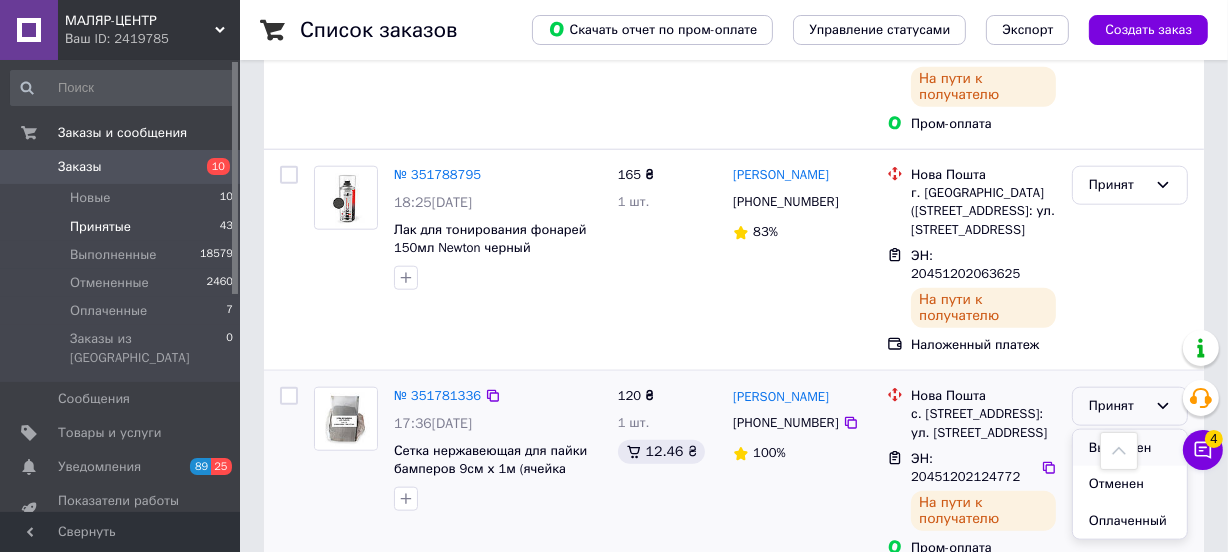 click on "Выполнен" at bounding box center (1130, 448) 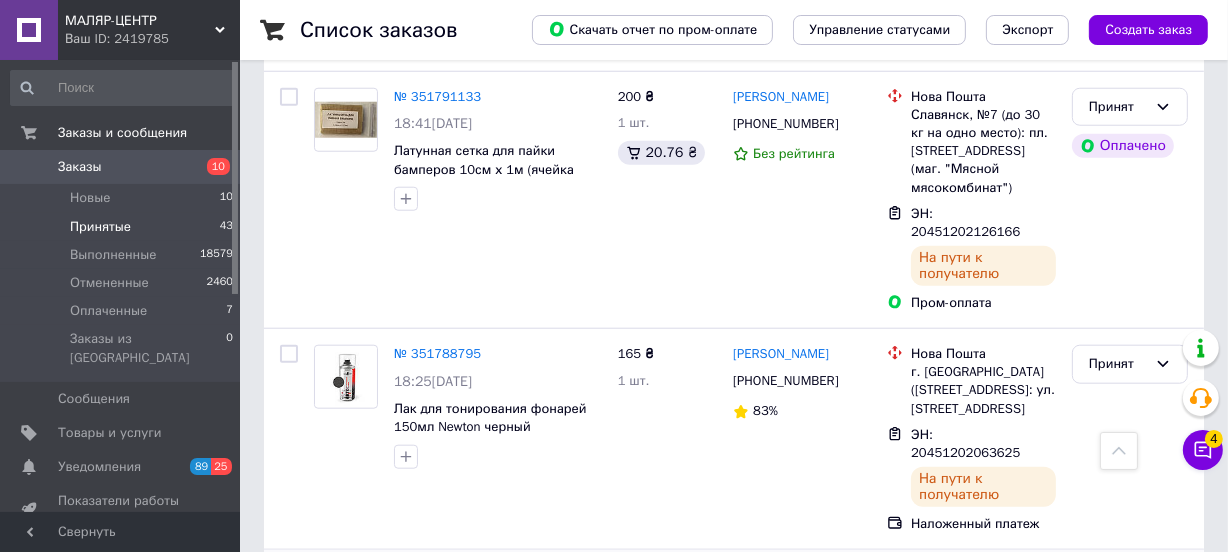 scroll, scrollTop: 1721, scrollLeft: 0, axis: vertical 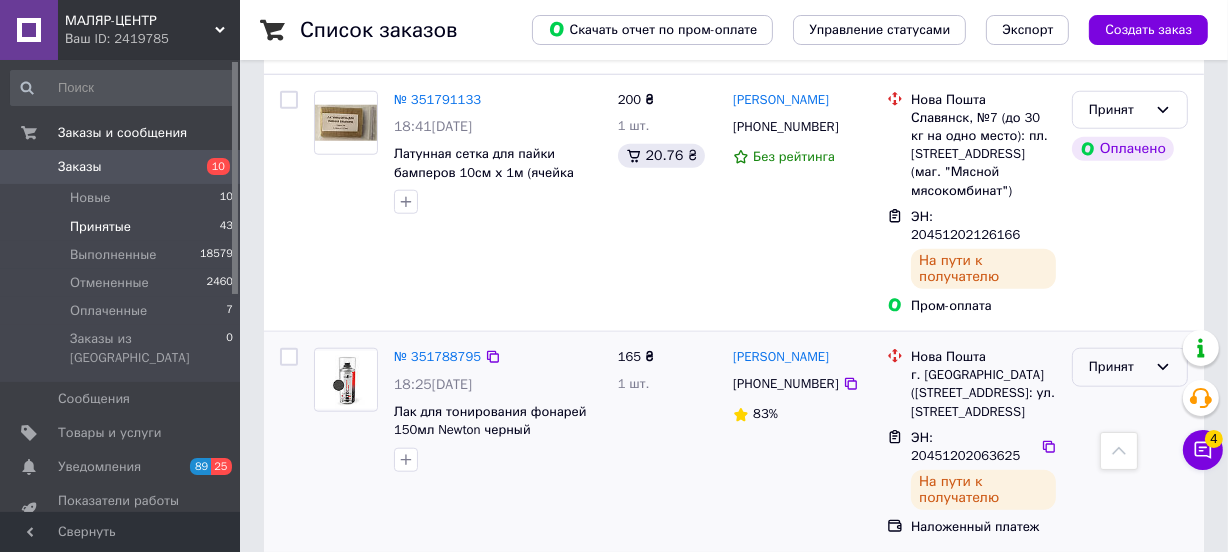 click 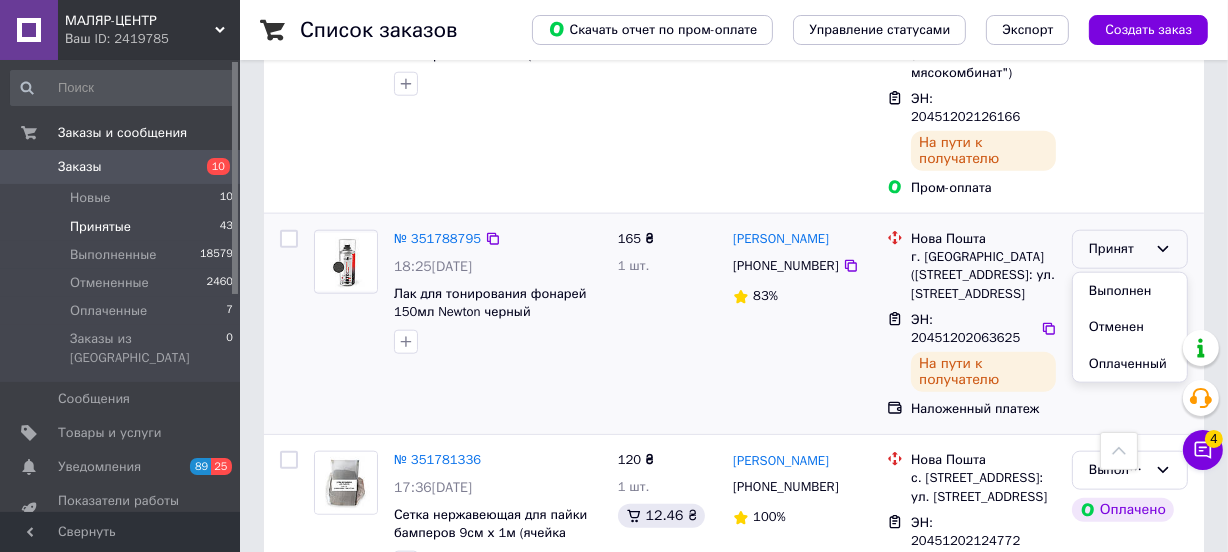 scroll, scrollTop: 1721, scrollLeft: 0, axis: vertical 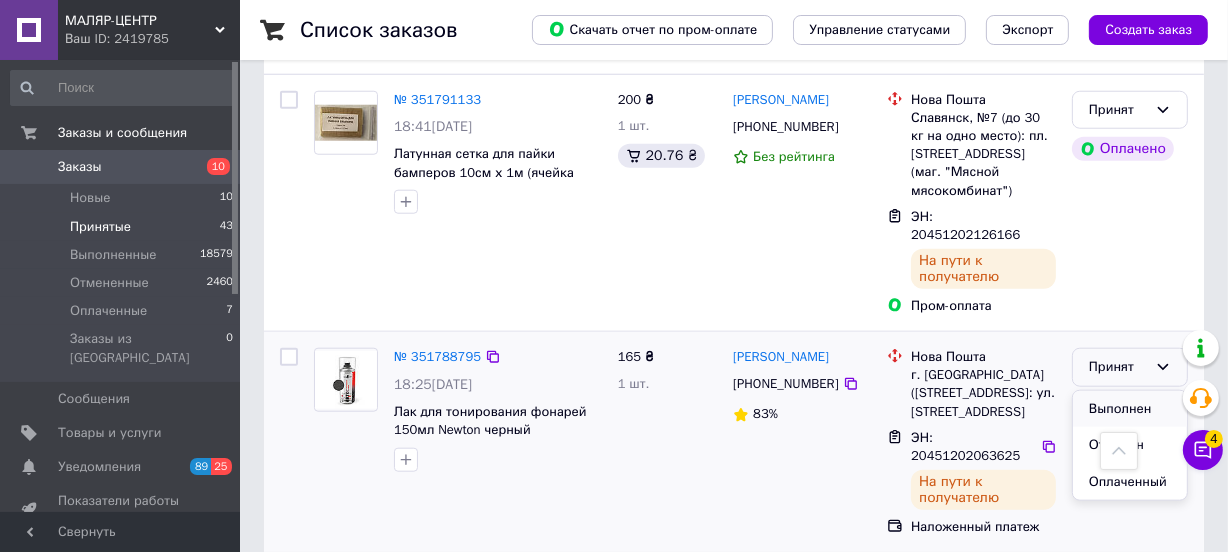 click on "Выполнен" at bounding box center [1130, 409] 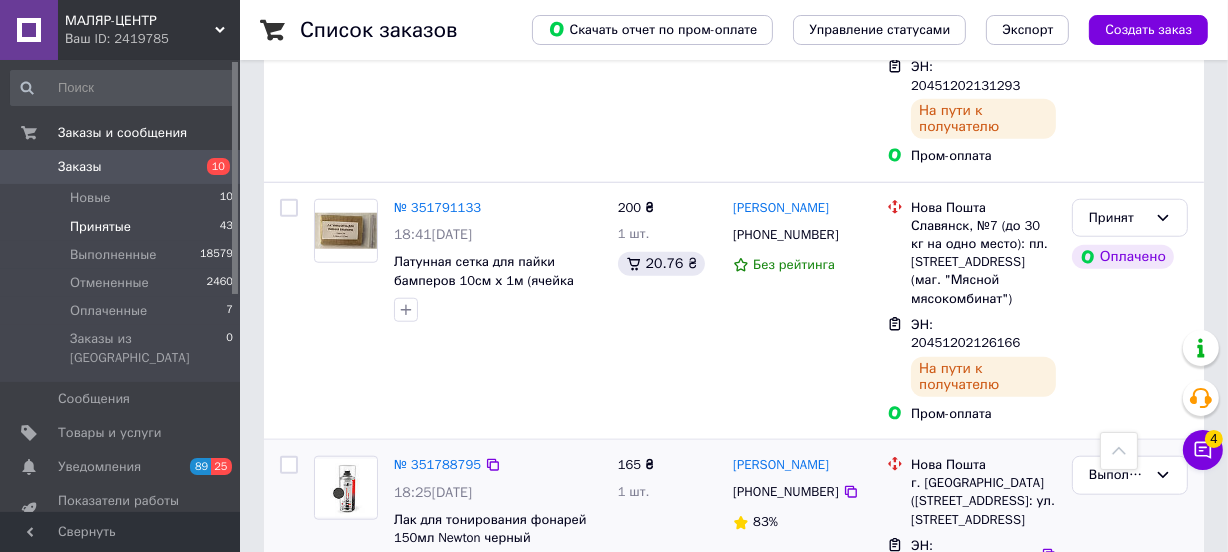scroll, scrollTop: 1479, scrollLeft: 0, axis: vertical 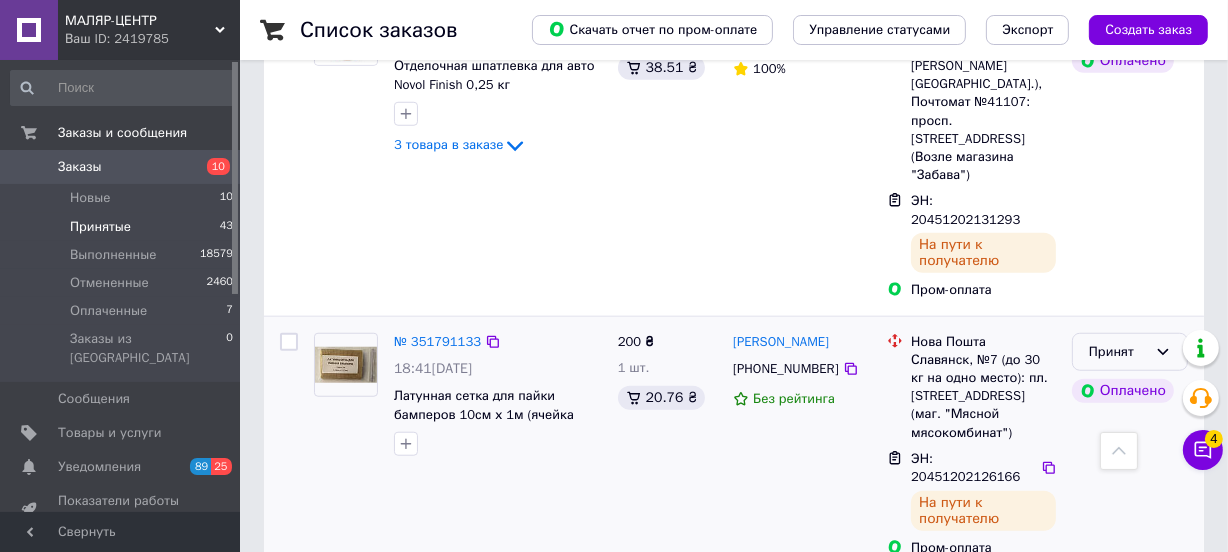 click 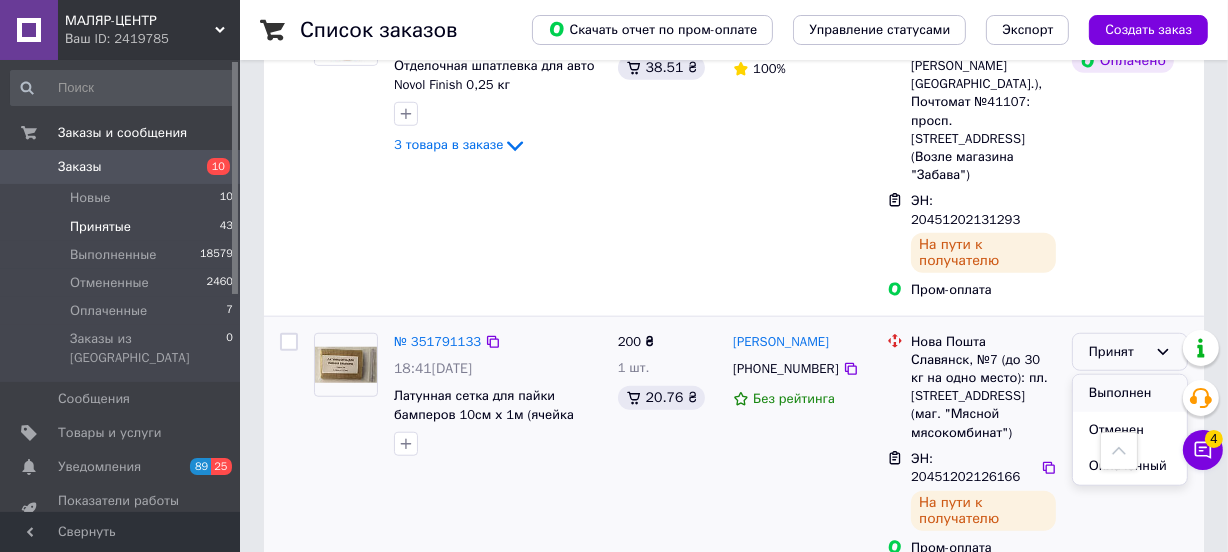 click on "Выполнен" at bounding box center [1130, 393] 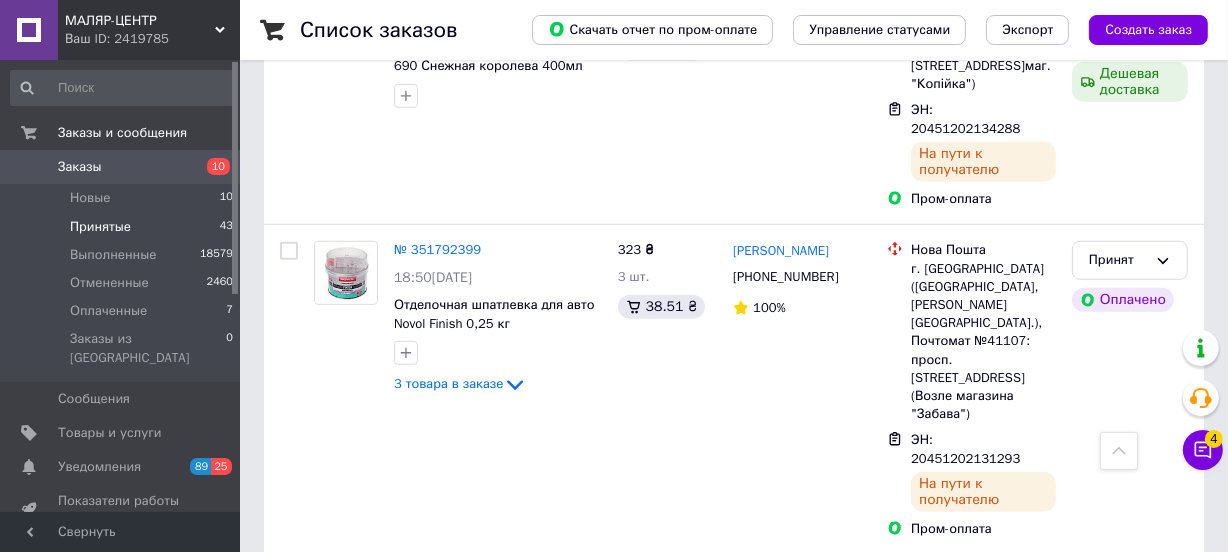 scroll, scrollTop: 1236, scrollLeft: 0, axis: vertical 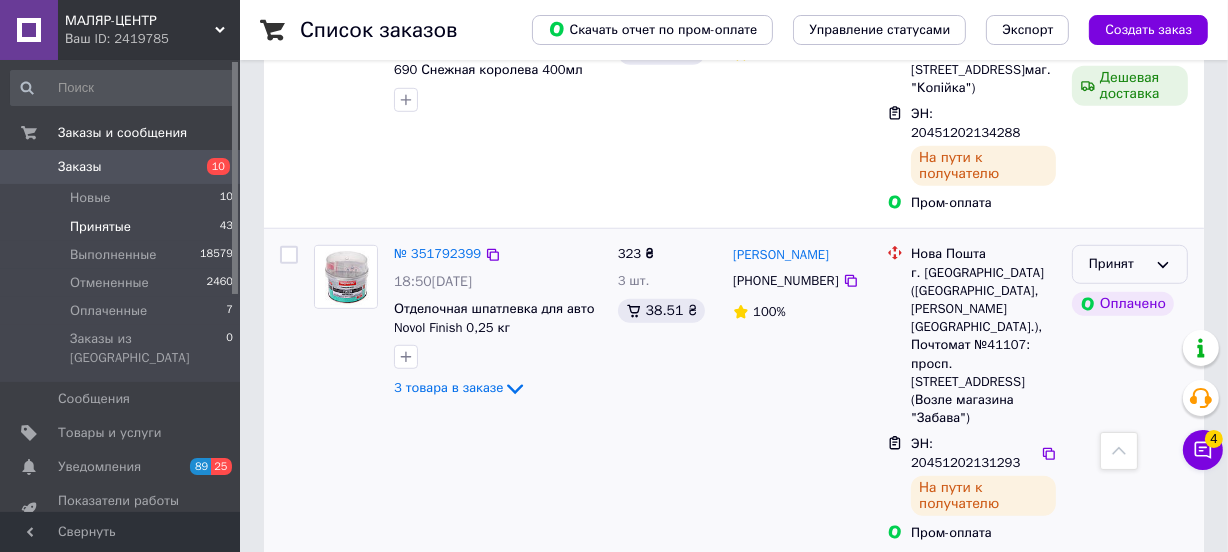 click 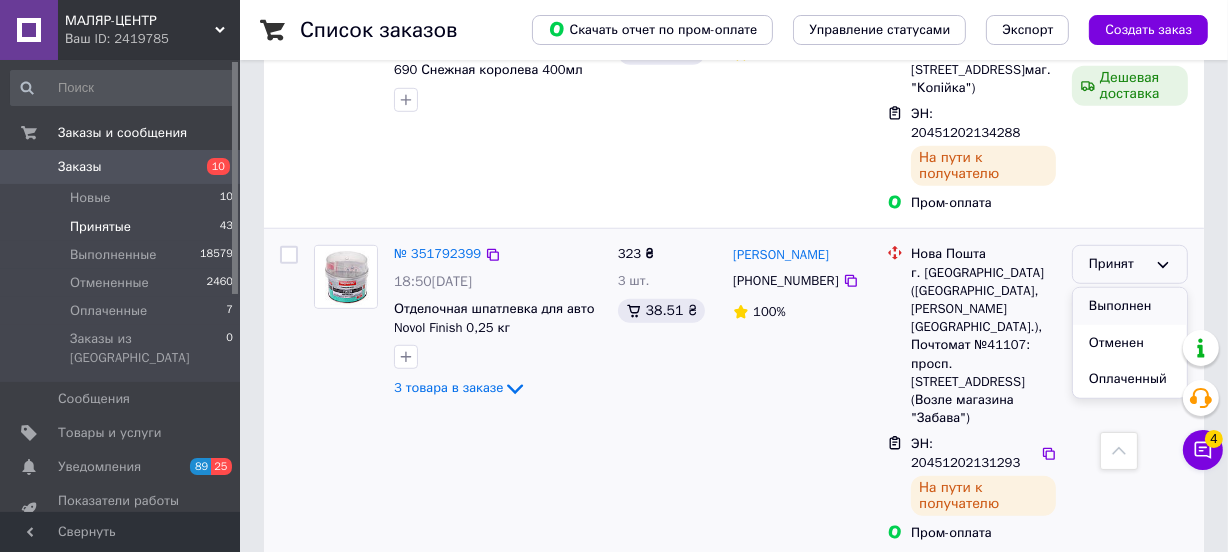 click on "Выполнен" at bounding box center (1130, 306) 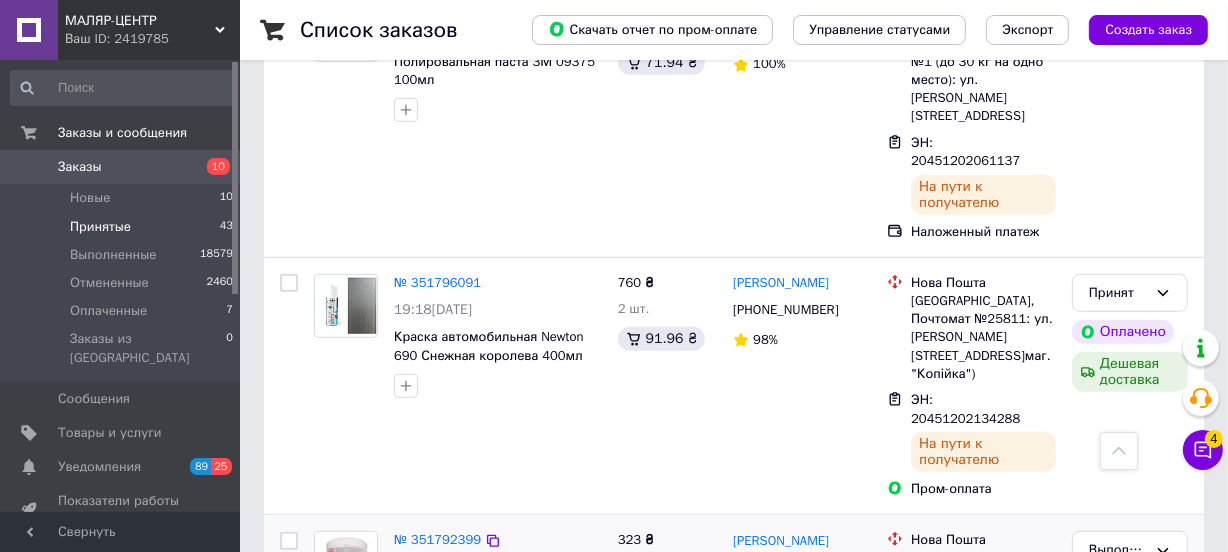 scroll, scrollTop: 933, scrollLeft: 0, axis: vertical 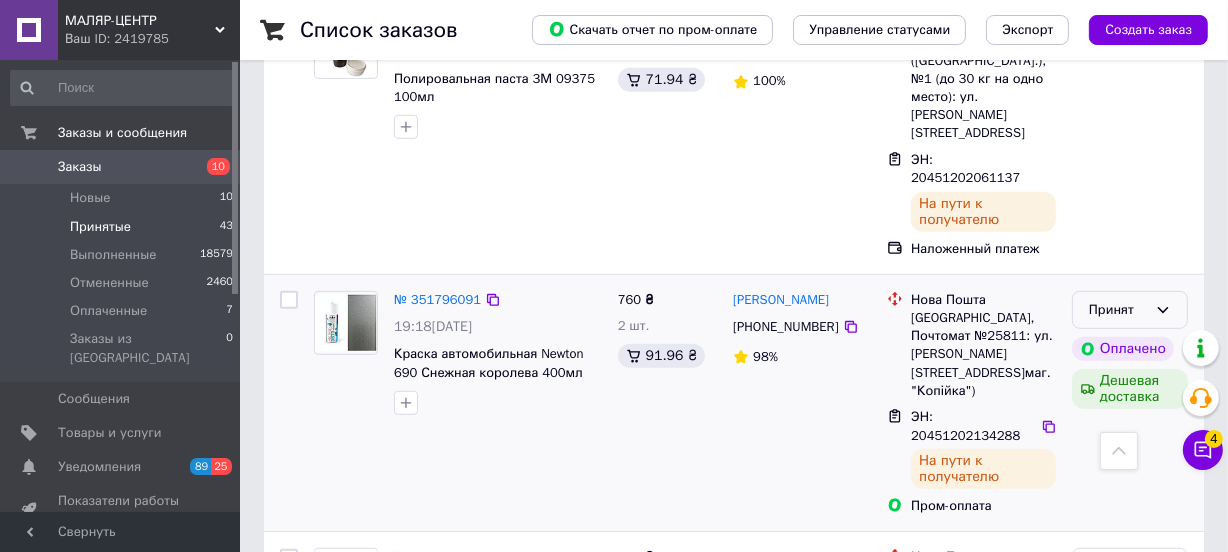 click 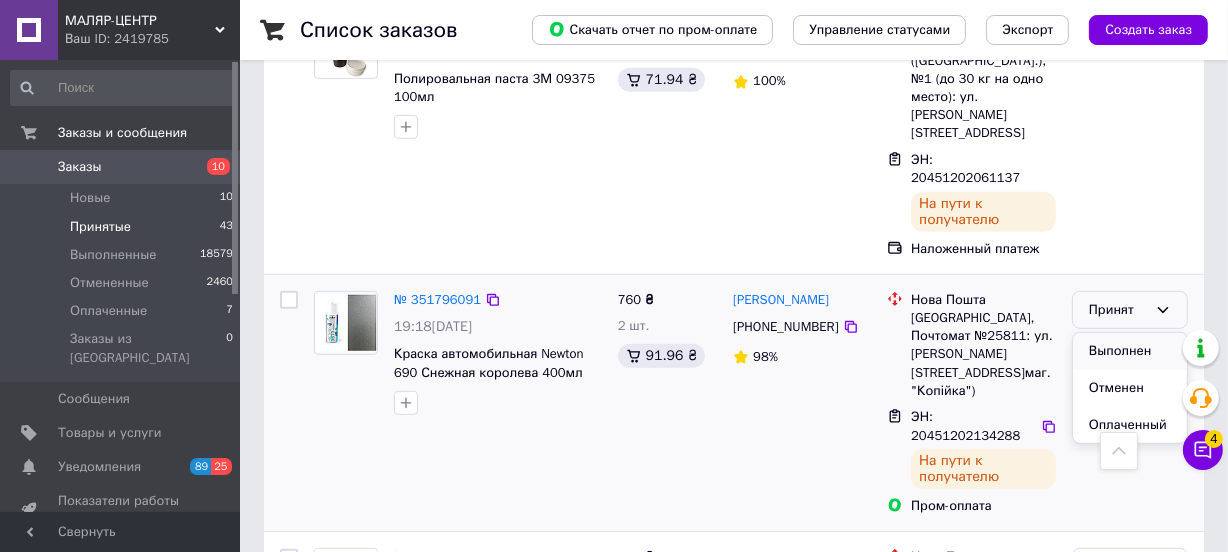 click on "Выполнен" at bounding box center [1130, 351] 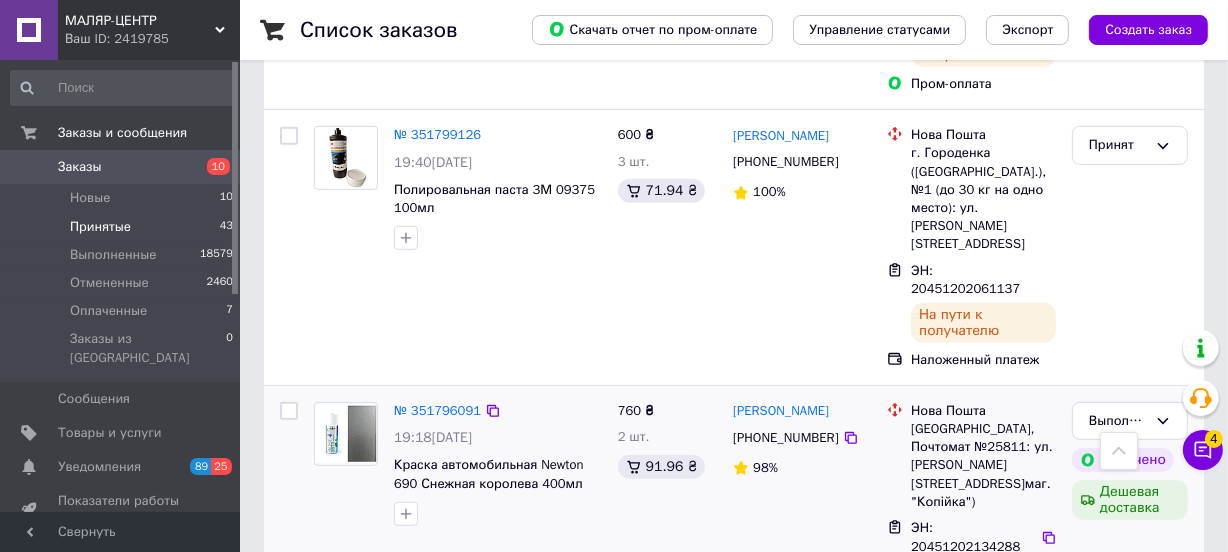 scroll, scrollTop: 751, scrollLeft: 0, axis: vertical 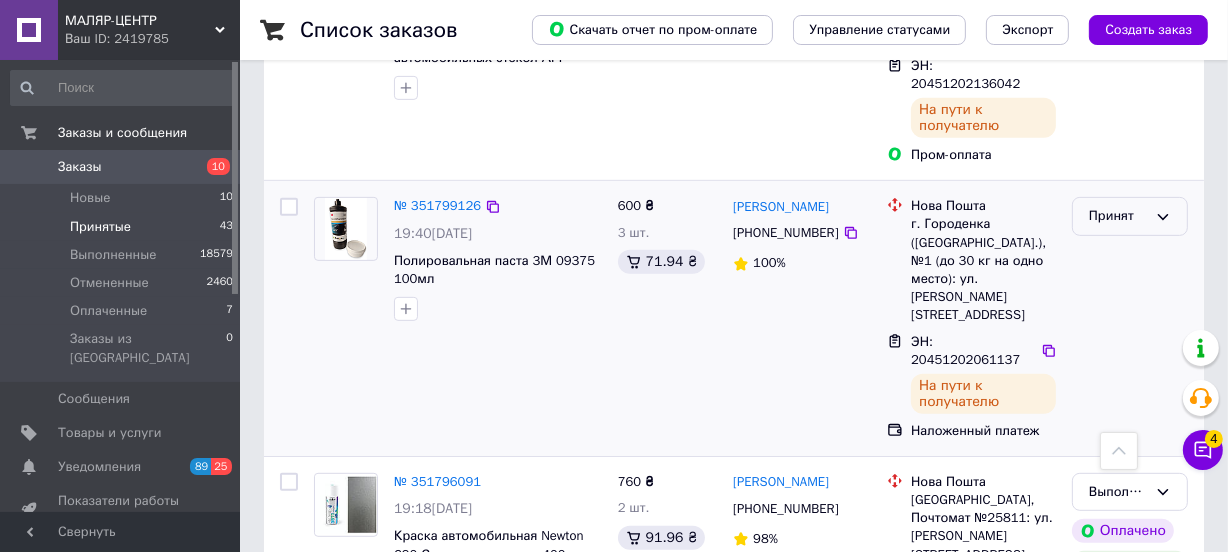 click on "Принят" at bounding box center (1118, 216) 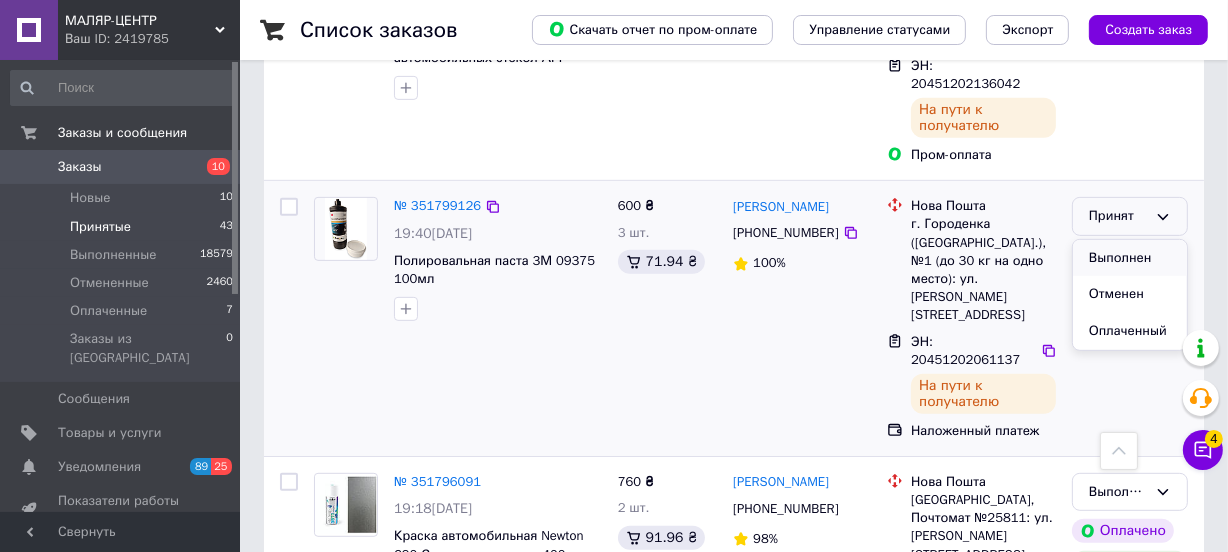 click on "Выполнен" at bounding box center [1130, 258] 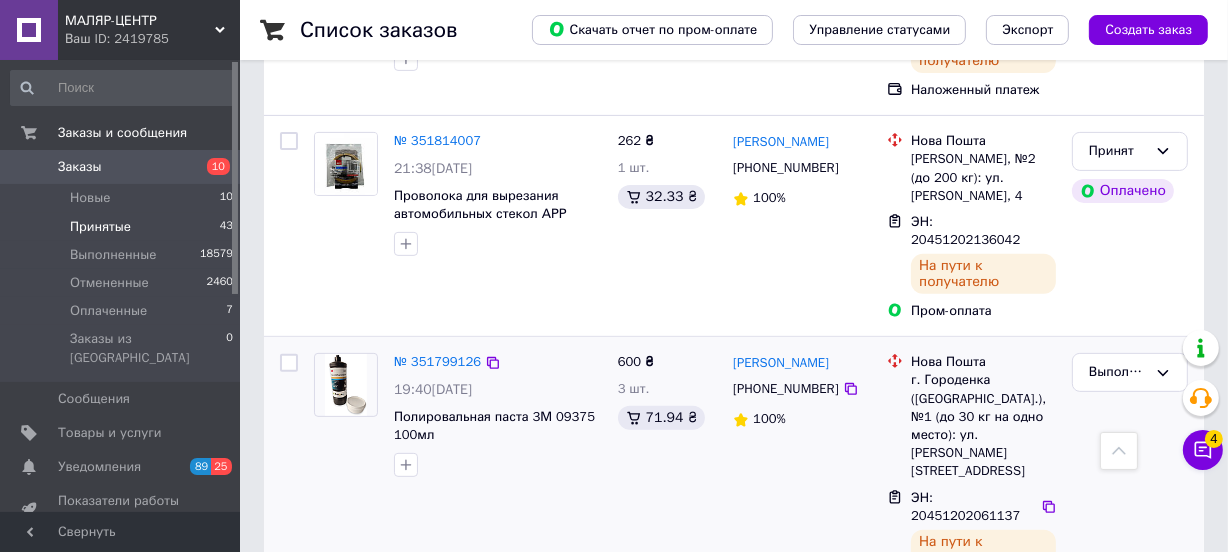 scroll, scrollTop: 570, scrollLeft: 0, axis: vertical 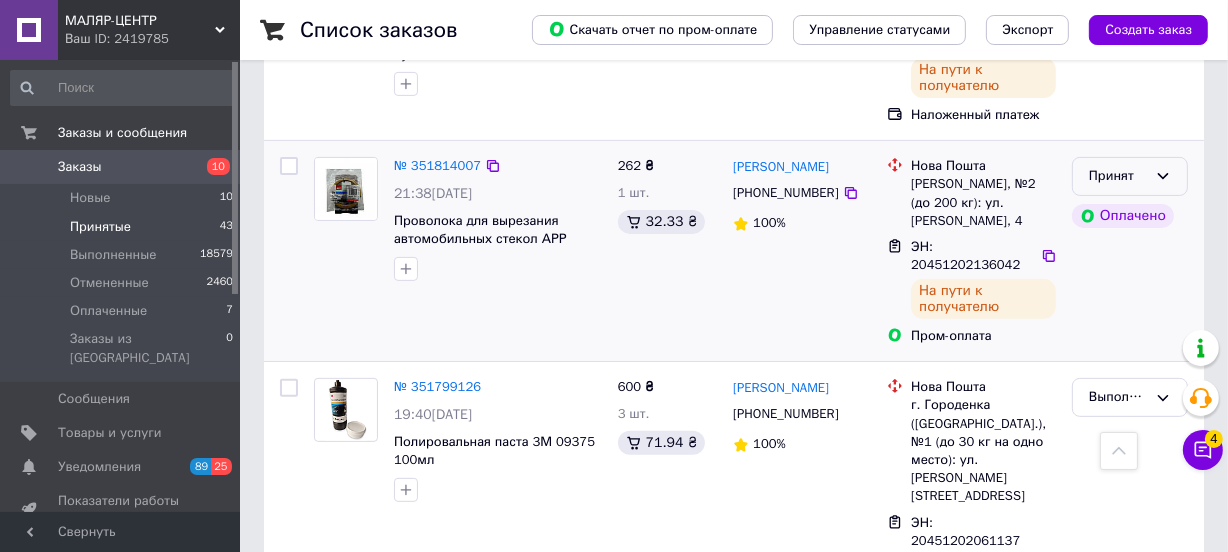 click 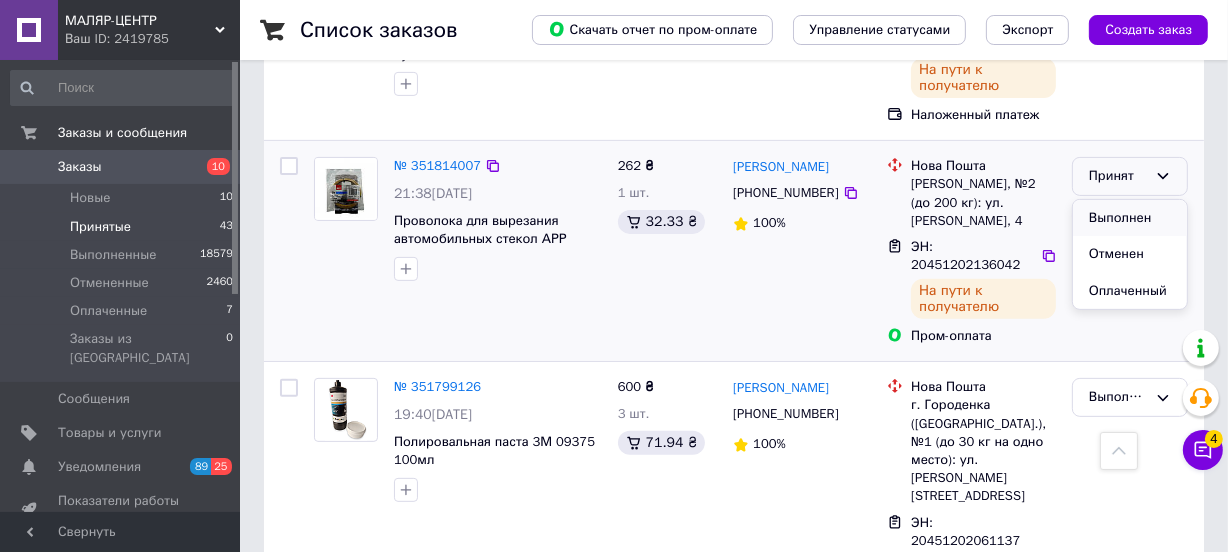 click on "Выполнен" at bounding box center (1130, 218) 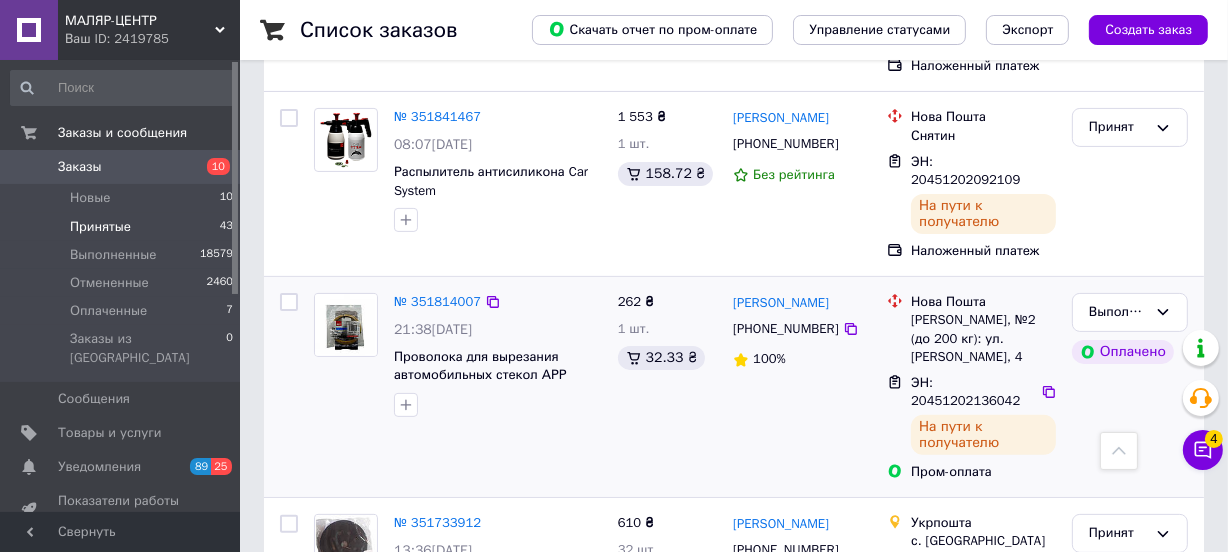 scroll, scrollTop: 388, scrollLeft: 0, axis: vertical 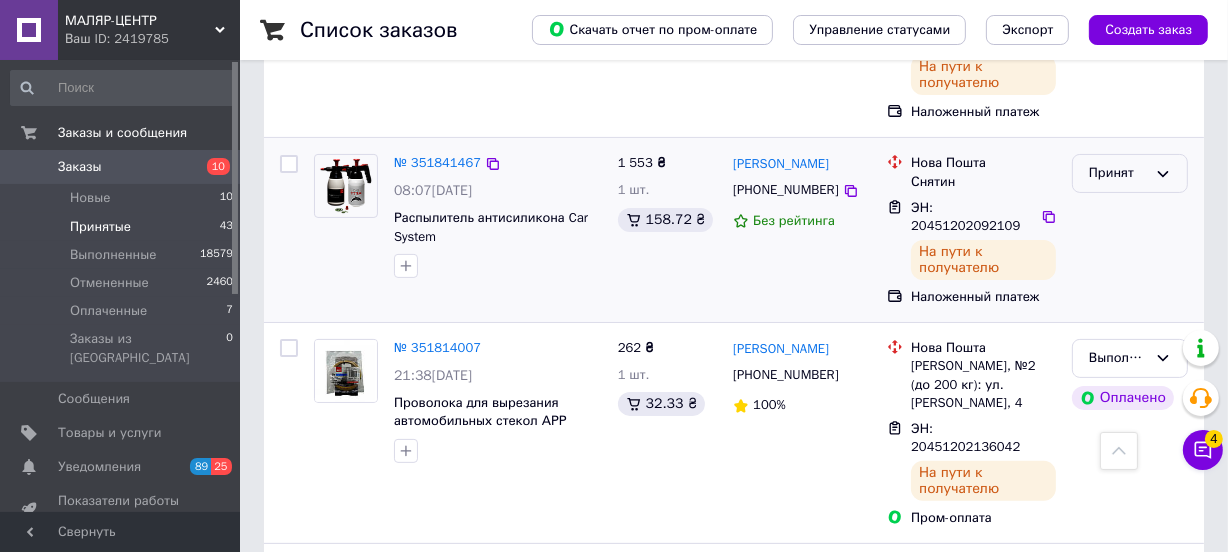 click 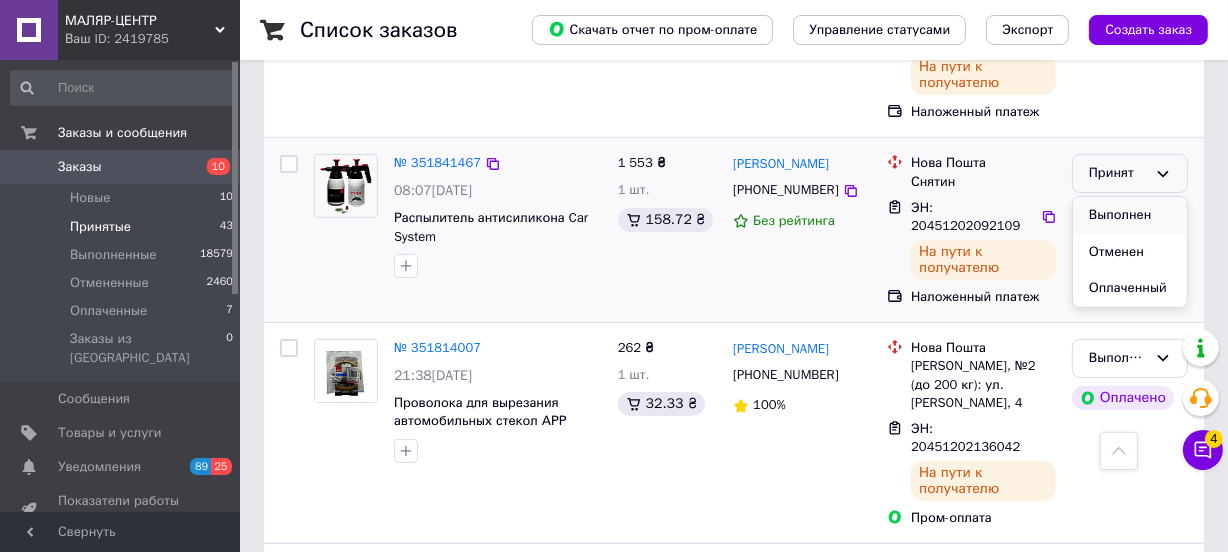 click on "Выполнен" at bounding box center (1130, 215) 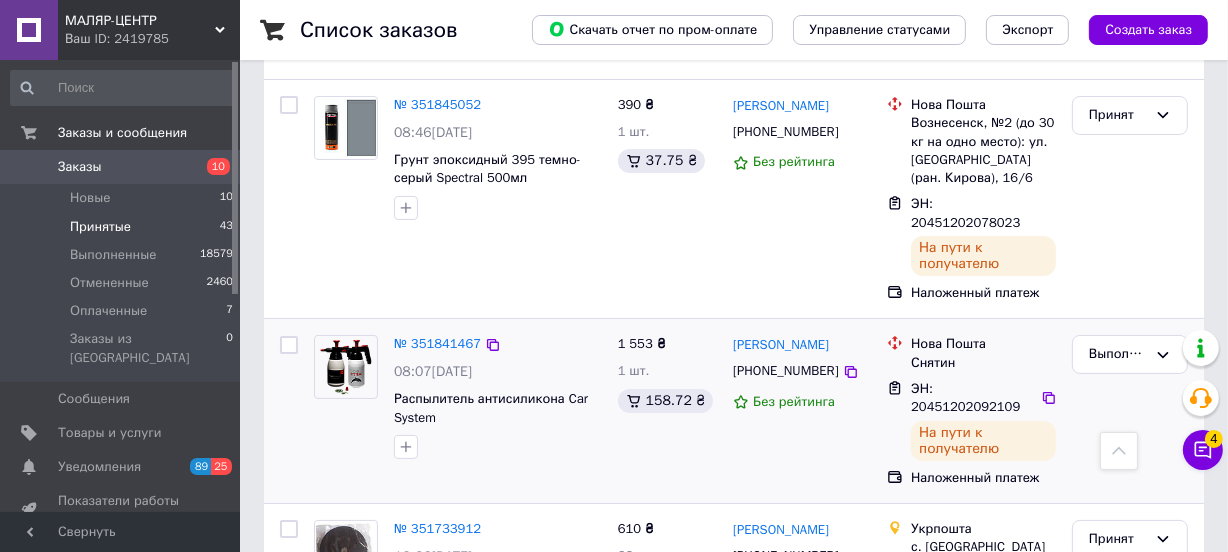scroll, scrollTop: 206, scrollLeft: 0, axis: vertical 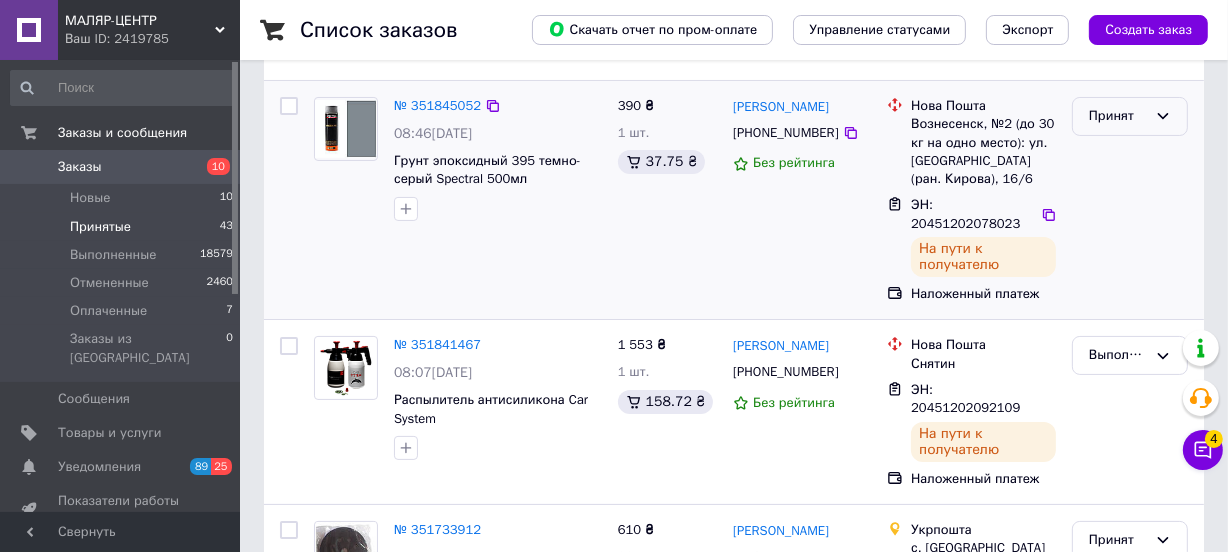 click 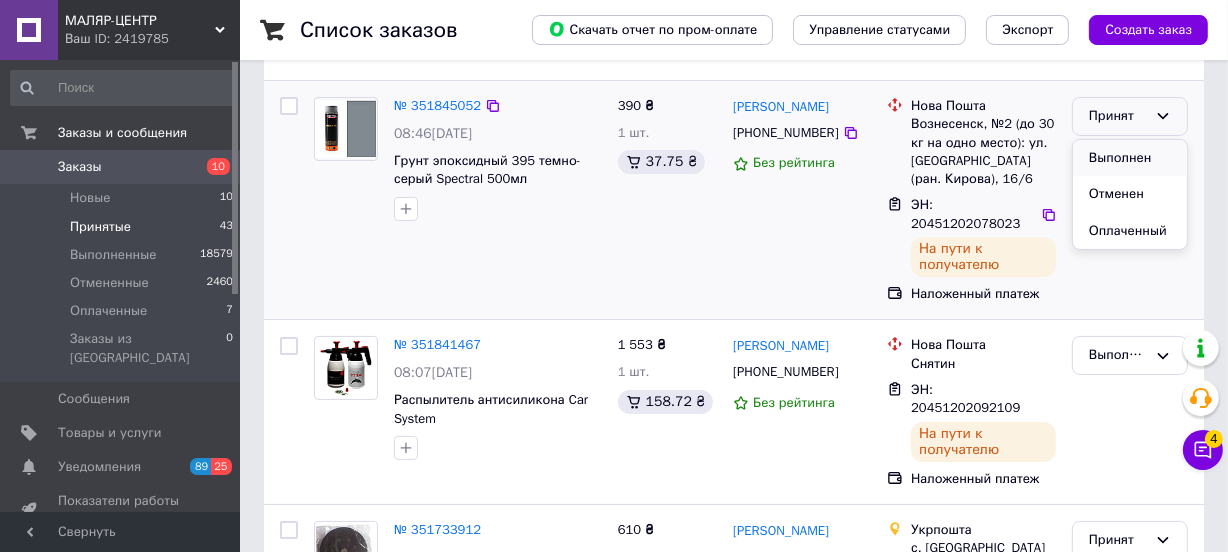 click on "Выполнен" at bounding box center (1130, 158) 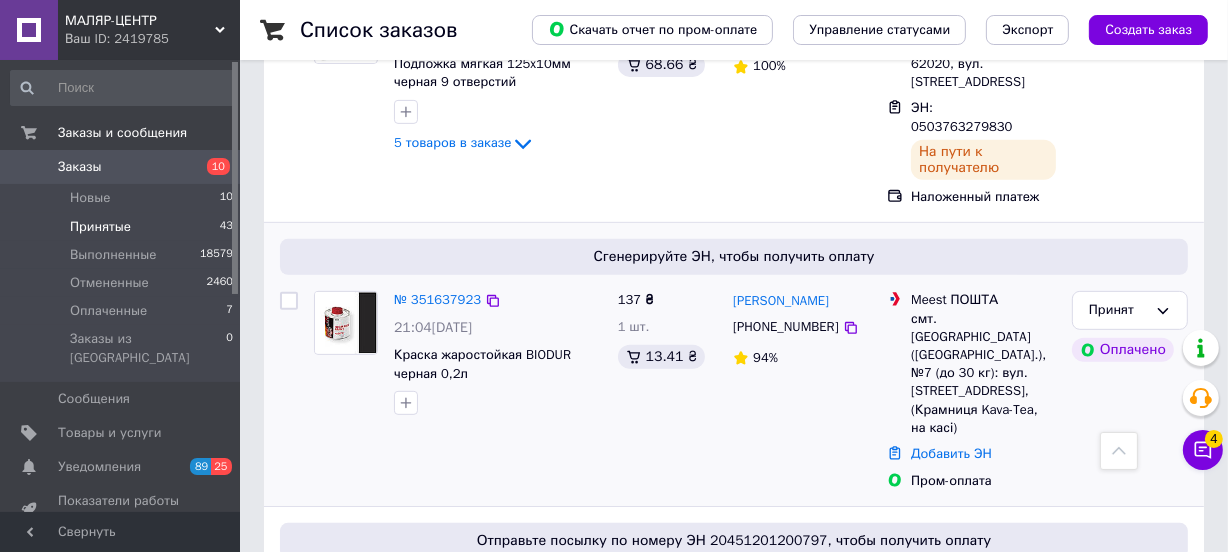 scroll, scrollTop: 545, scrollLeft: 0, axis: vertical 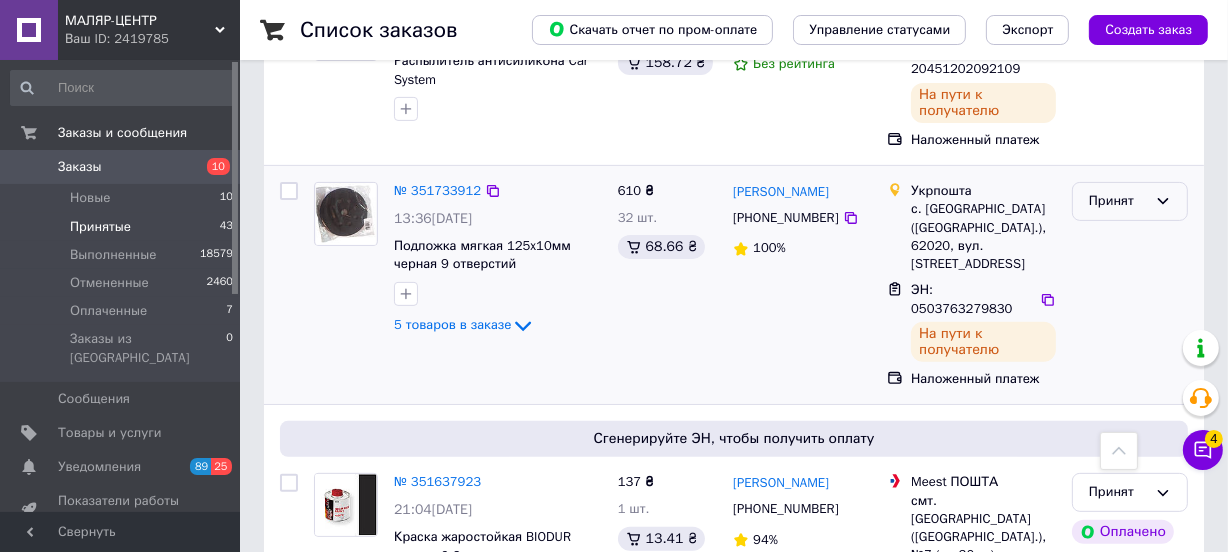 click on "Принят" at bounding box center (1118, 201) 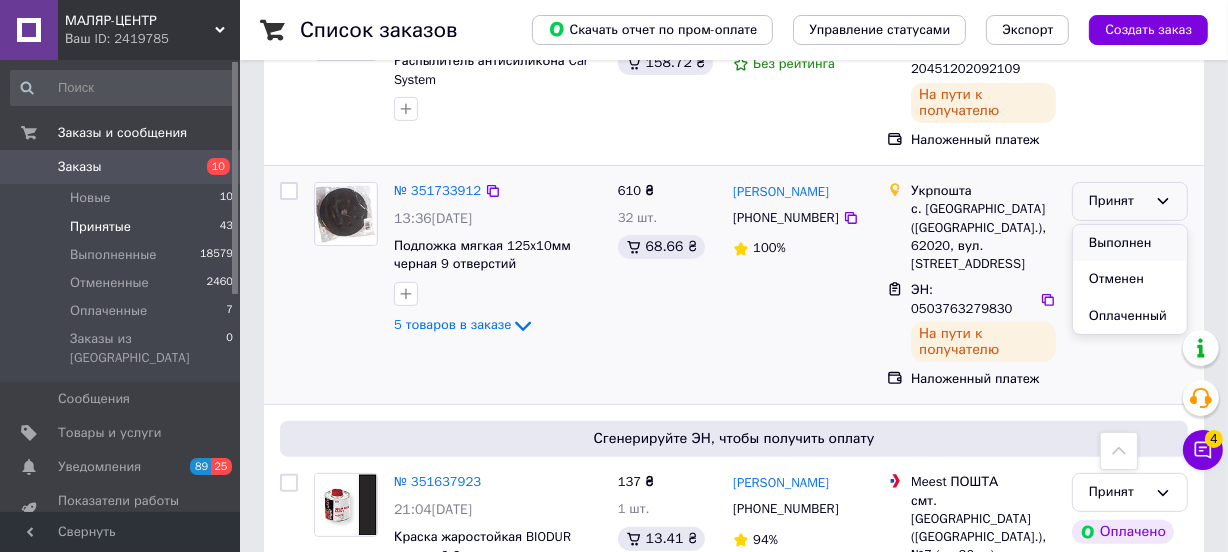 click on "Выполнен" at bounding box center [1130, 243] 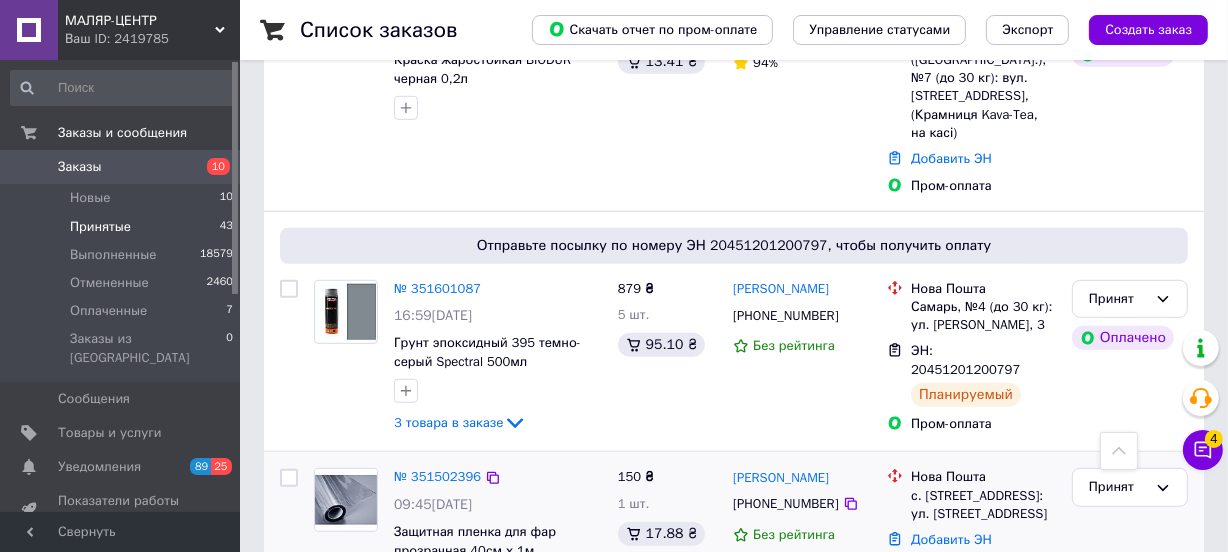 scroll, scrollTop: 1070, scrollLeft: 0, axis: vertical 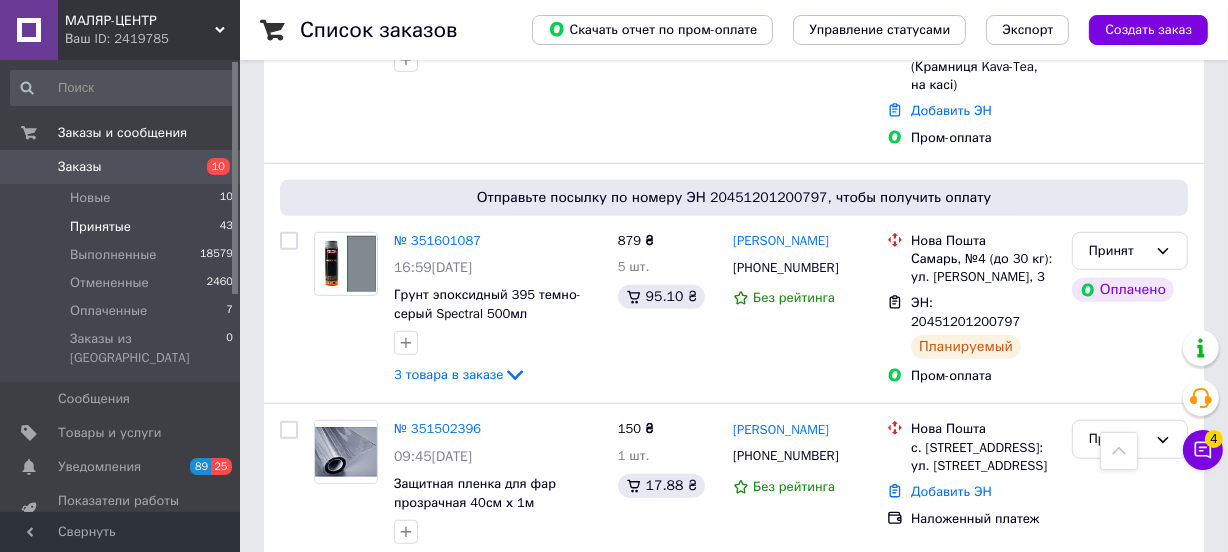 click on "1" at bounding box center [415, 605] 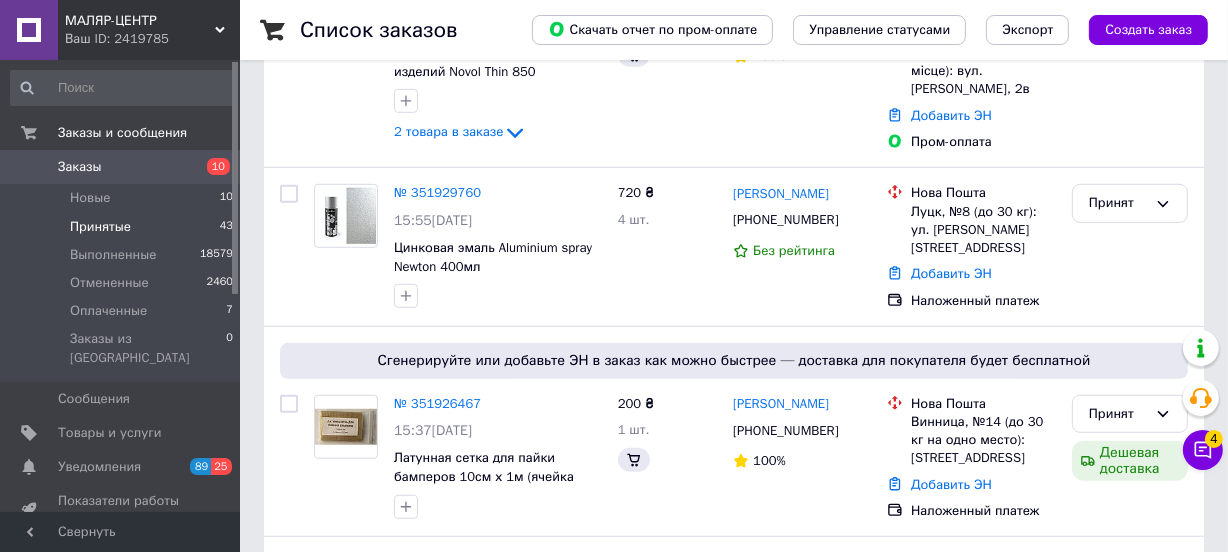 scroll, scrollTop: 0, scrollLeft: 0, axis: both 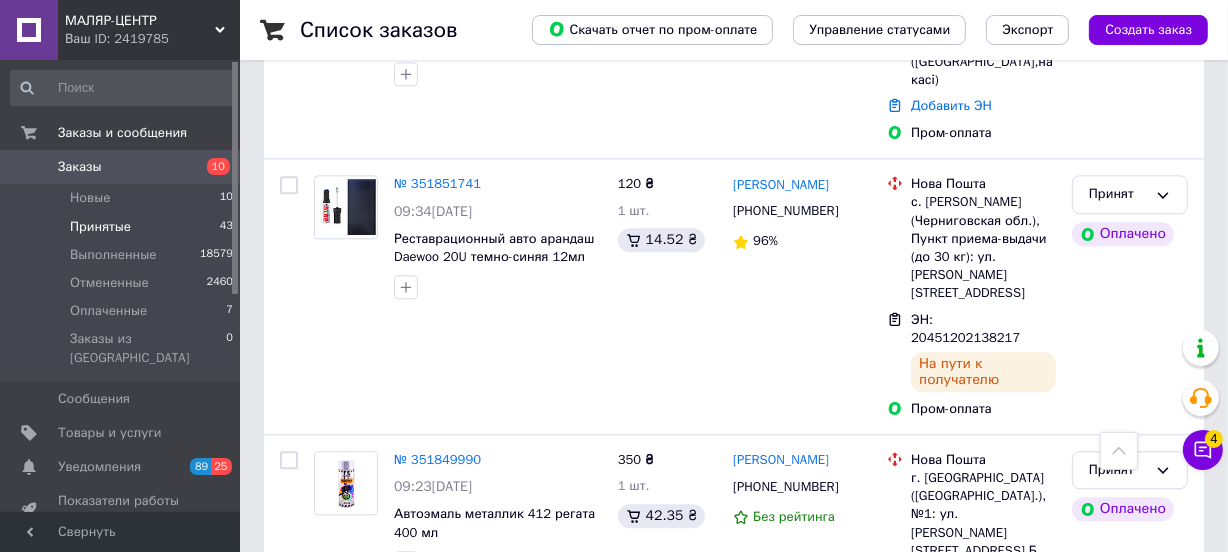 click on "Принят" at bounding box center [1118, 727] 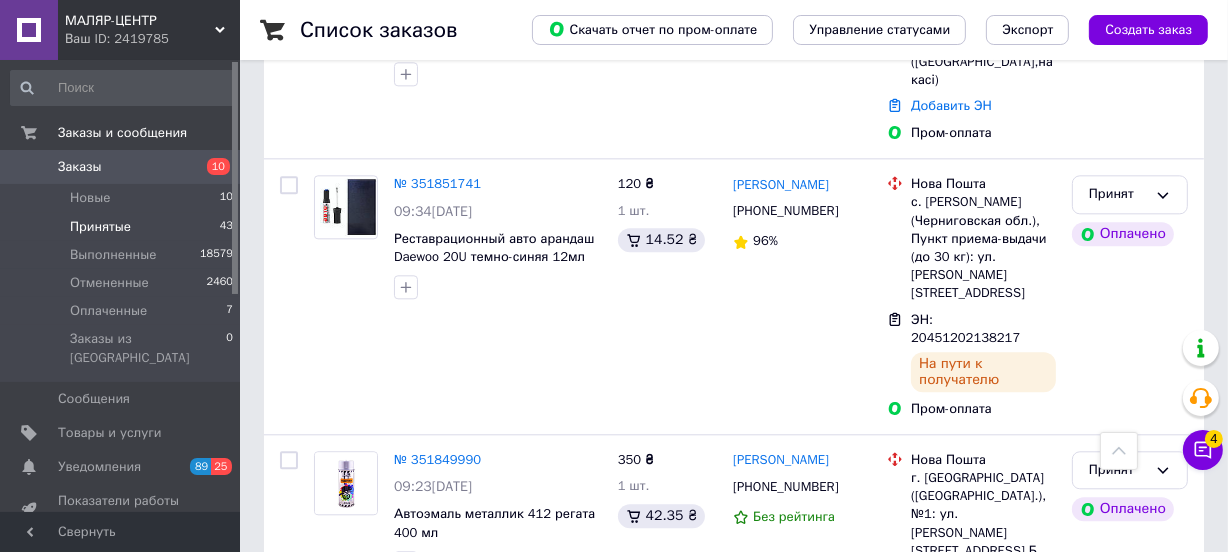 click on "Выполнен" at bounding box center (1130, 769) 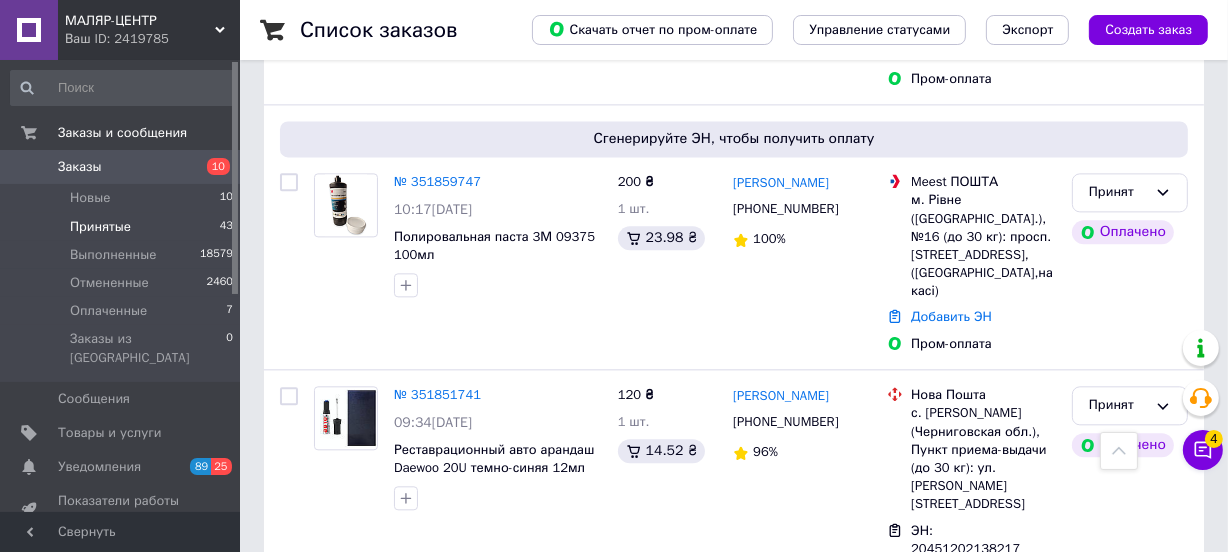 scroll, scrollTop: 4035, scrollLeft: 0, axis: vertical 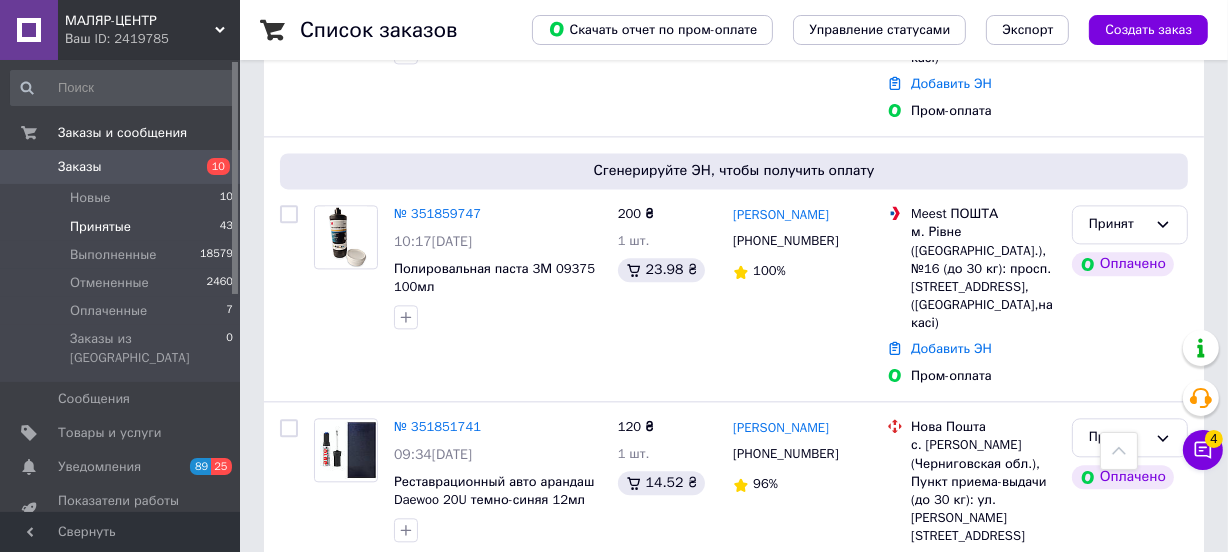 click 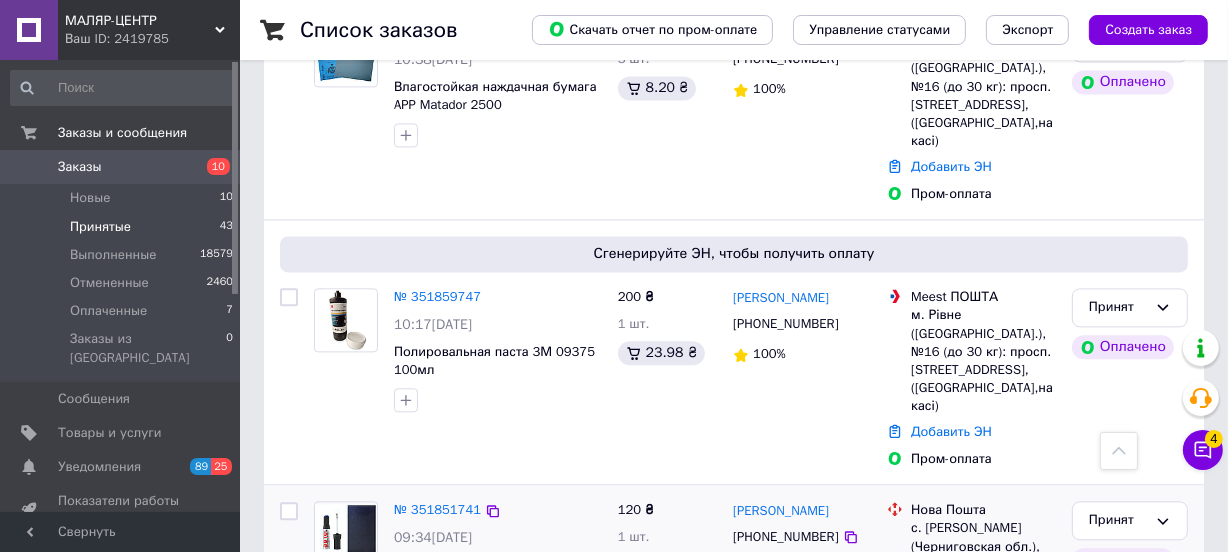scroll, scrollTop: 3914, scrollLeft: 0, axis: vertical 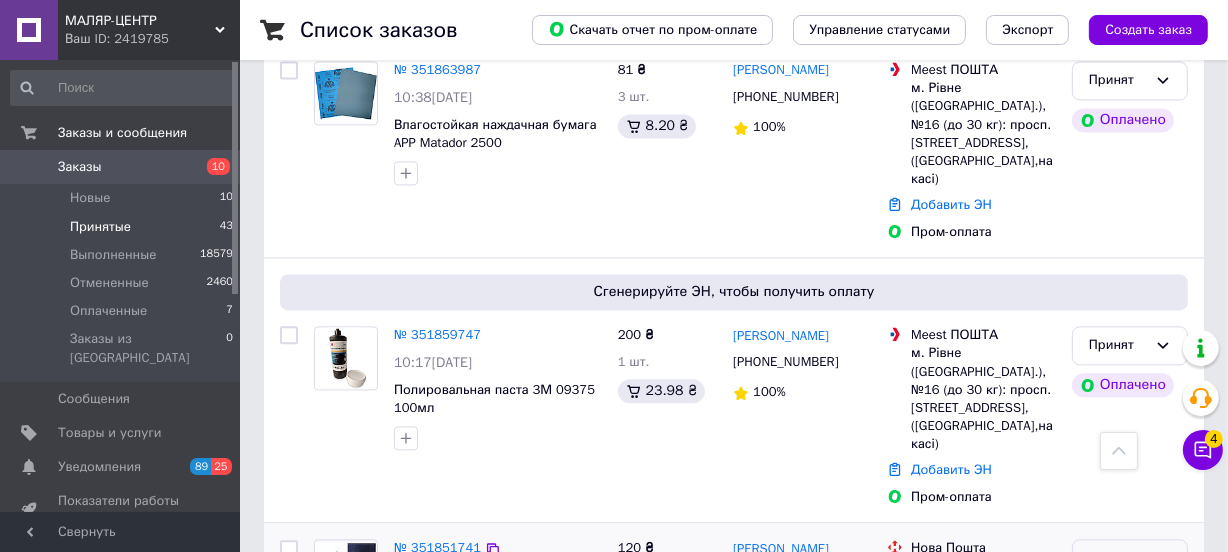 click 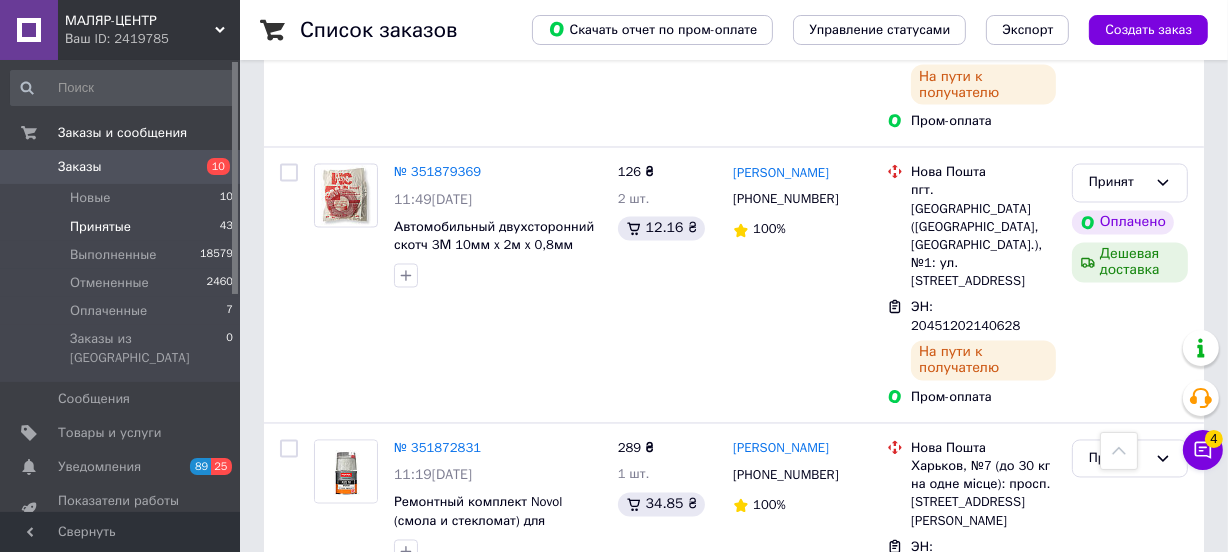 scroll, scrollTop: 3248, scrollLeft: 0, axis: vertical 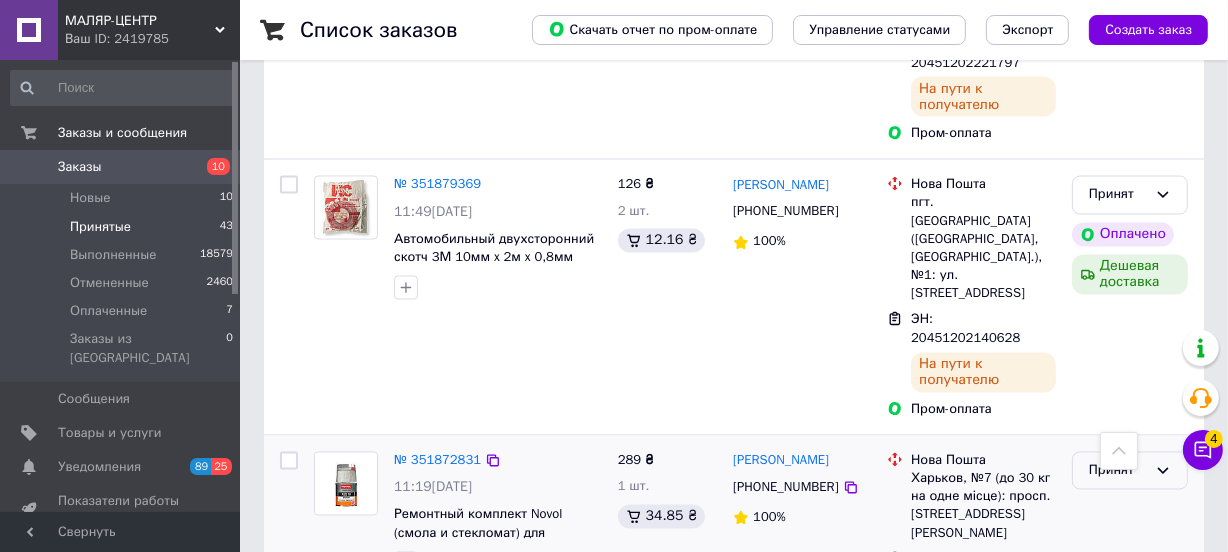 click on "Принят" at bounding box center [1118, 471] 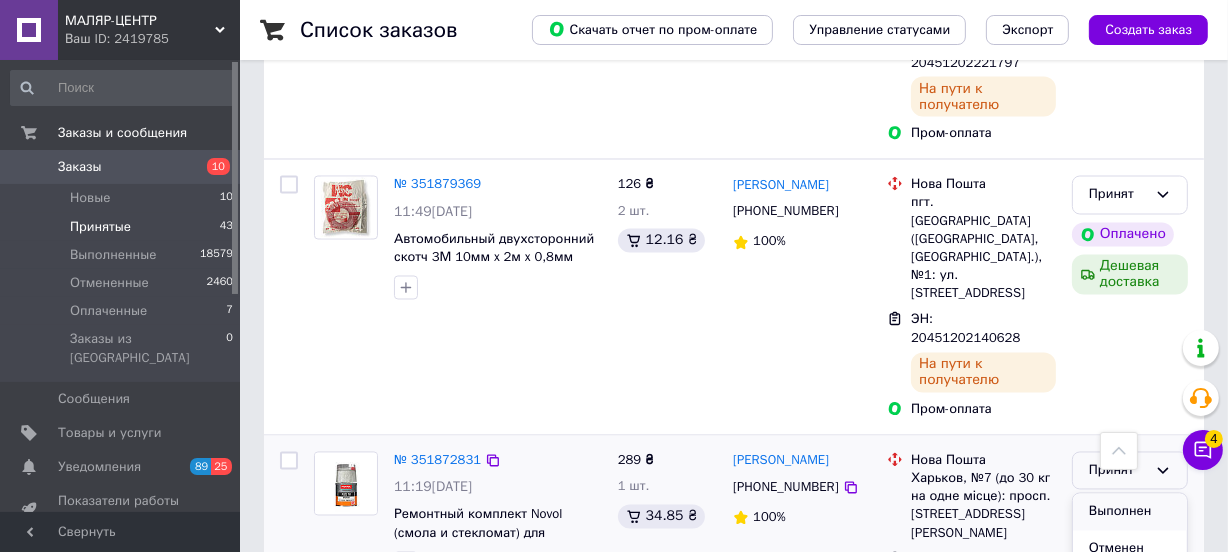 click on "Выполнен" at bounding box center (1130, 512) 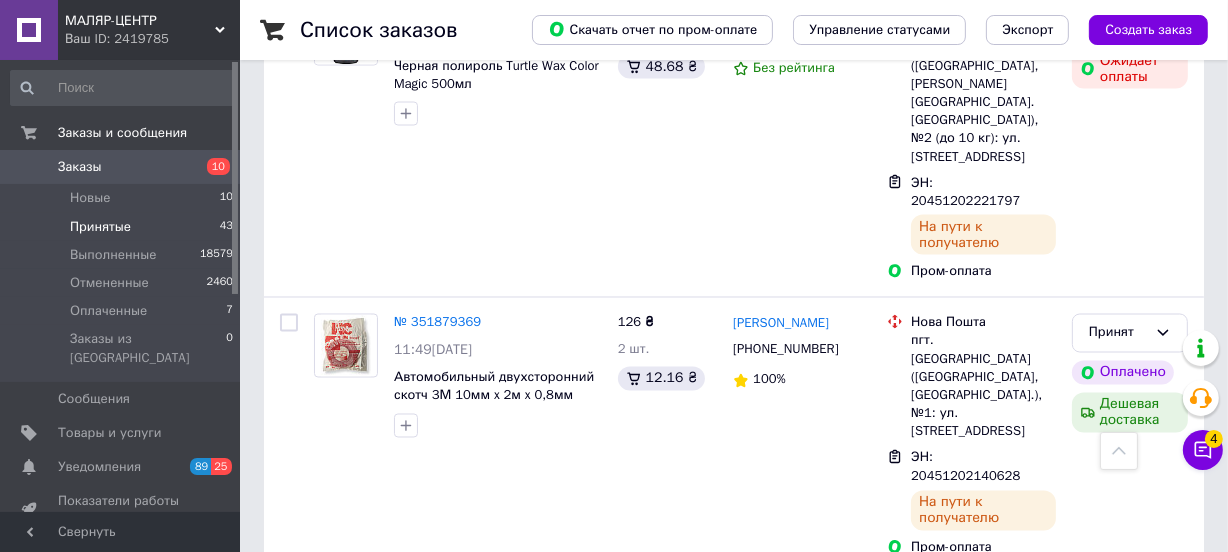 scroll, scrollTop: 3066, scrollLeft: 0, axis: vertical 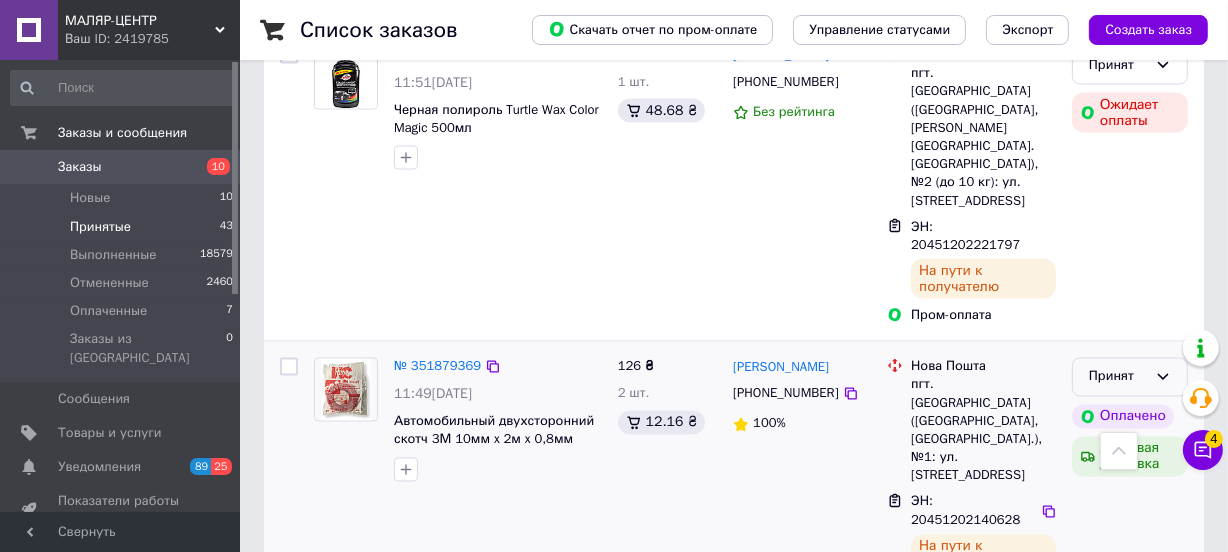 click 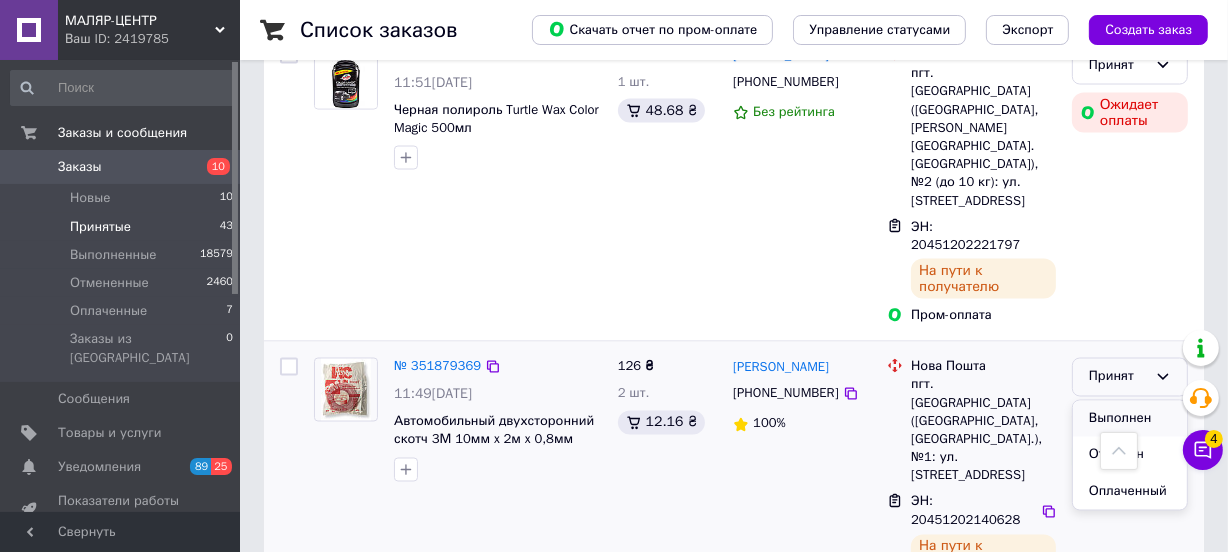 click on "Выполнен" at bounding box center (1130, 419) 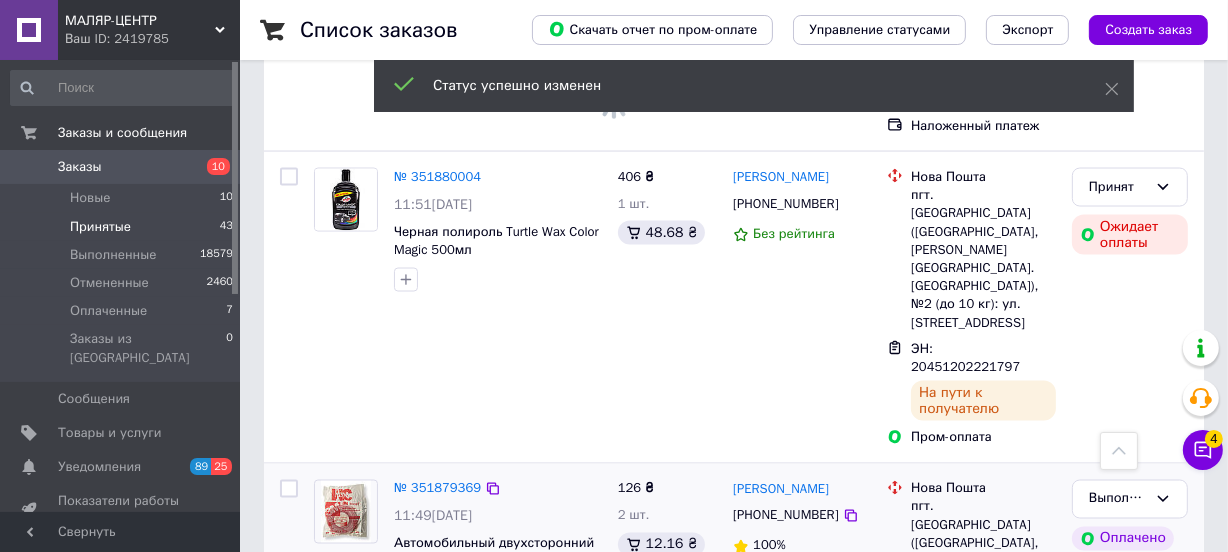 scroll, scrollTop: 2823, scrollLeft: 0, axis: vertical 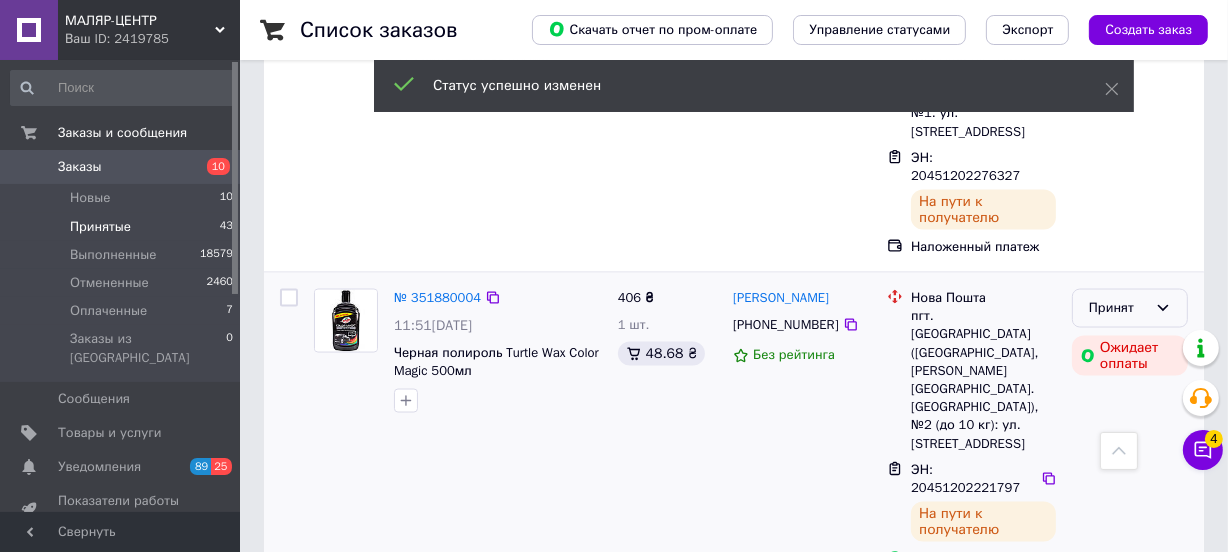 click 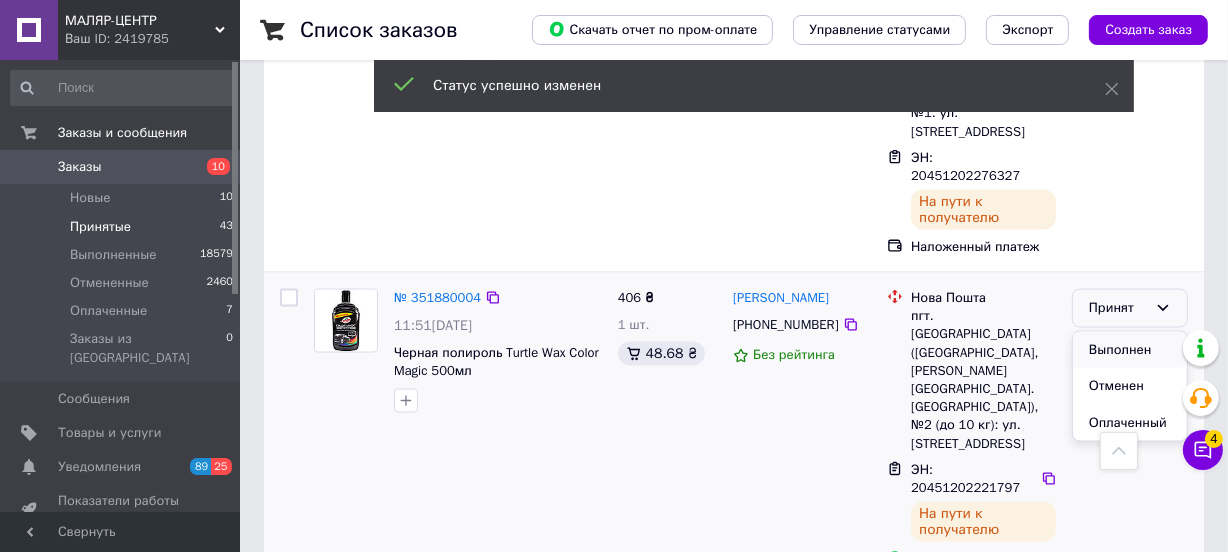 click on "Выполнен" at bounding box center (1130, 350) 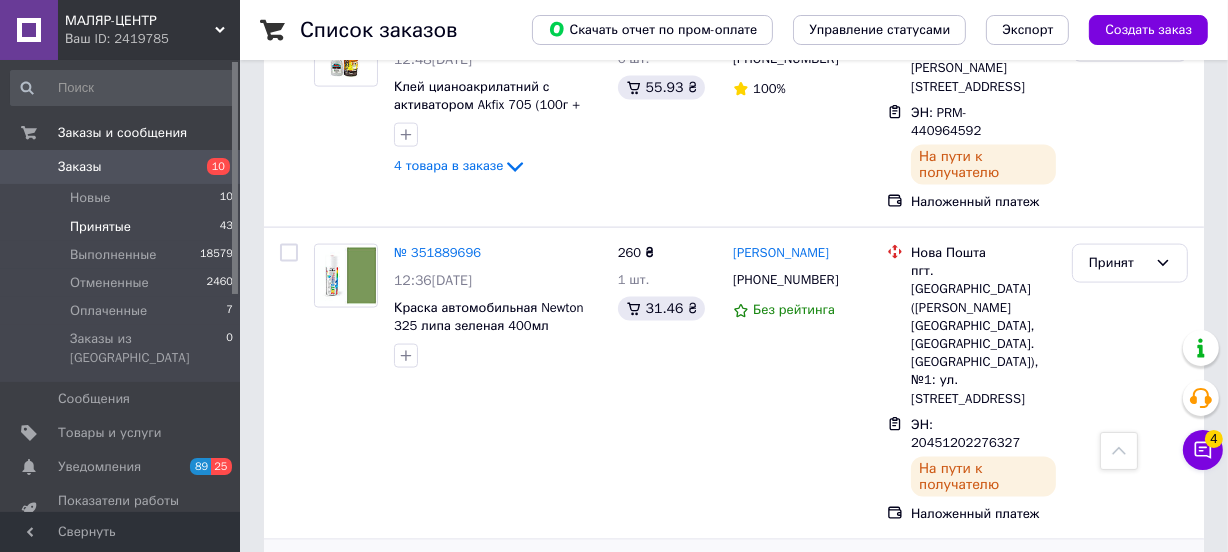 scroll, scrollTop: 2520, scrollLeft: 0, axis: vertical 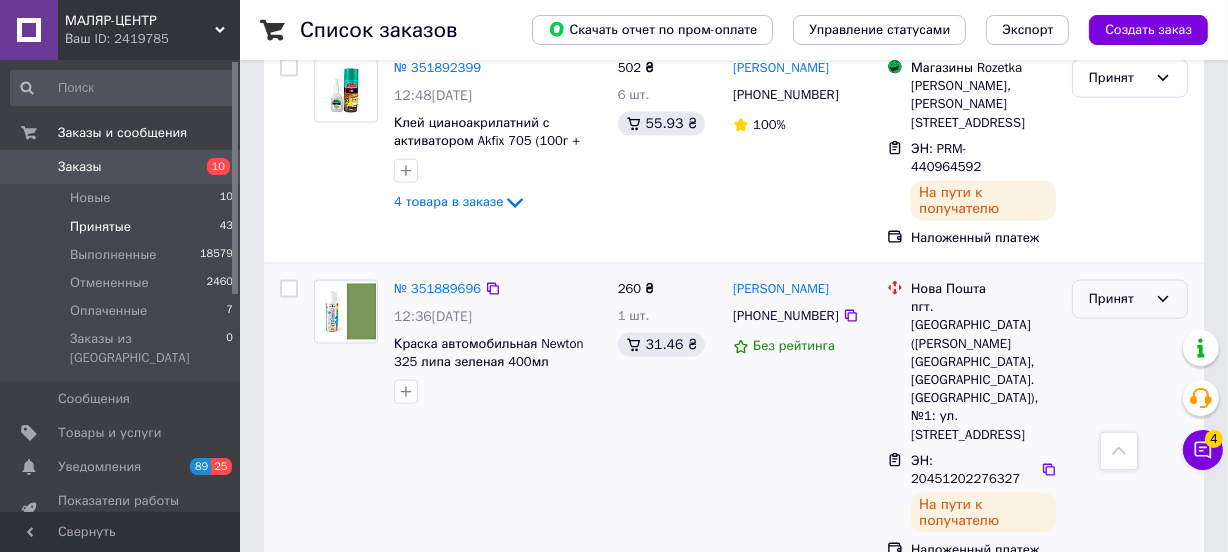 click on "Принят" at bounding box center [1130, 299] 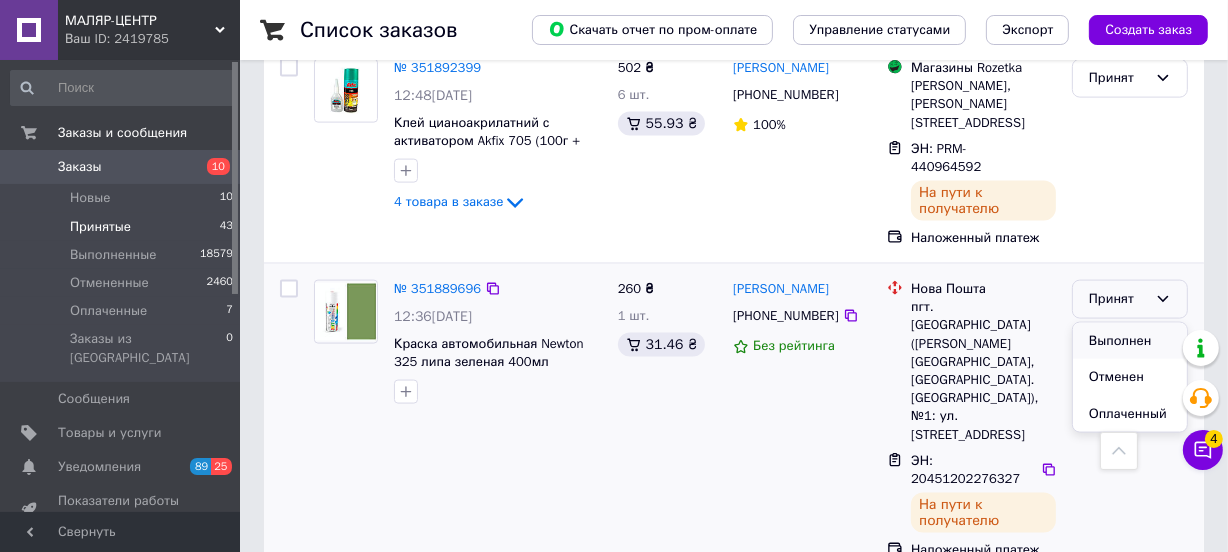 click on "Выполнен" at bounding box center [1130, 341] 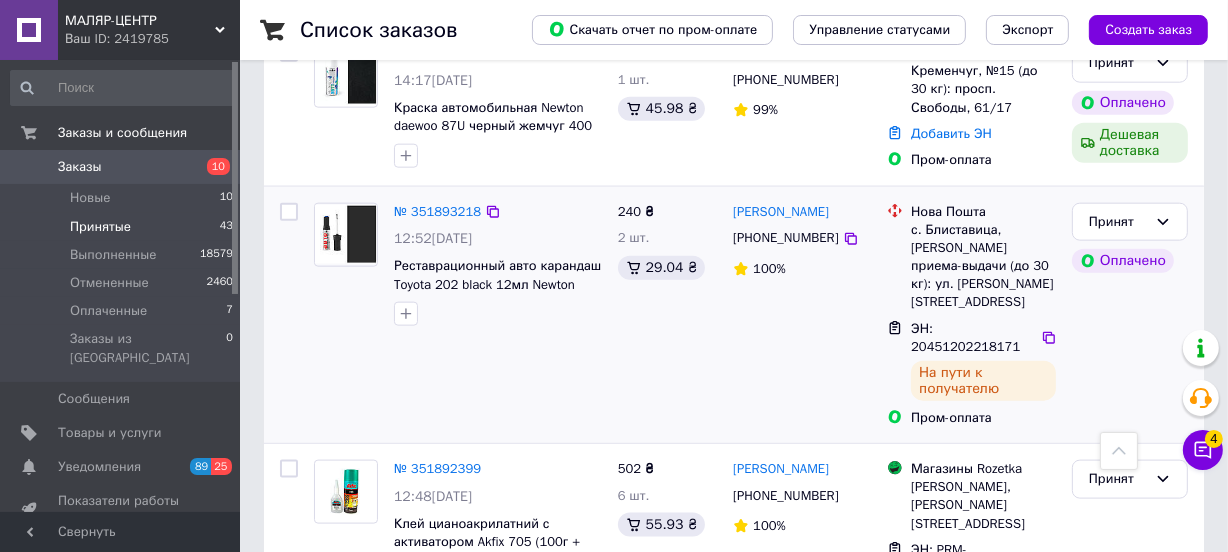scroll, scrollTop: 2096, scrollLeft: 0, axis: vertical 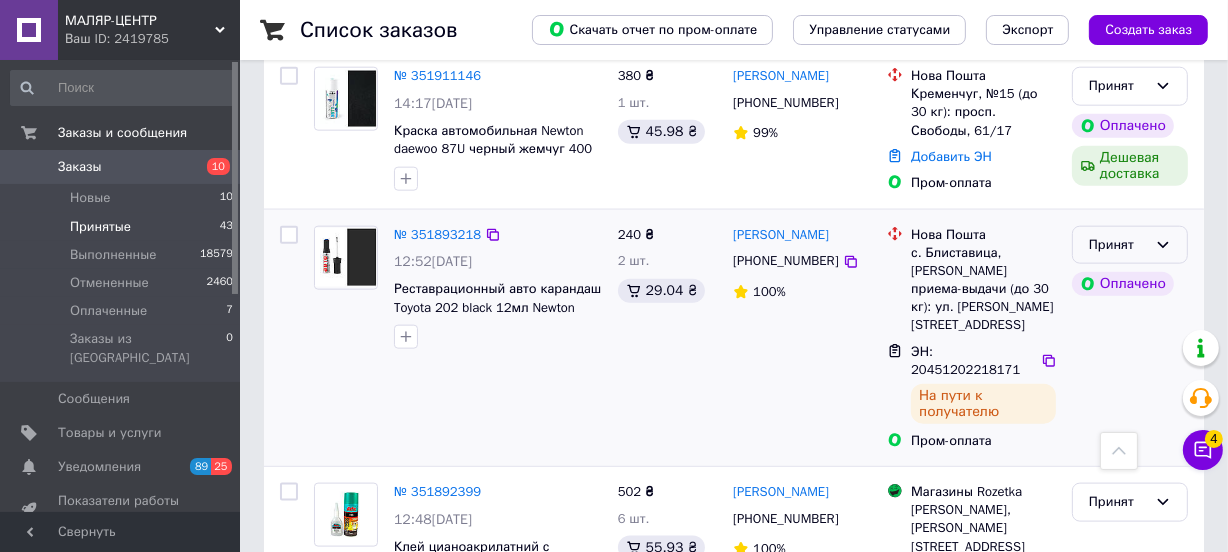 click 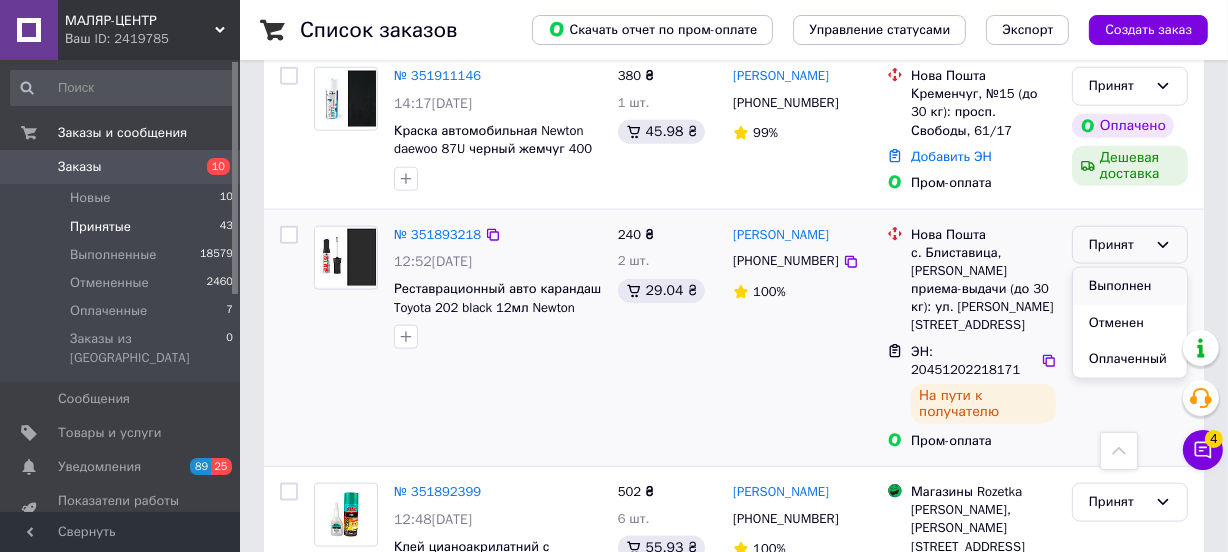 click on "Выполнен" at bounding box center (1130, 286) 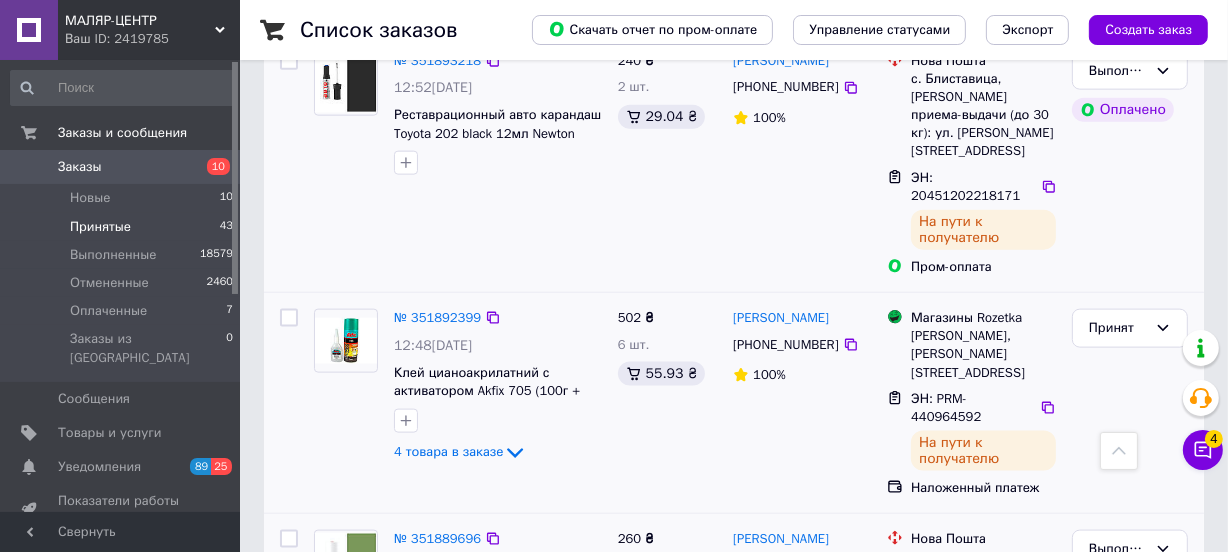 scroll, scrollTop: 2278, scrollLeft: 0, axis: vertical 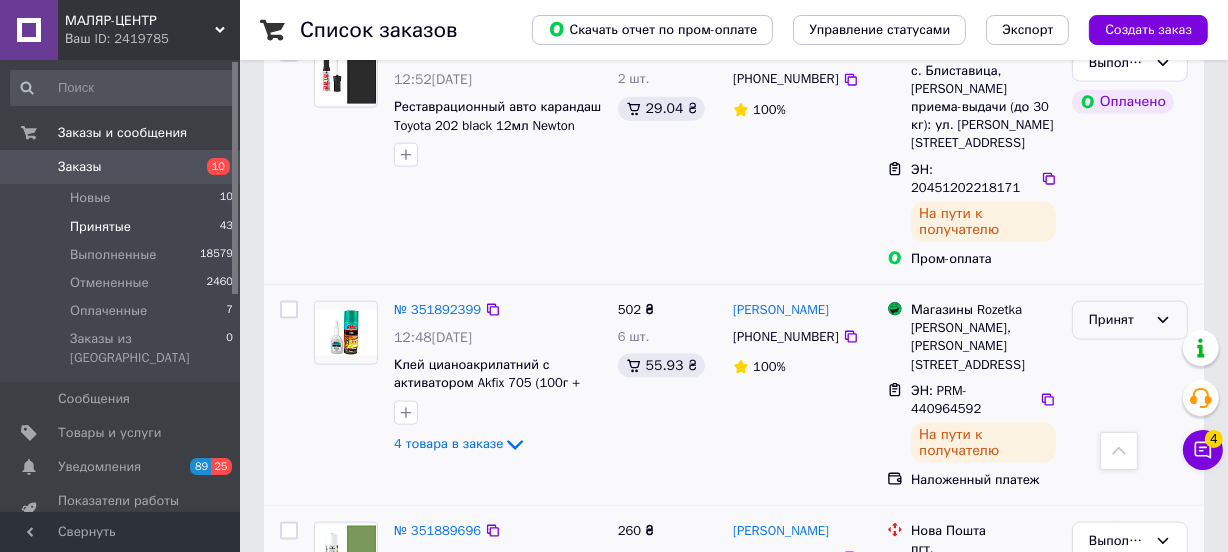 click on "Принят" at bounding box center (1118, 320) 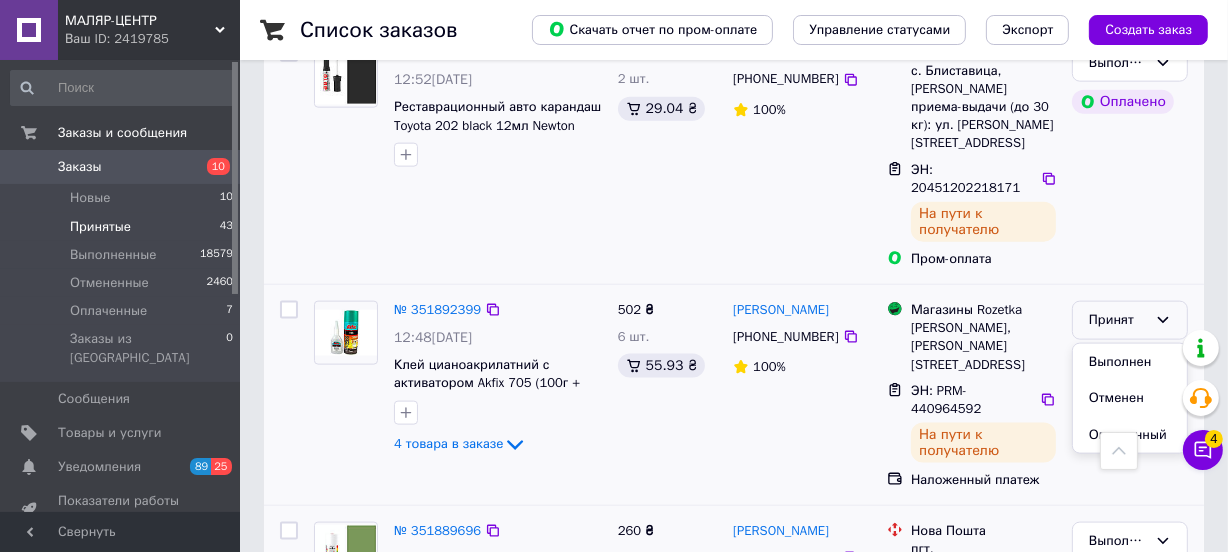 click on "Выполнен" at bounding box center (1130, 362) 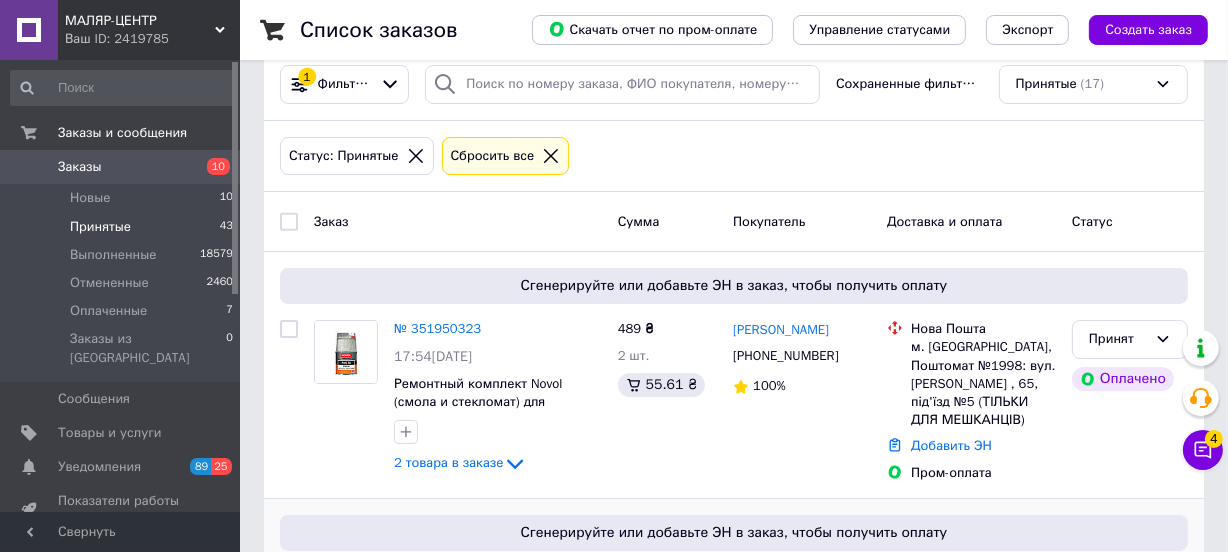 scroll, scrollTop: 0, scrollLeft: 0, axis: both 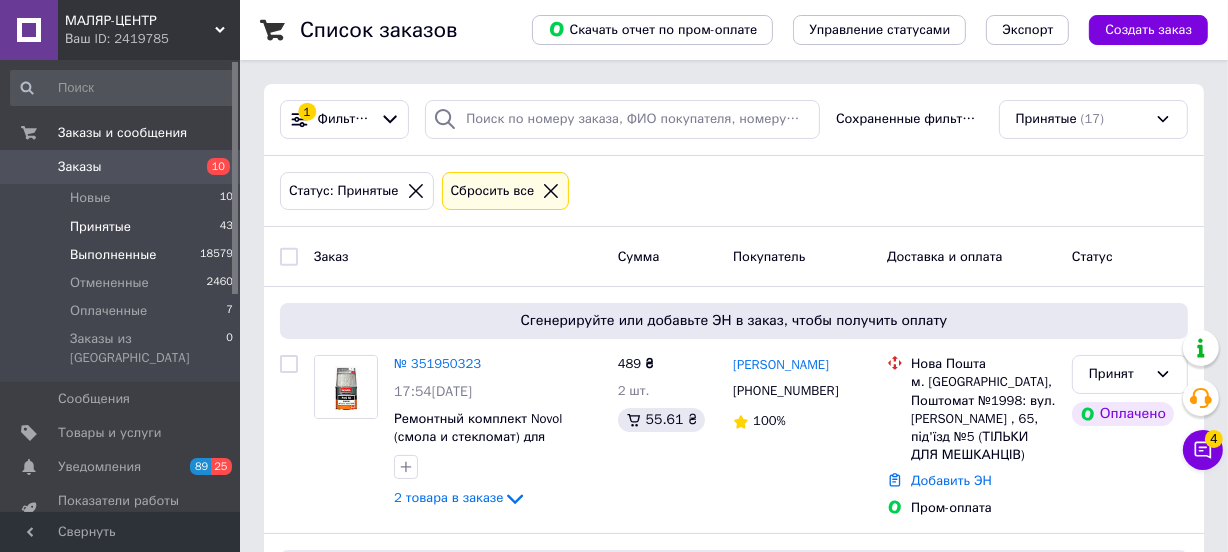click on "Выполненные" at bounding box center [113, 255] 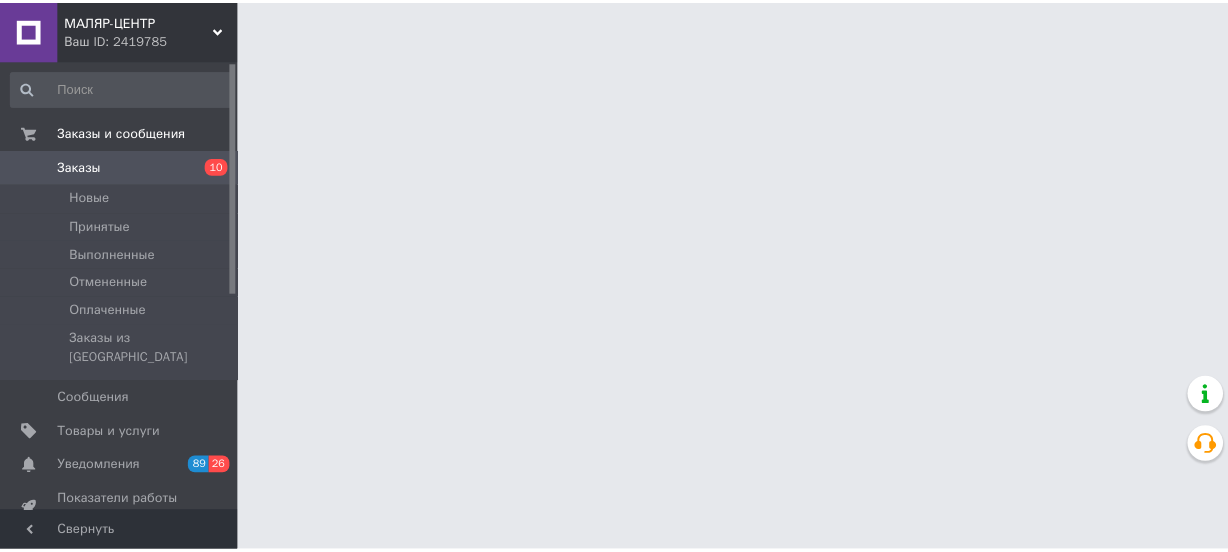 scroll, scrollTop: 0, scrollLeft: 0, axis: both 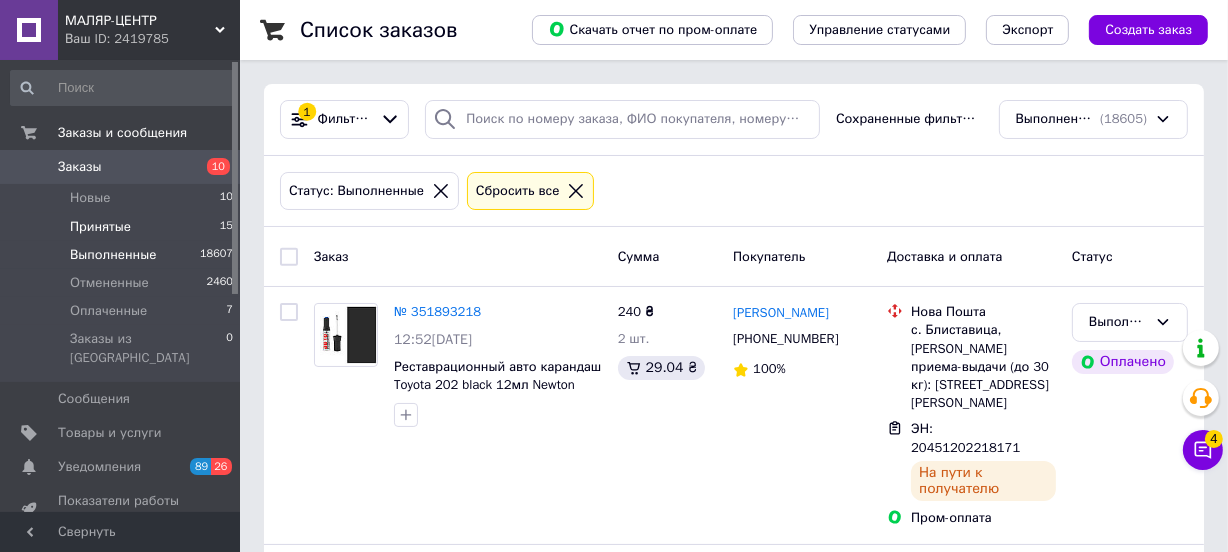 click on "Принятые" at bounding box center (100, 227) 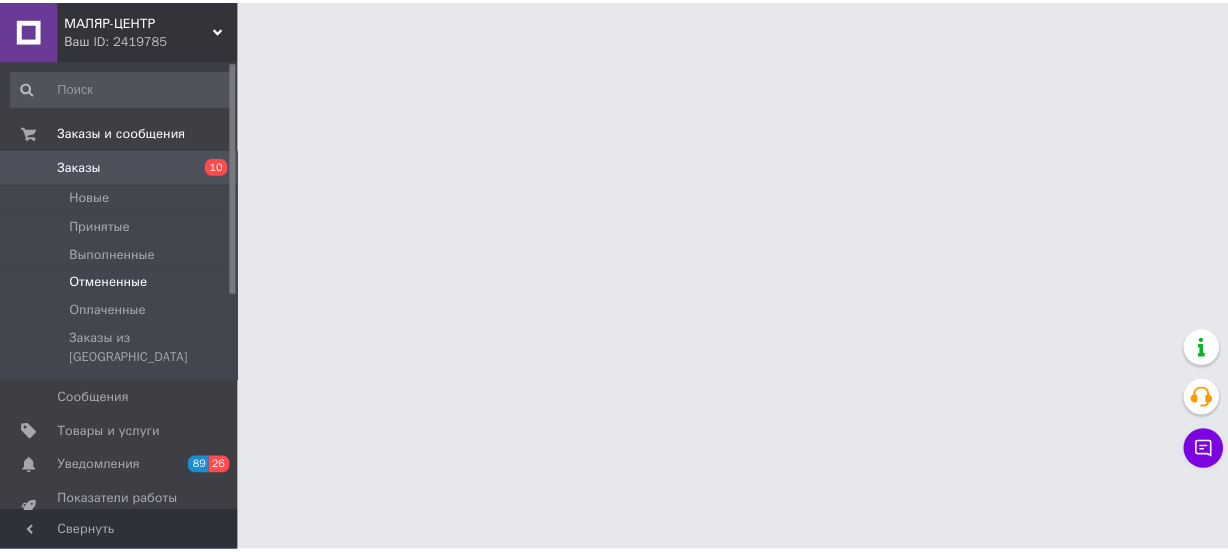 scroll, scrollTop: 0, scrollLeft: 0, axis: both 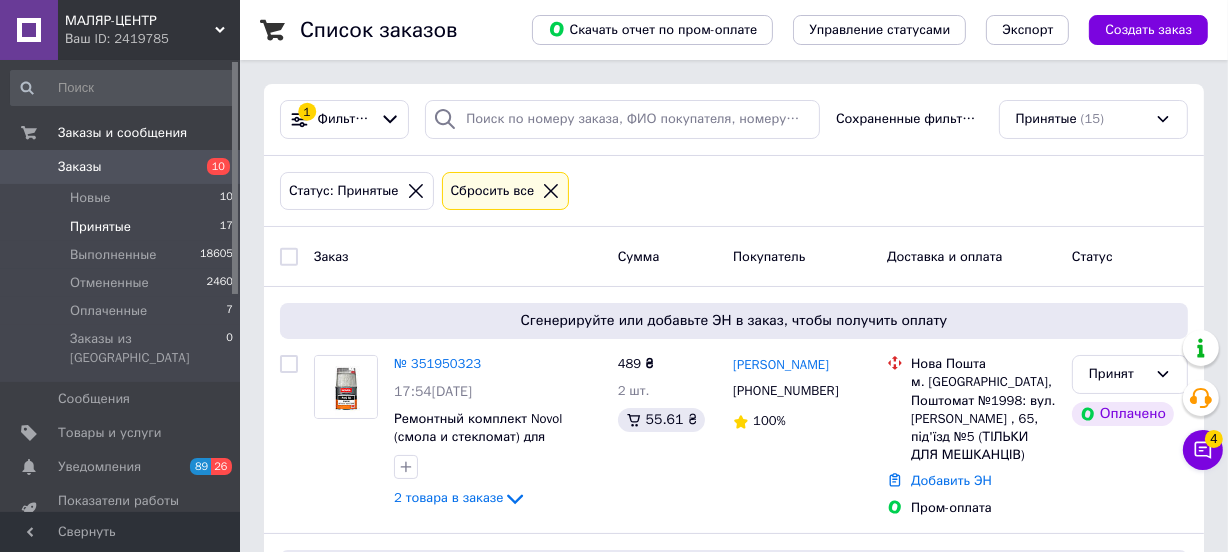 click on "Принятые" at bounding box center (100, 227) 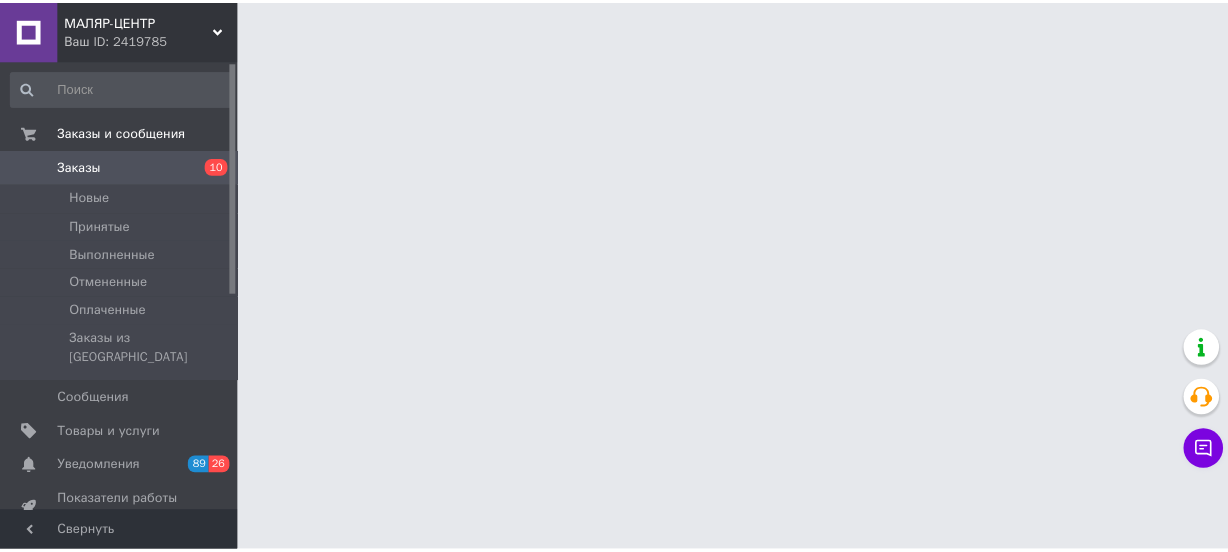 scroll, scrollTop: 0, scrollLeft: 0, axis: both 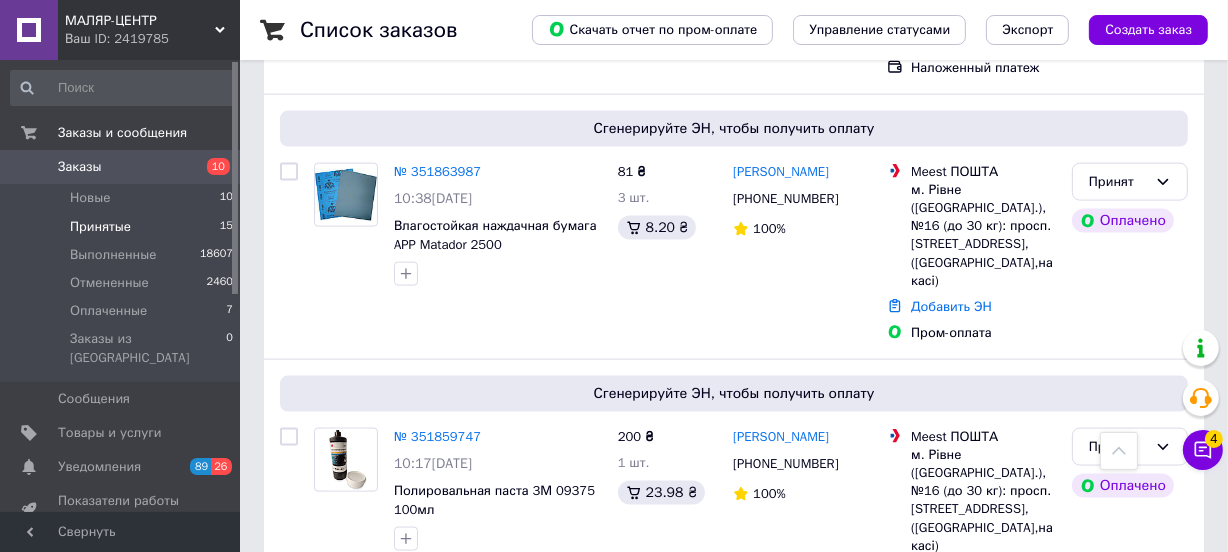 click on "Выполненные" at bounding box center (113, 255) 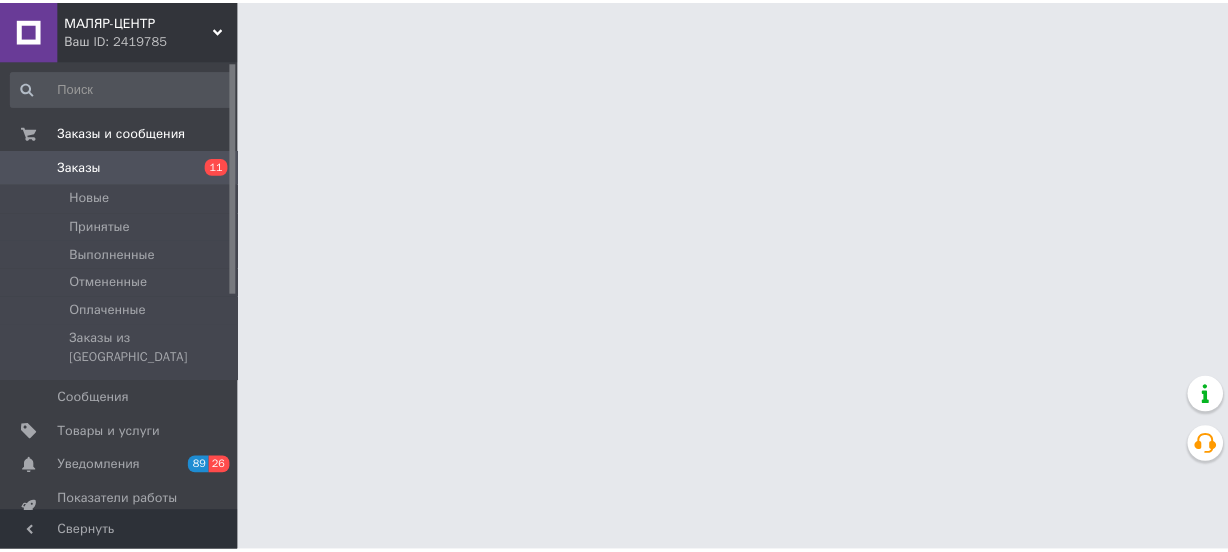 scroll, scrollTop: 0, scrollLeft: 0, axis: both 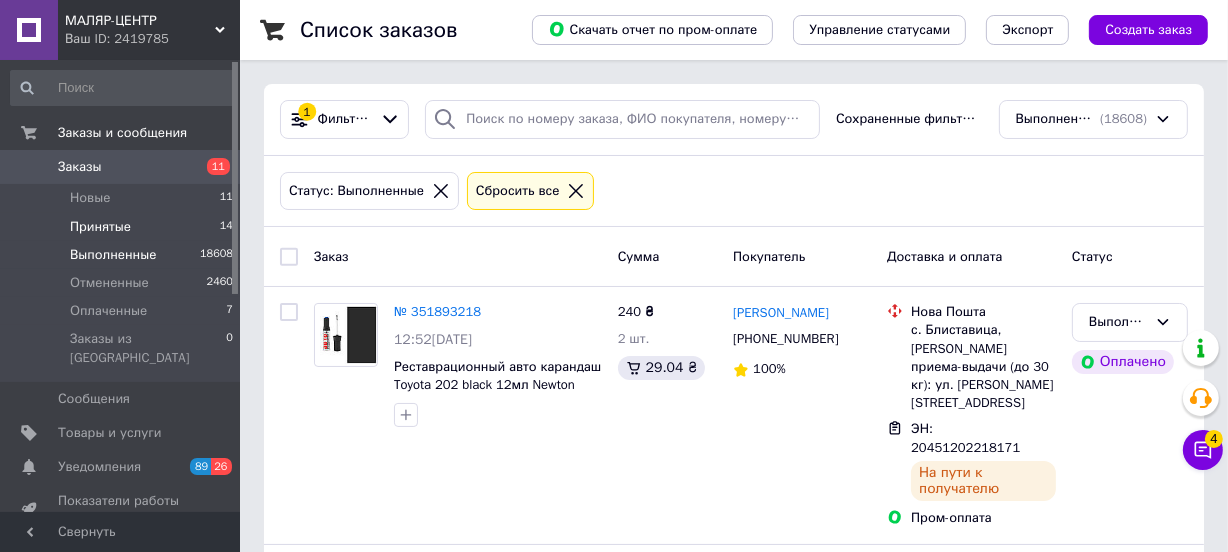 click on "Принятые" at bounding box center (100, 227) 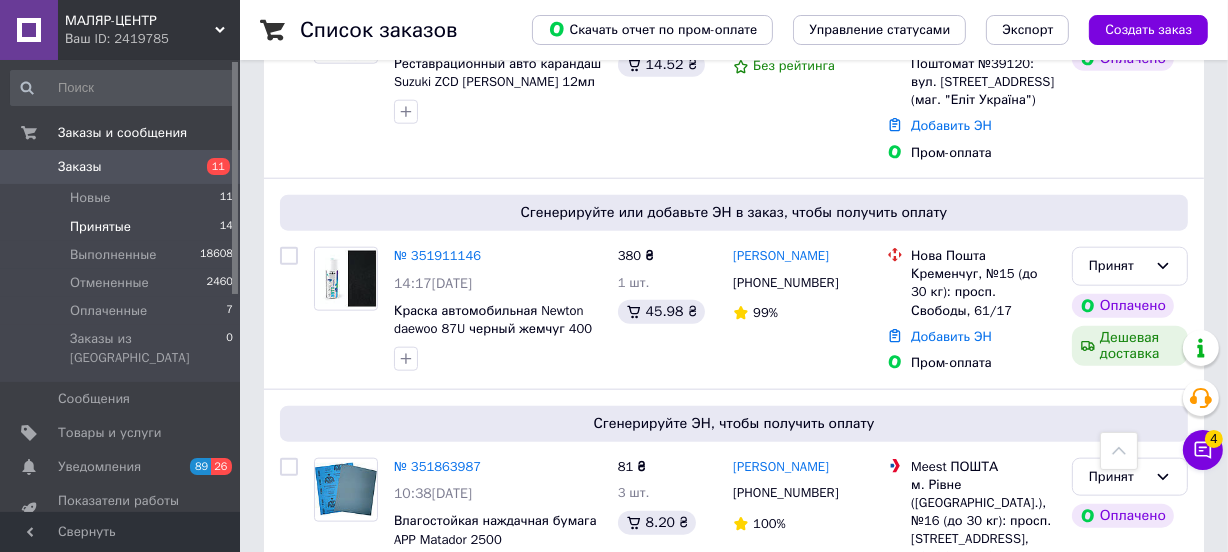 scroll, scrollTop: 1880, scrollLeft: 0, axis: vertical 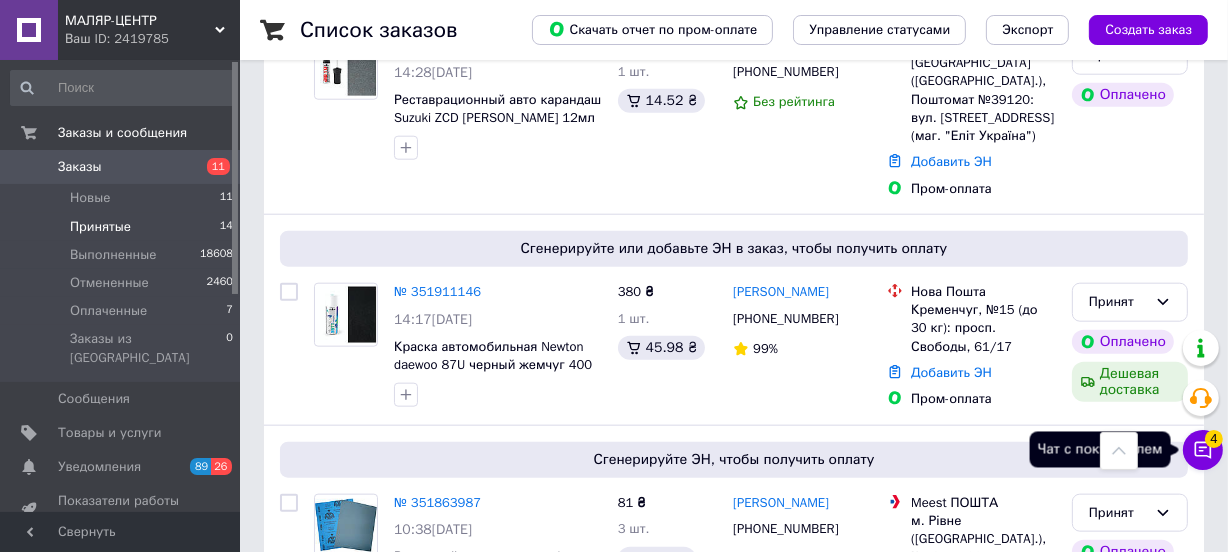 click 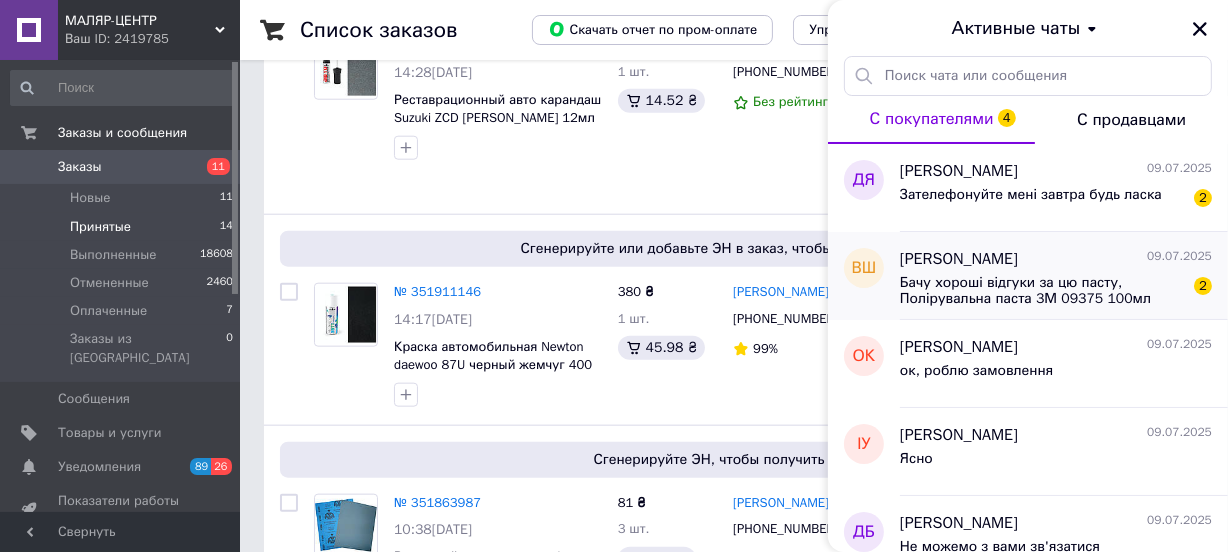 click on "Бачу хороші відгуки за цю пасту, Полірувальна паста 3М 09375 100мл" at bounding box center (1042, 291) 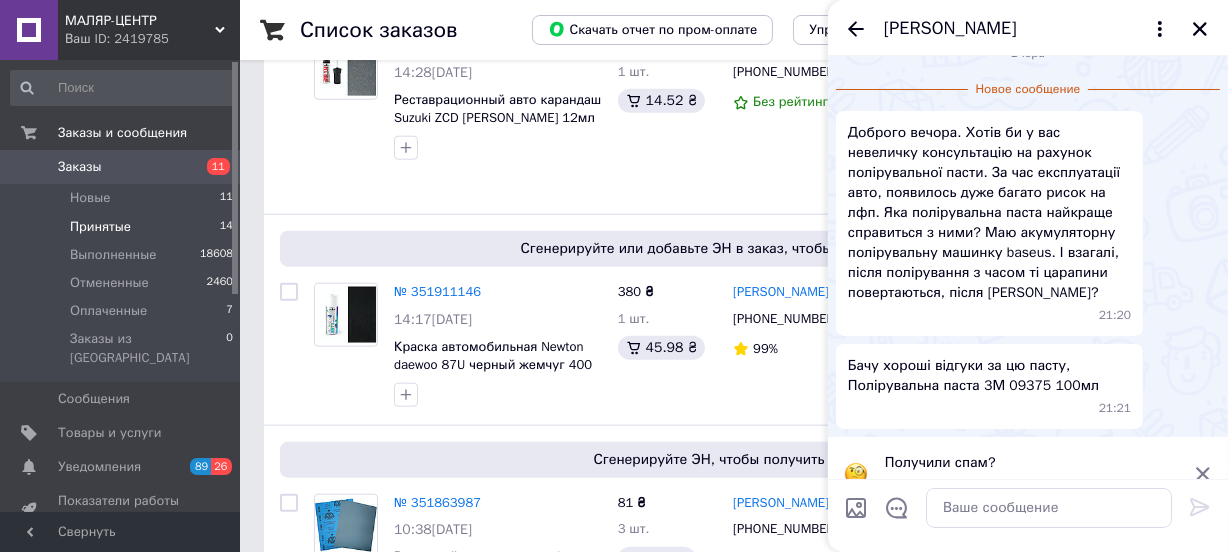 scroll, scrollTop: 0, scrollLeft: 0, axis: both 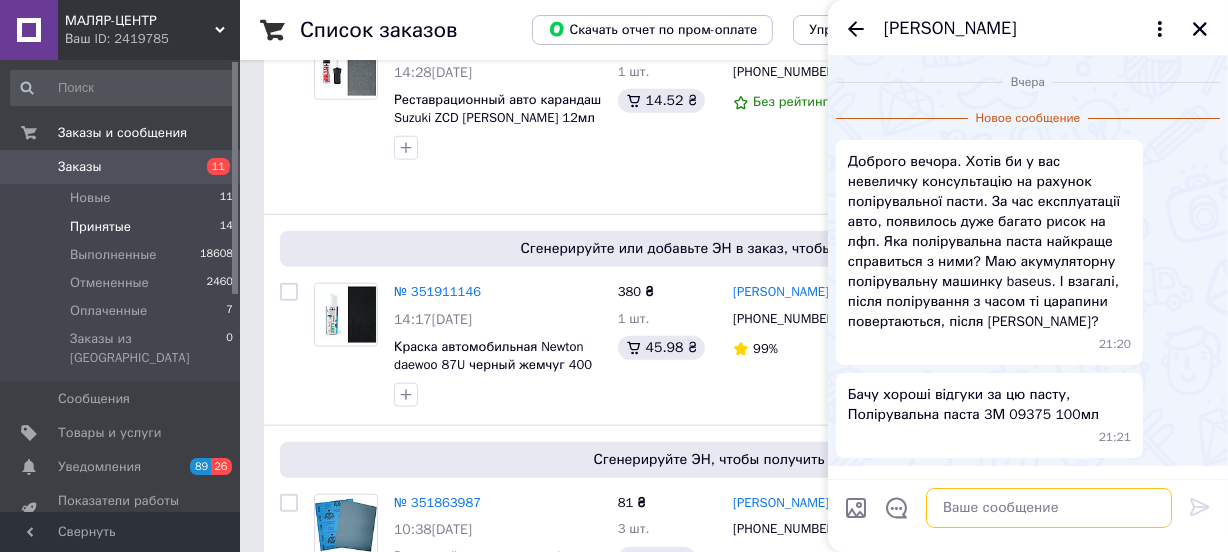 click at bounding box center [1049, 508] 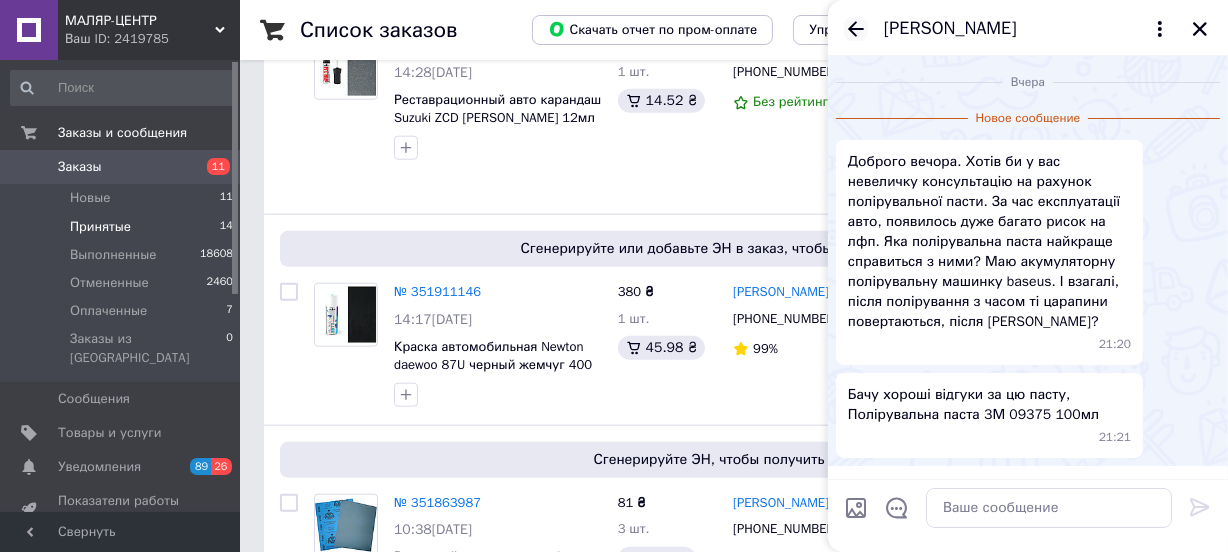 click 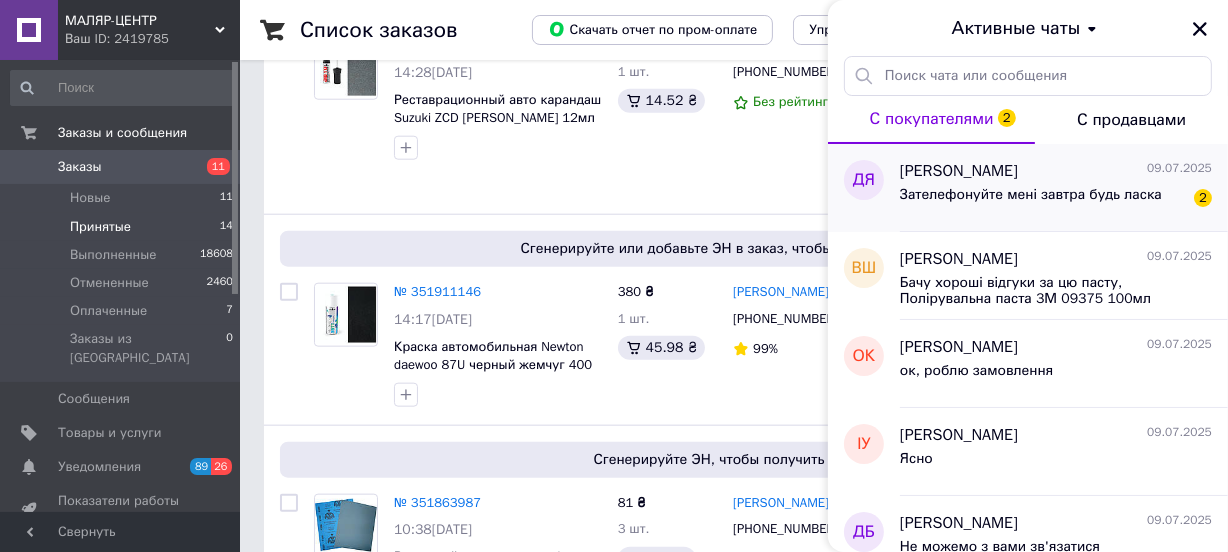 click on "Зателефонуйте мені завтра будь ласка" at bounding box center [1031, 195] 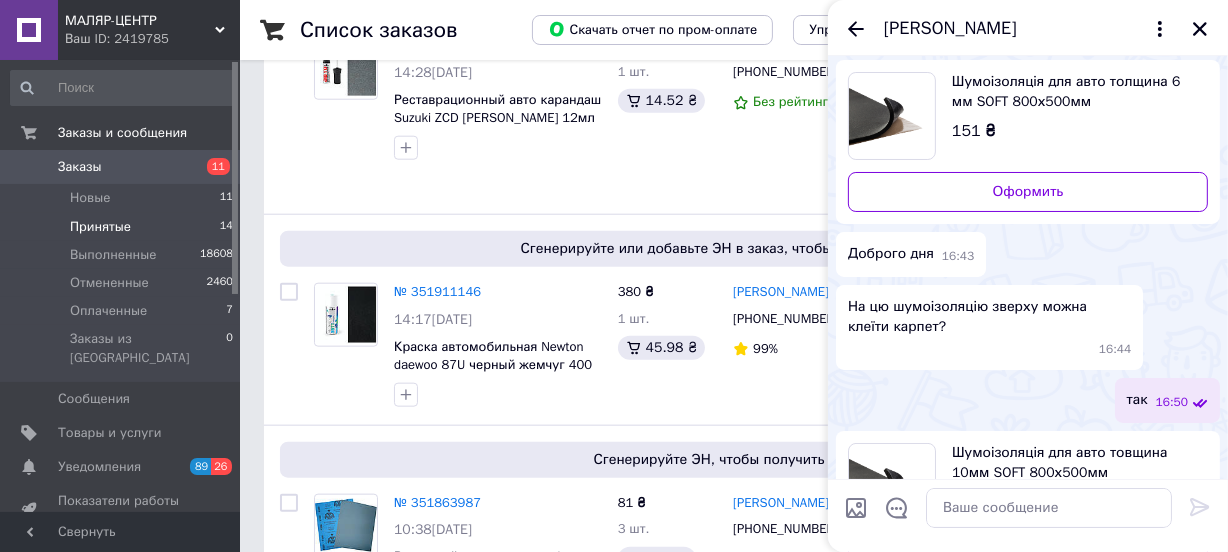 scroll, scrollTop: 0, scrollLeft: 0, axis: both 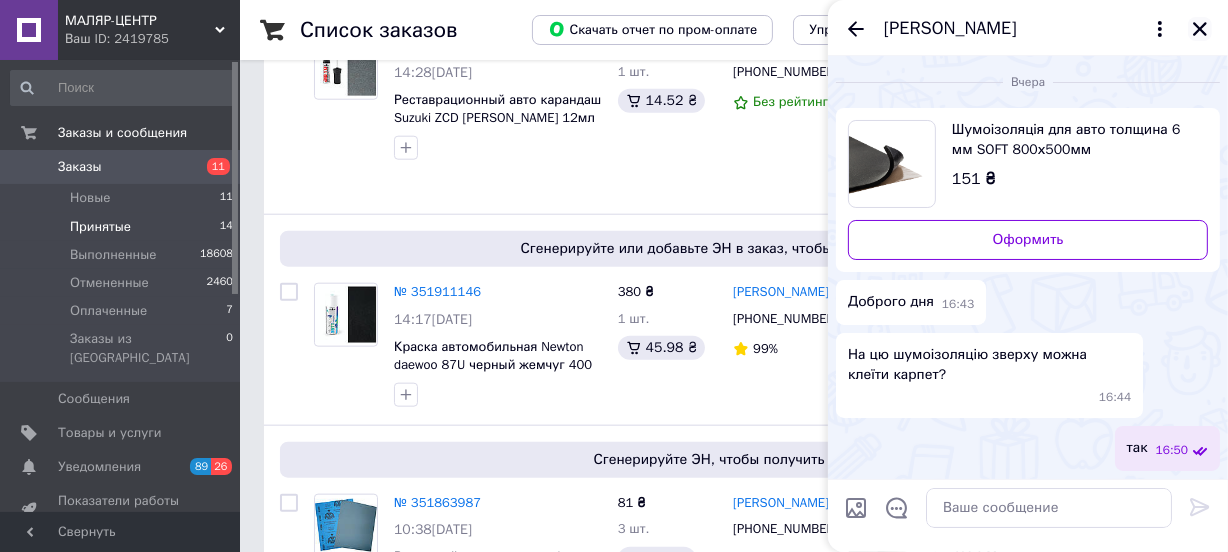 click 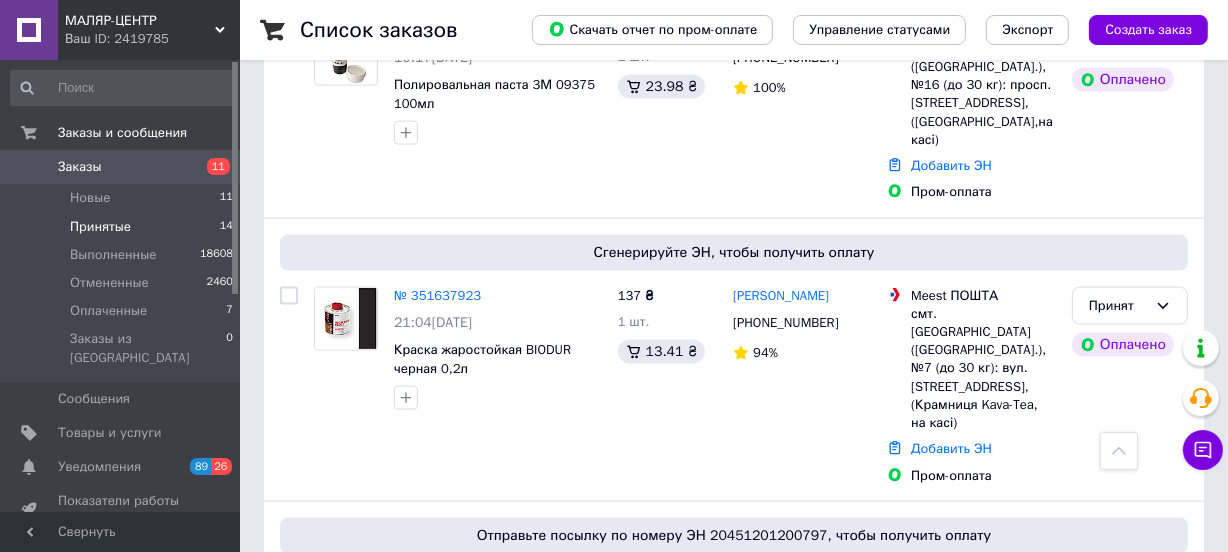 scroll, scrollTop: 2850, scrollLeft: 0, axis: vertical 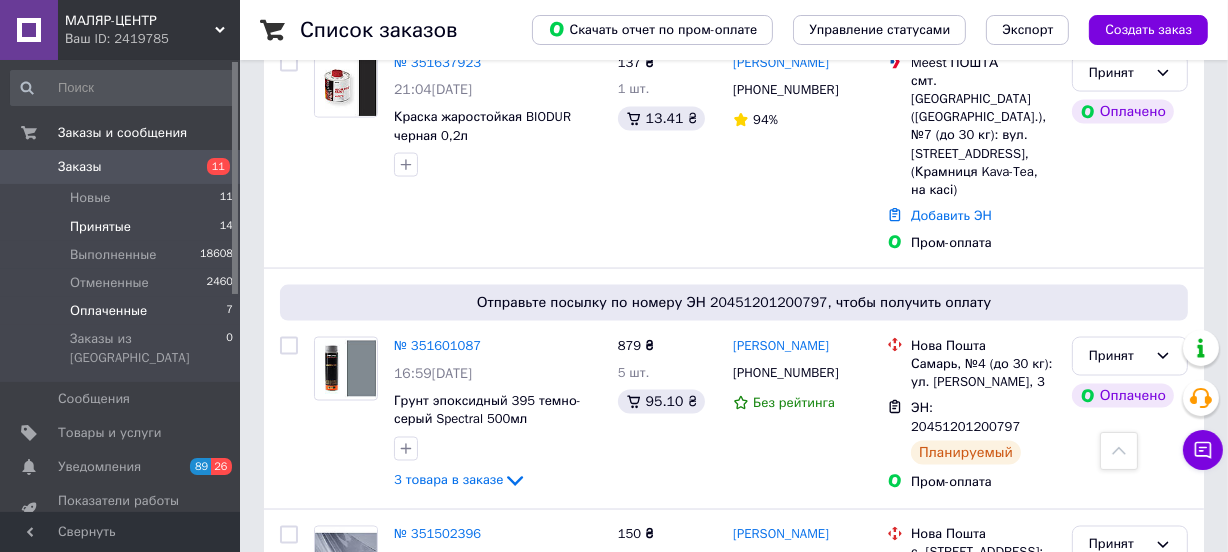 click on "Оплаченные" at bounding box center (108, 311) 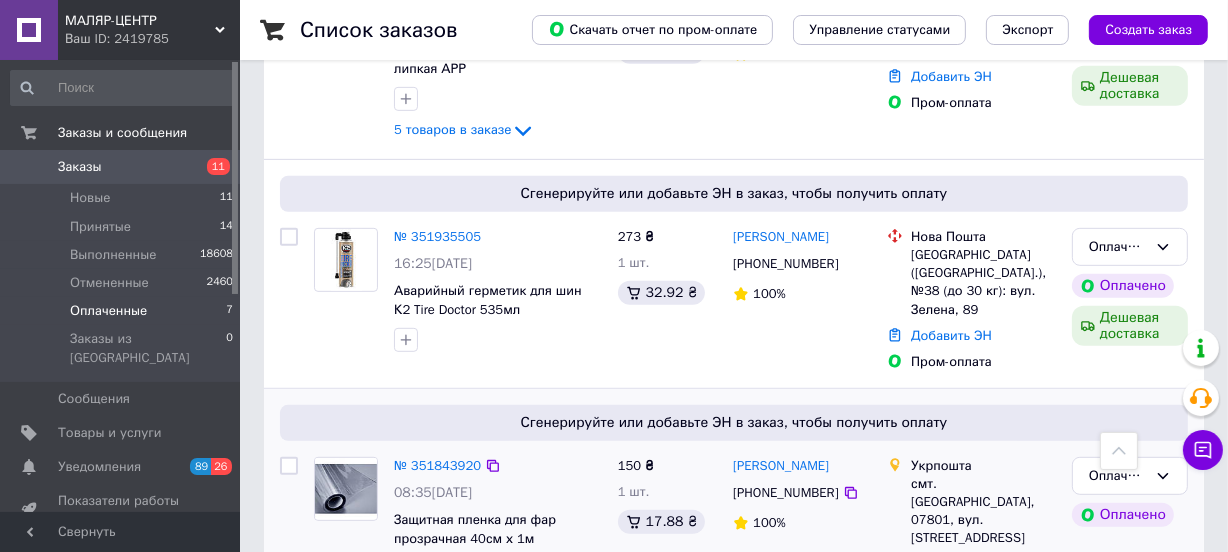 scroll, scrollTop: 837, scrollLeft: 0, axis: vertical 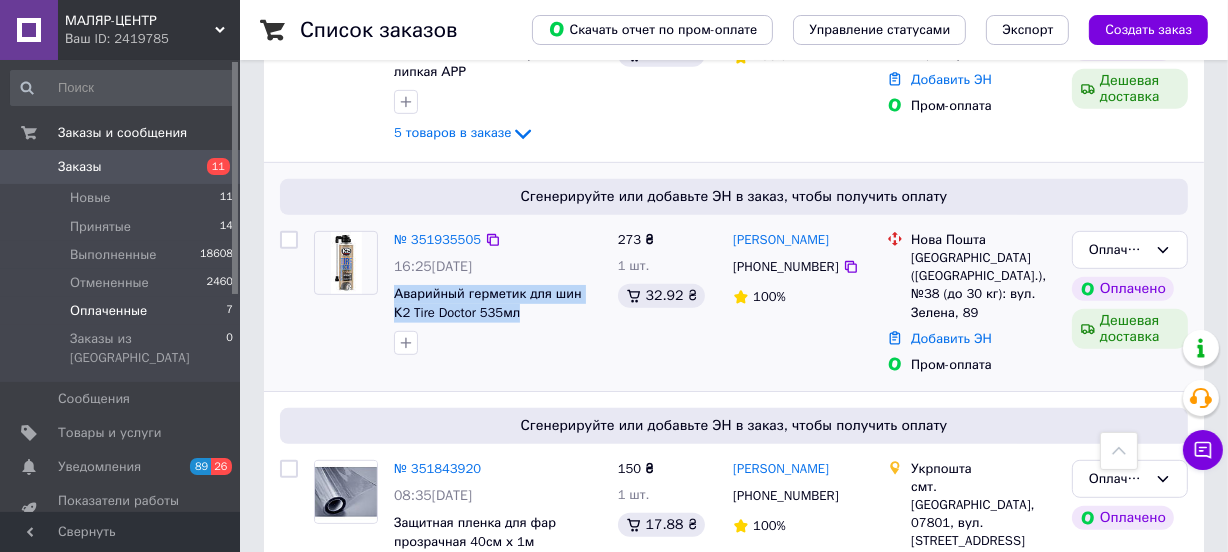 drag, startPoint x: 391, startPoint y: 245, endPoint x: 492, endPoint y: 290, distance: 110.57124 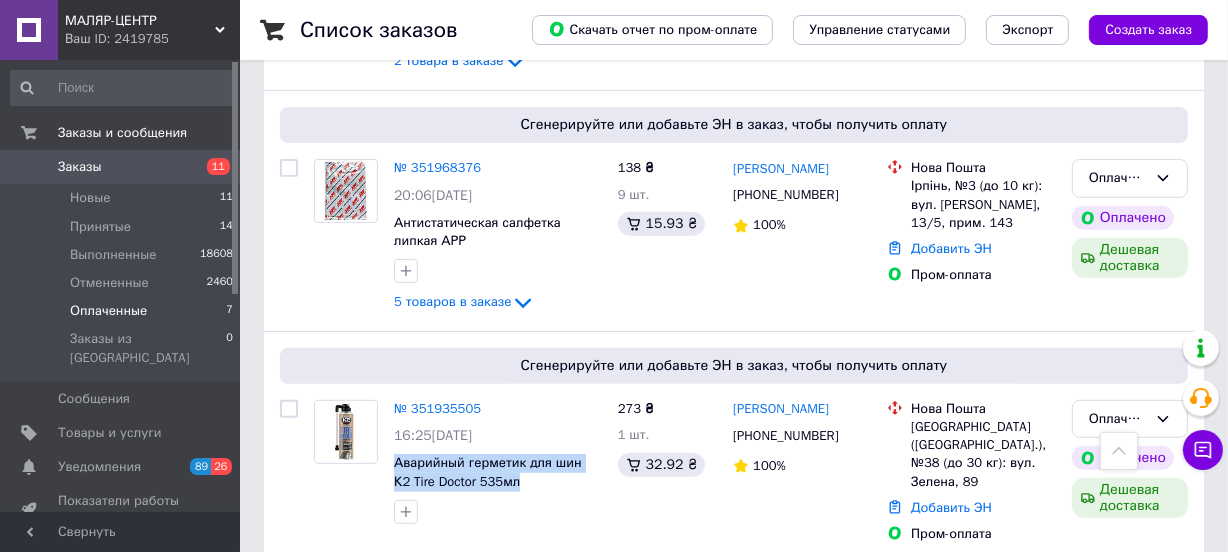 scroll, scrollTop: 655, scrollLeft: 0, axis: vertical 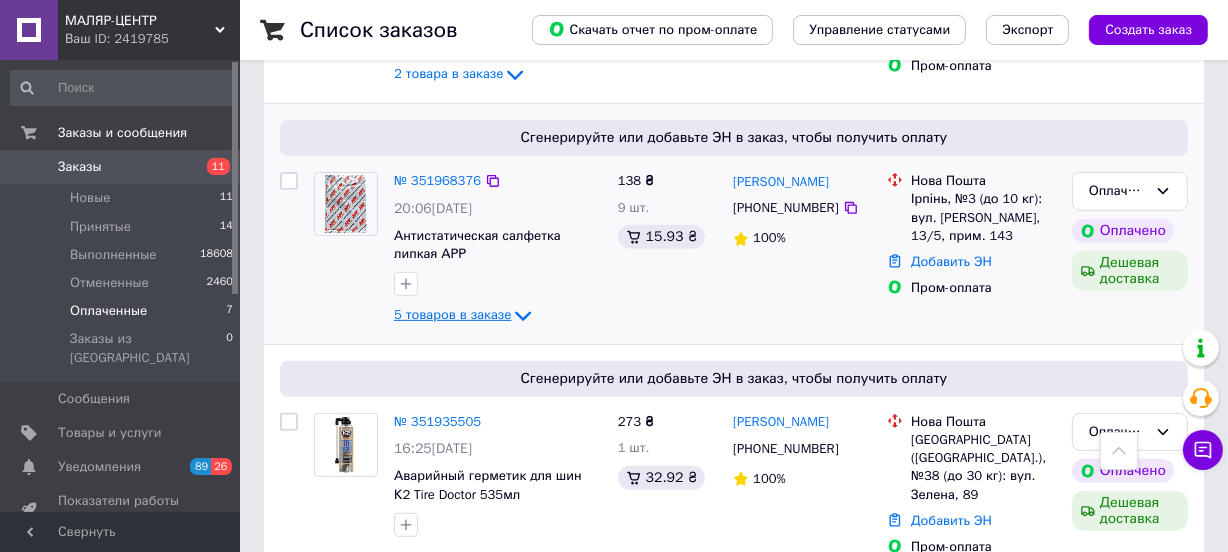 click 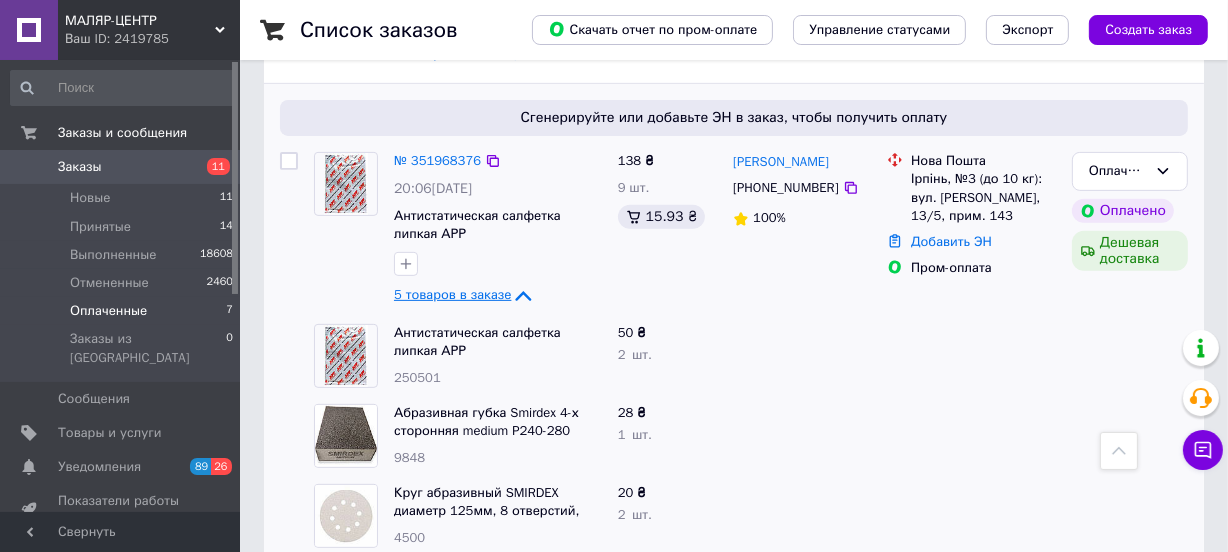 scroll, scrollTop: 655, scrollLeft: 0, axis: vertical 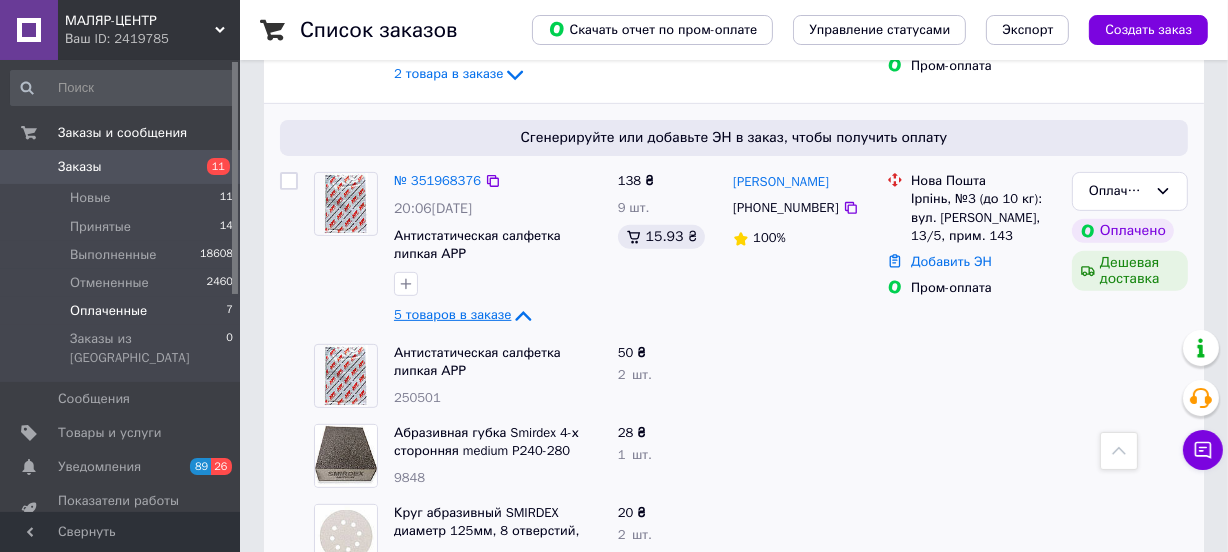 click 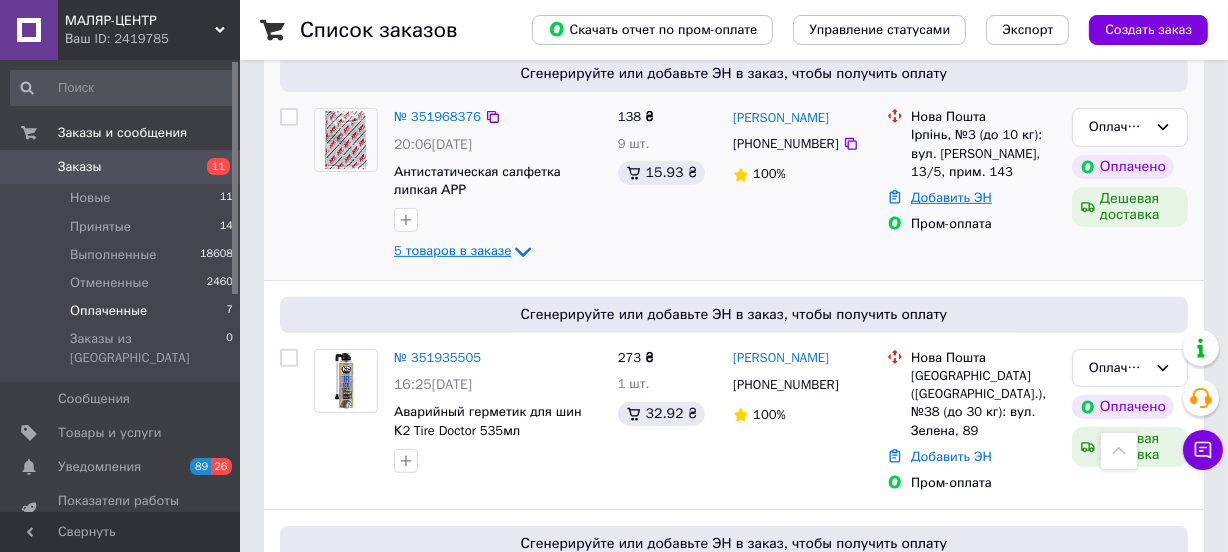 scroll, scrollTop: 715, scrollLeft: 0, axis: vertical 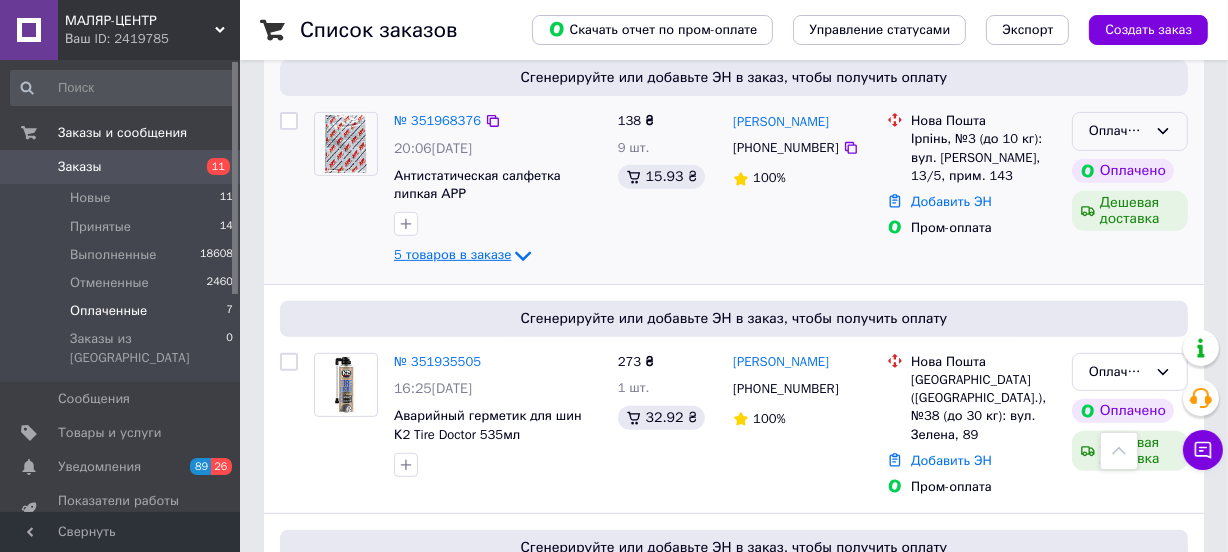 click 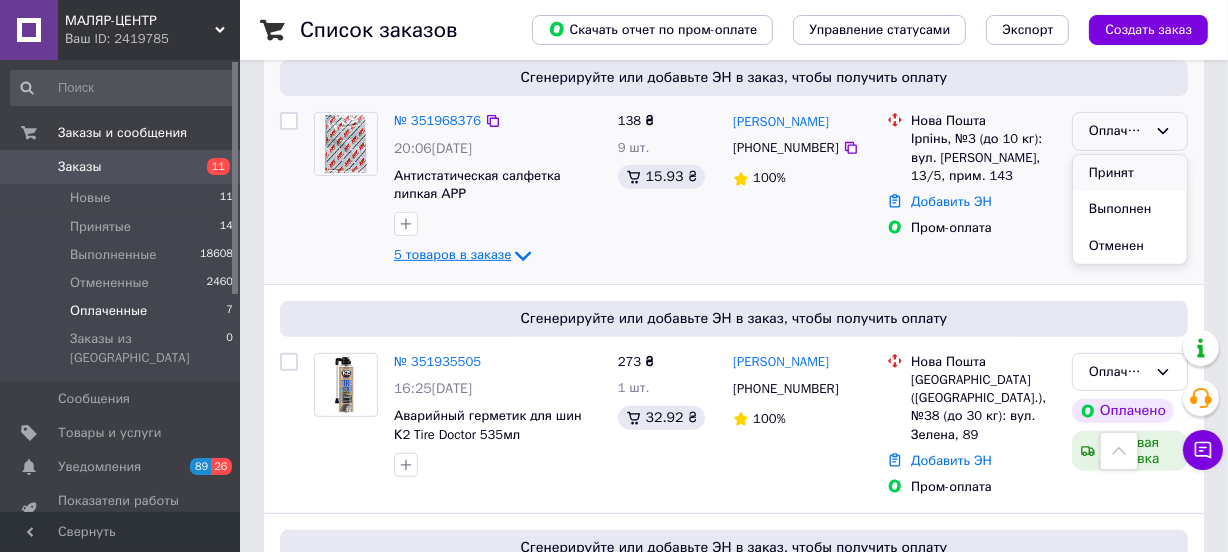 click on "Принят" at bounding box center [1130, 173] 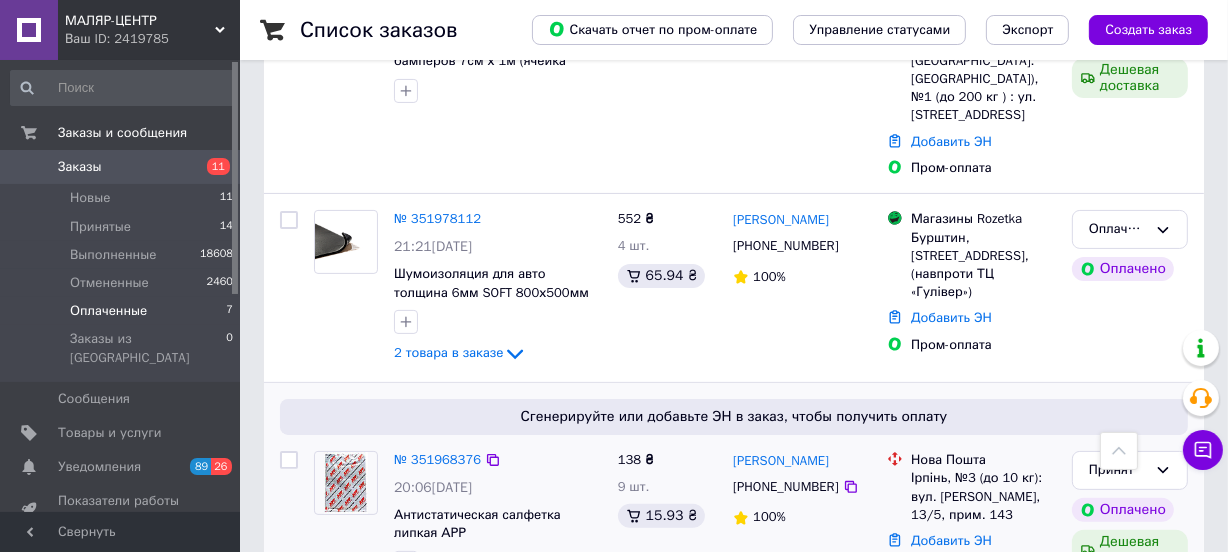 scroll, scrollTop: 351, scrollLeft: 0, axis: vertical 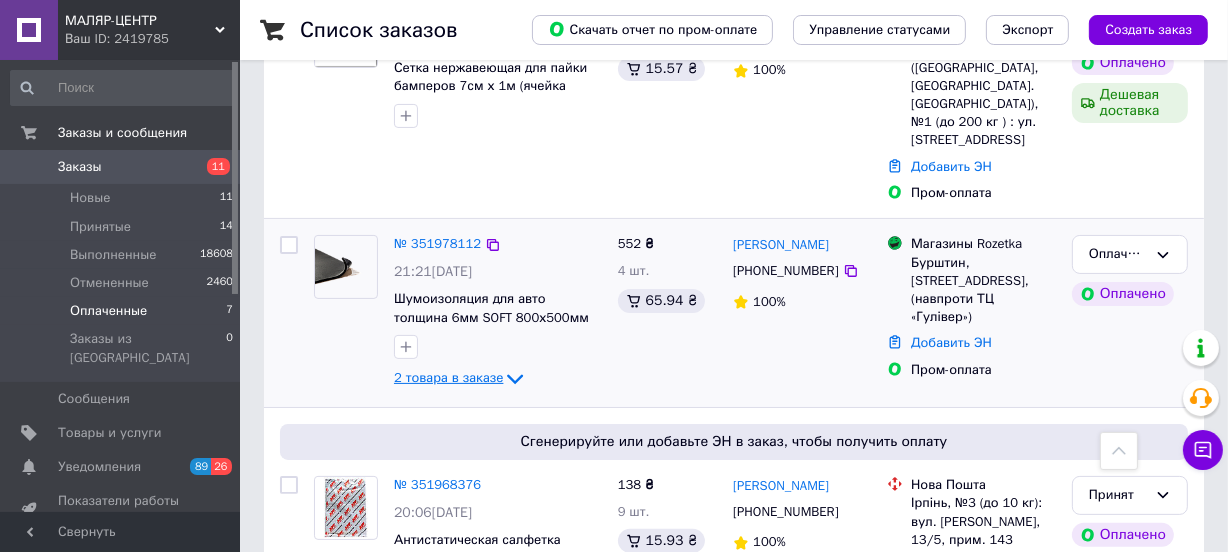 click 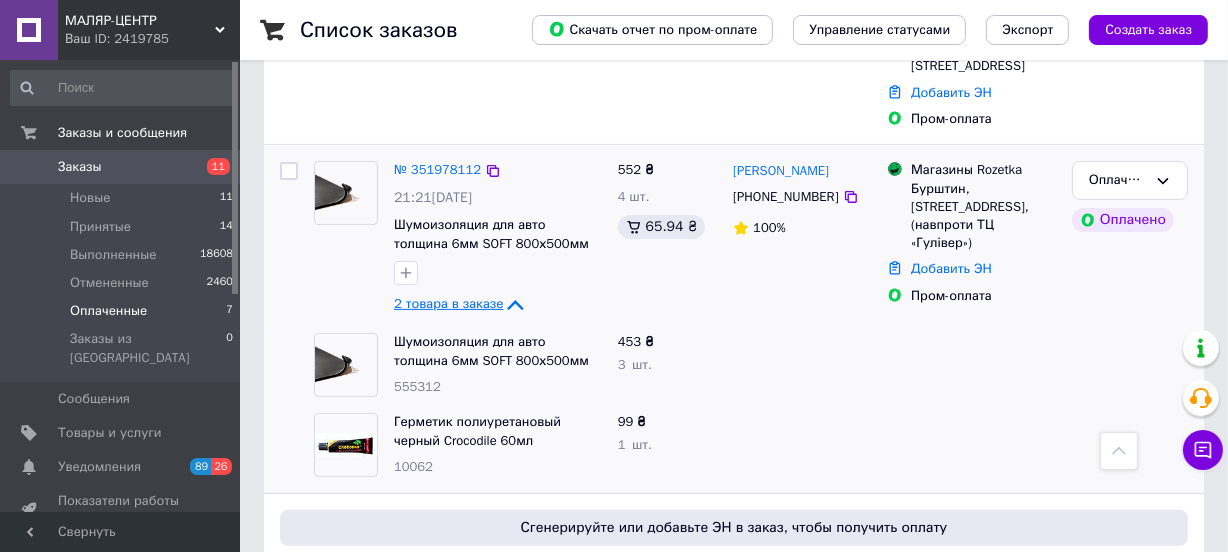 scroll, scrollTop: 412, scrollLeft: 0, axis: vertical 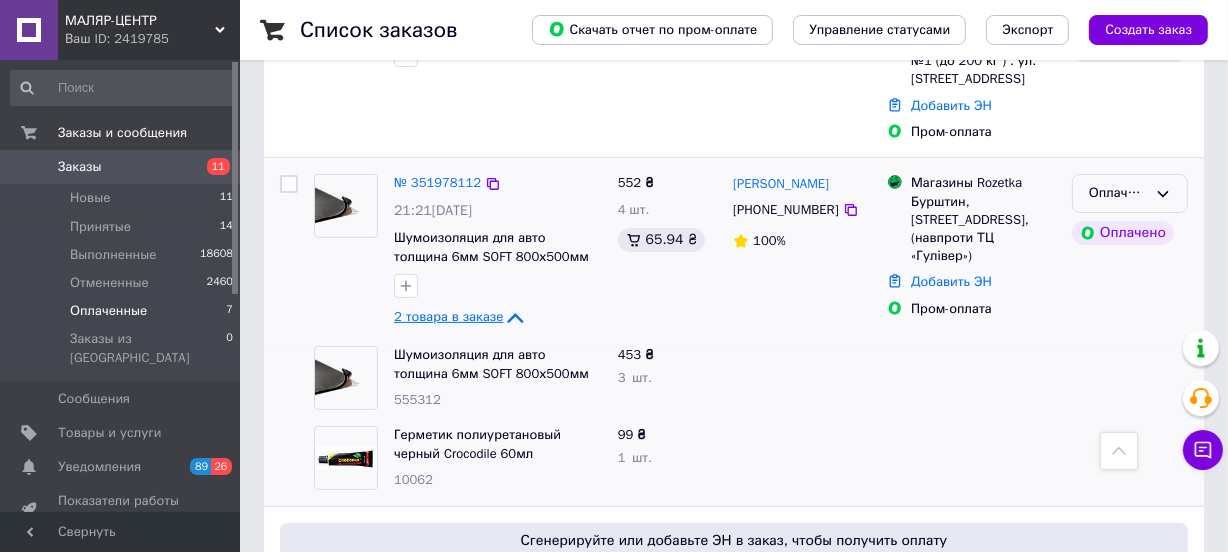 click 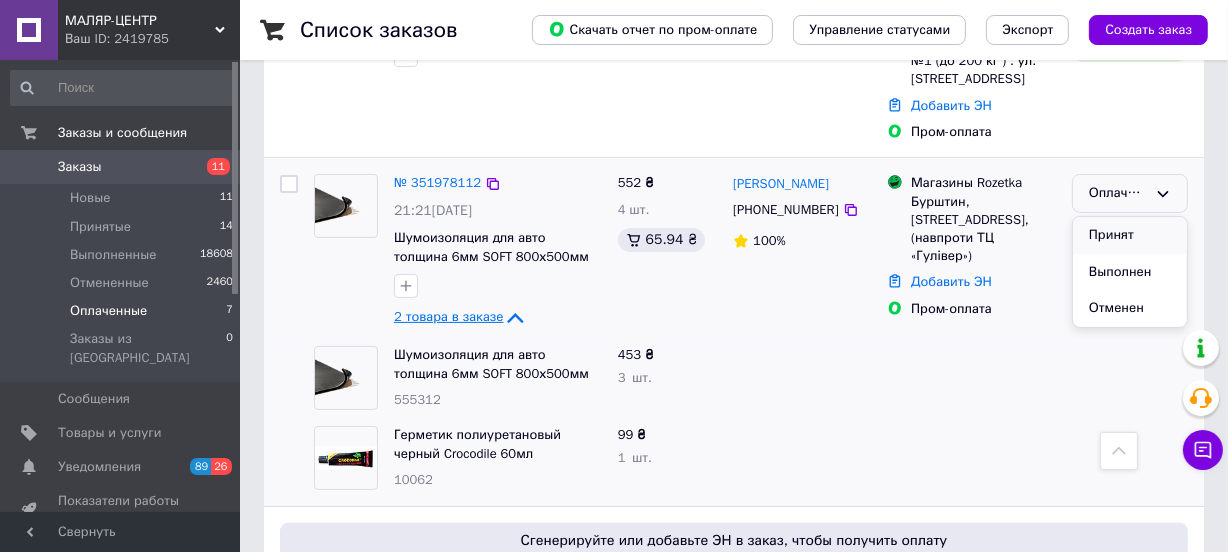click on "Принят" at bounding box center (1130, 235) 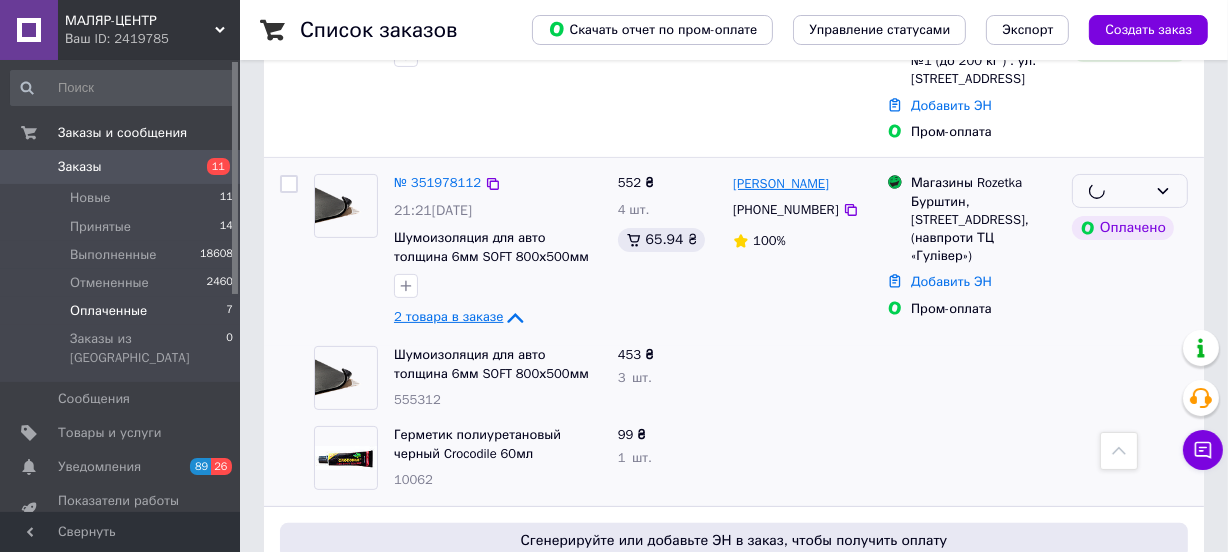scroll, scrollTop: 230, scrollLeft: 0, axis: vertical 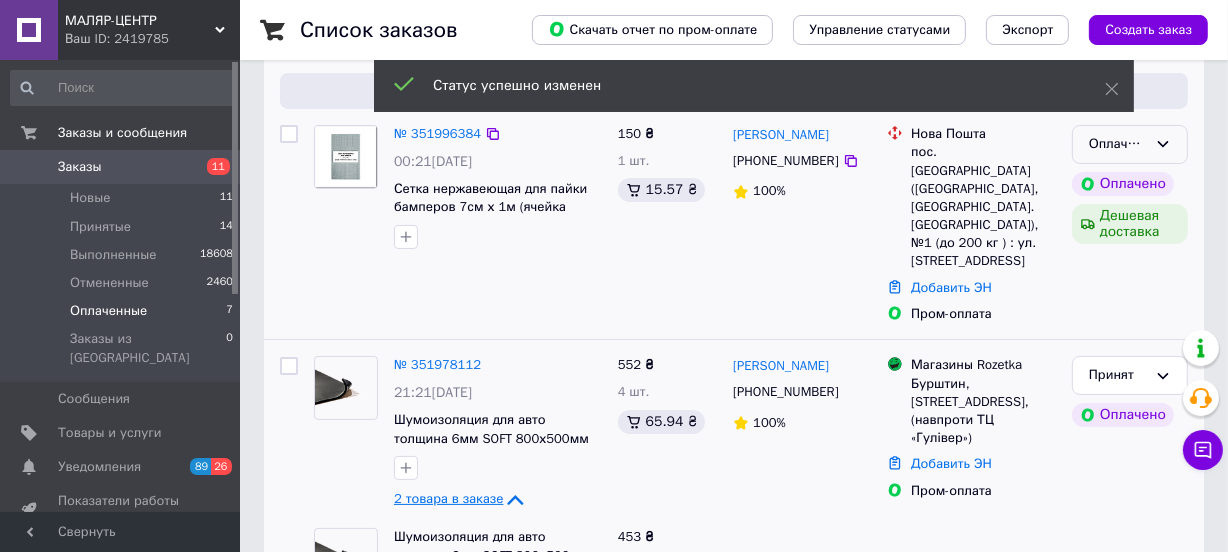 click on "Оплаченный" at bounding box center (1130, 144) 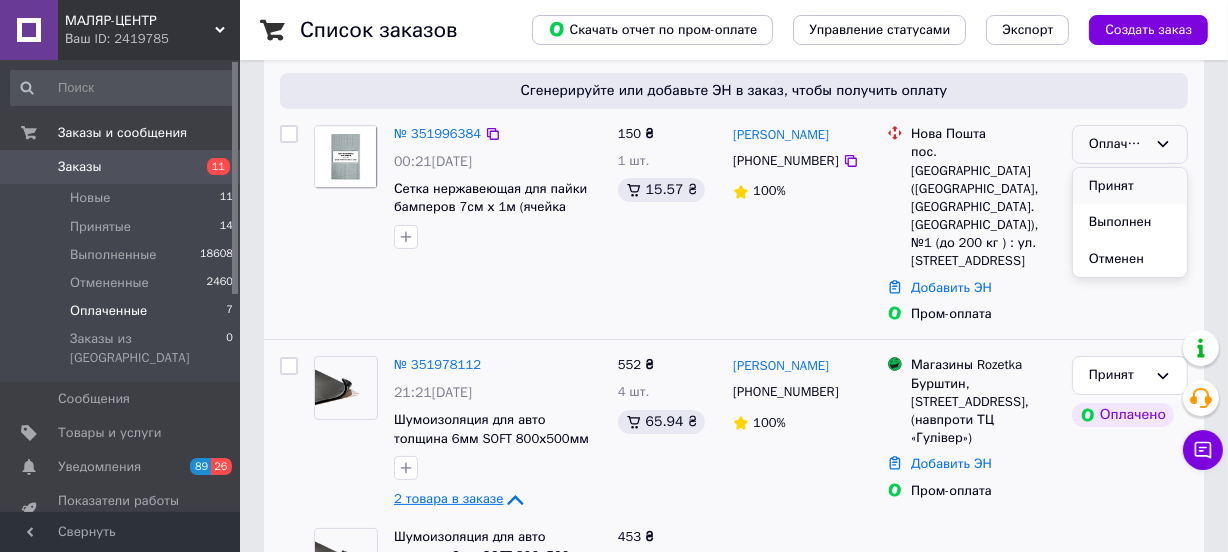click on "Принят" at bounding box center [1130, 186] 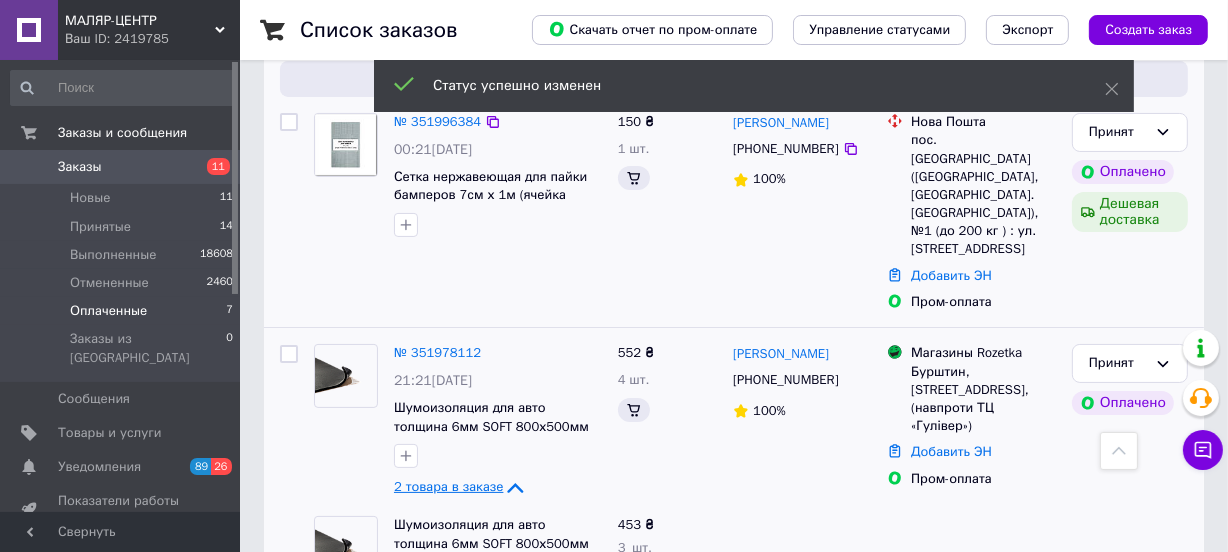 scroll, scrollTop: 363, scrollLeft: 0, axis: vertical 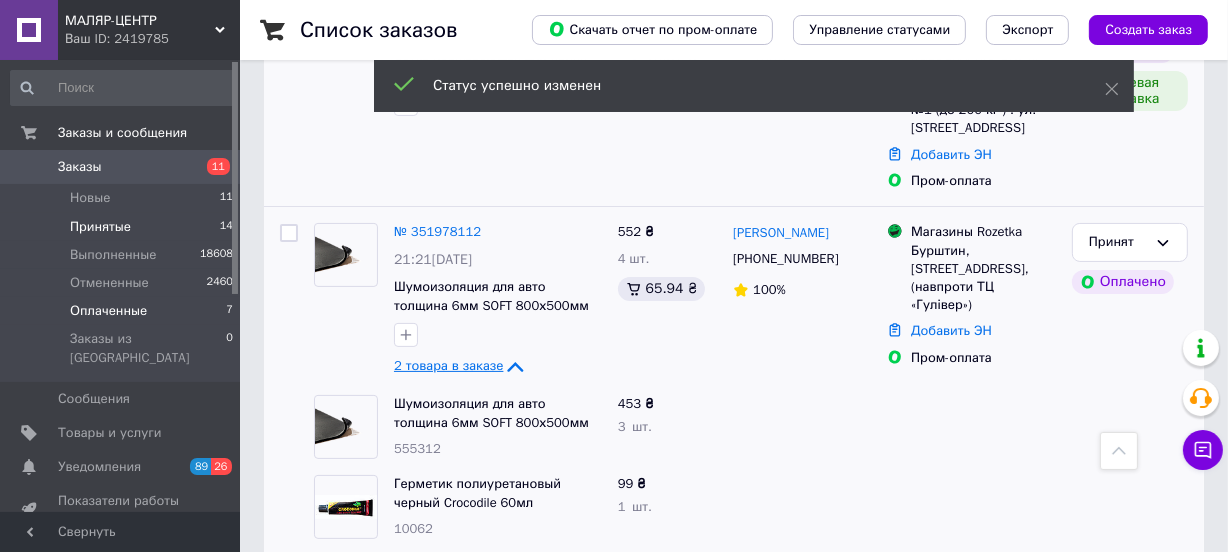 click on "Принятые" at bounding box center [100, 227] 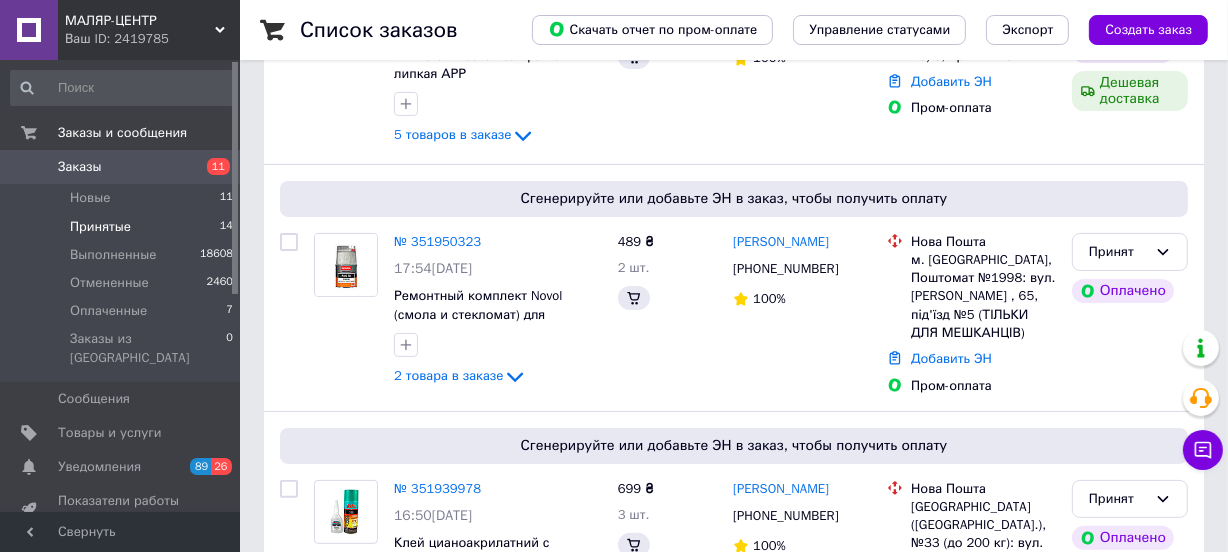 scroll, scrollTop: 0, scrollLeft: 0, axis: both 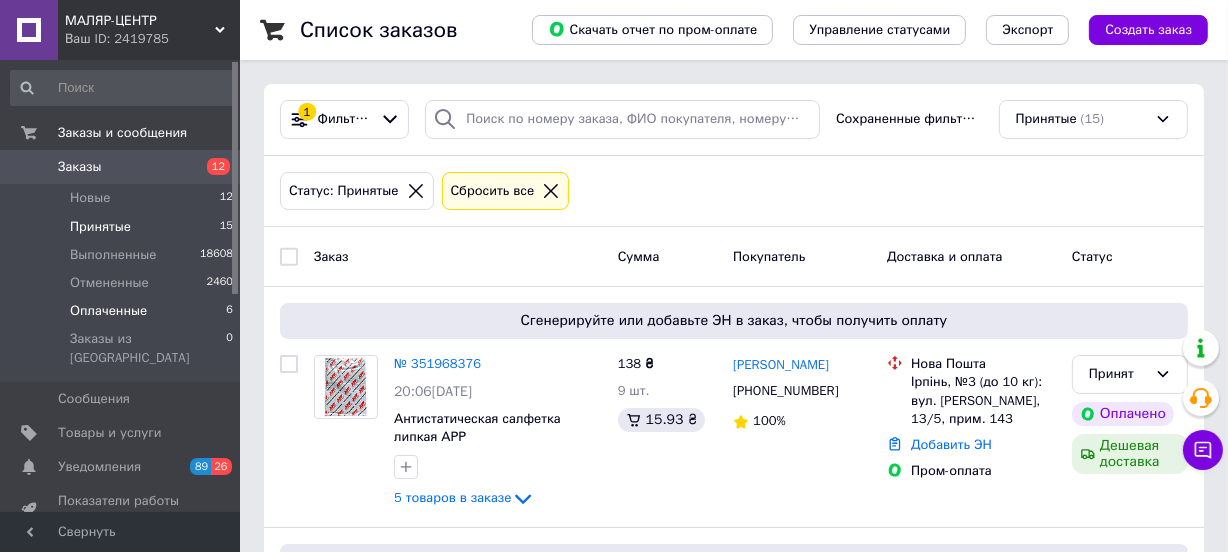 click on "Оплаченные 6" at bounding box center [122, 311] 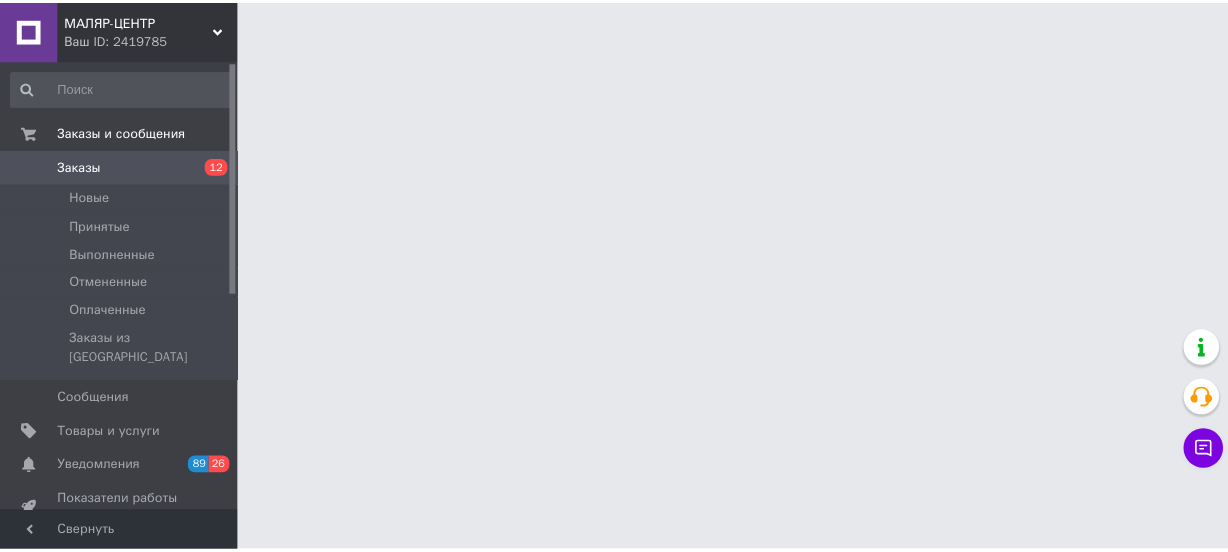 scroll, scrollTop: 0, scrollLeft: 0, axis: both 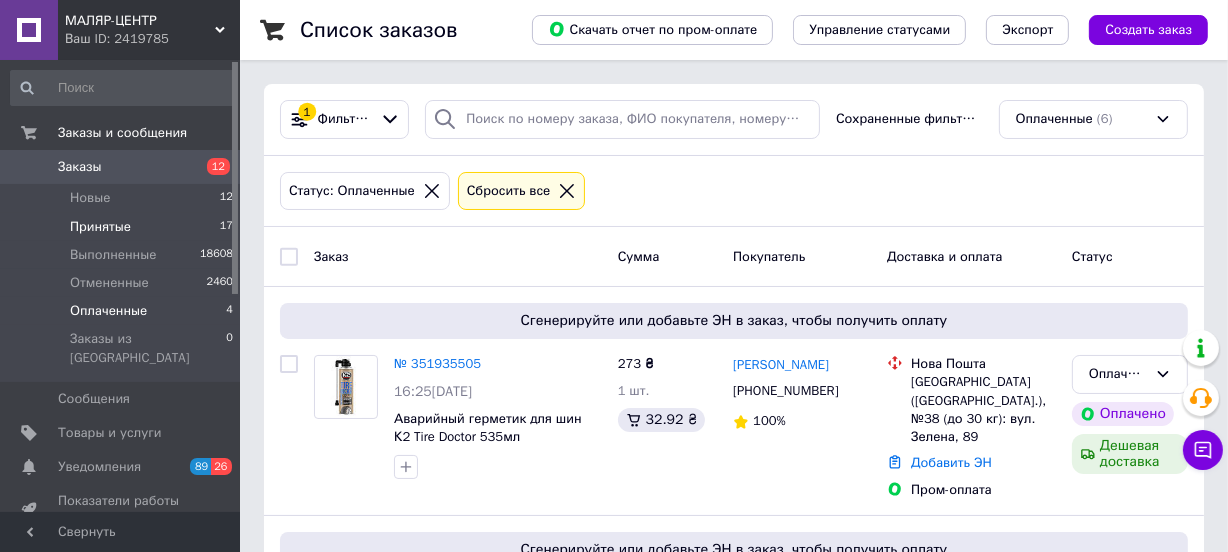 click on "Принятые" at bounding box center [100, 227] 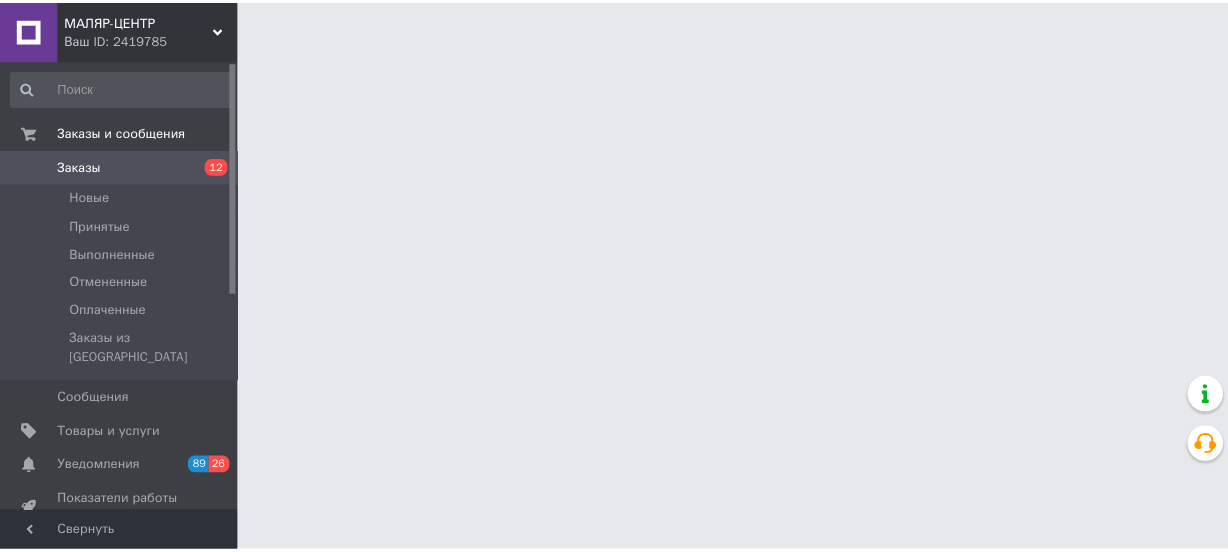 scroll, scrollTop: 0, scrollLeft: 0, axis: both 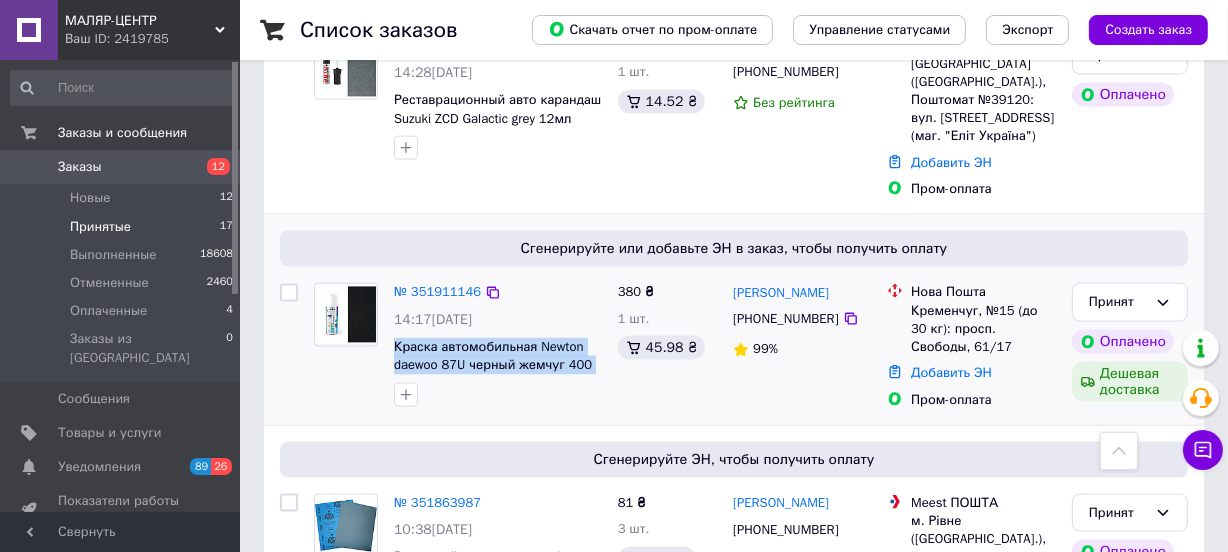 drag, startPoint x: 390, startPoint y: 284, endPoint x: 469, endPoint y: 346, distance: 100.4241 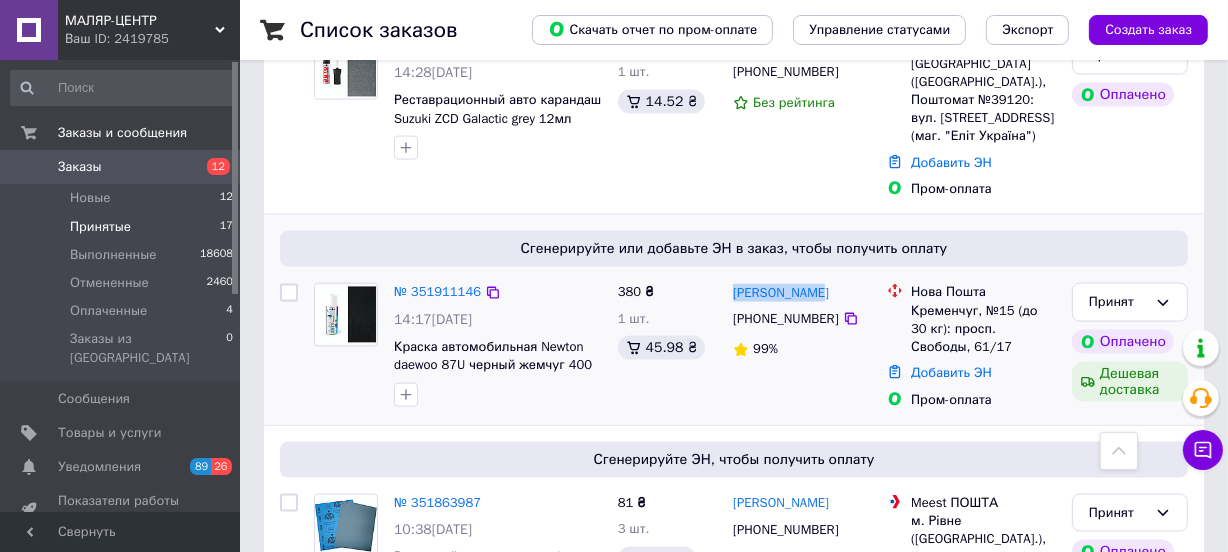drag, startPoint x: 820, startPoint y: 244, endPoint x: 726, endPoint y: 246, distance: 94.02127 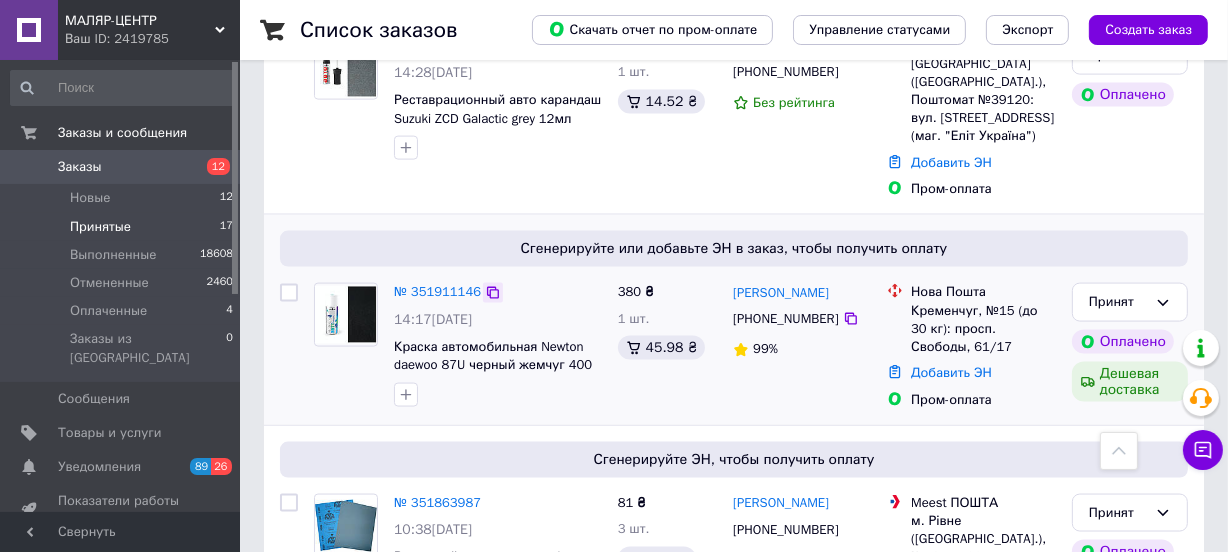 click 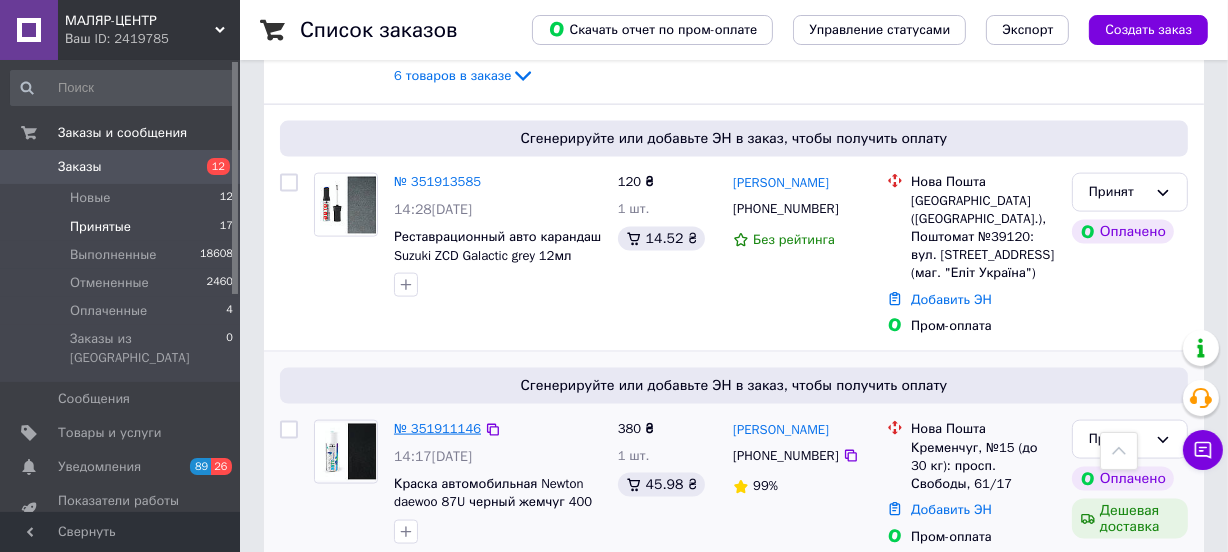 scroll, scrollTop: 2374, scrollLeft: 0, axis: vertical 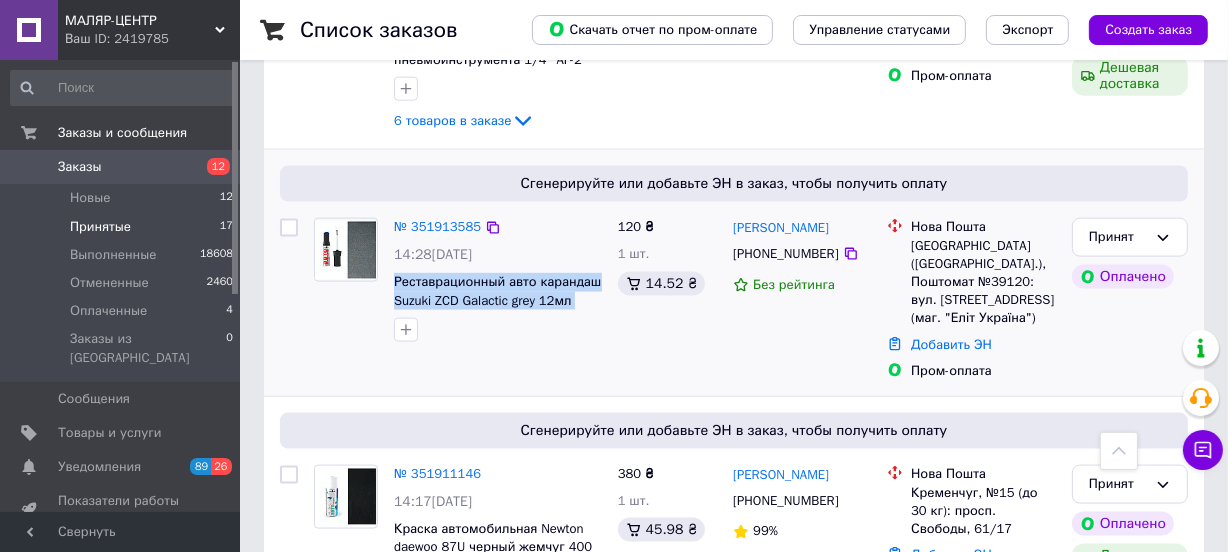 drag, startPoint x: 390, startPoint y: 243, endPoint x: 492, endPoint y: 281, distance: 108.84852 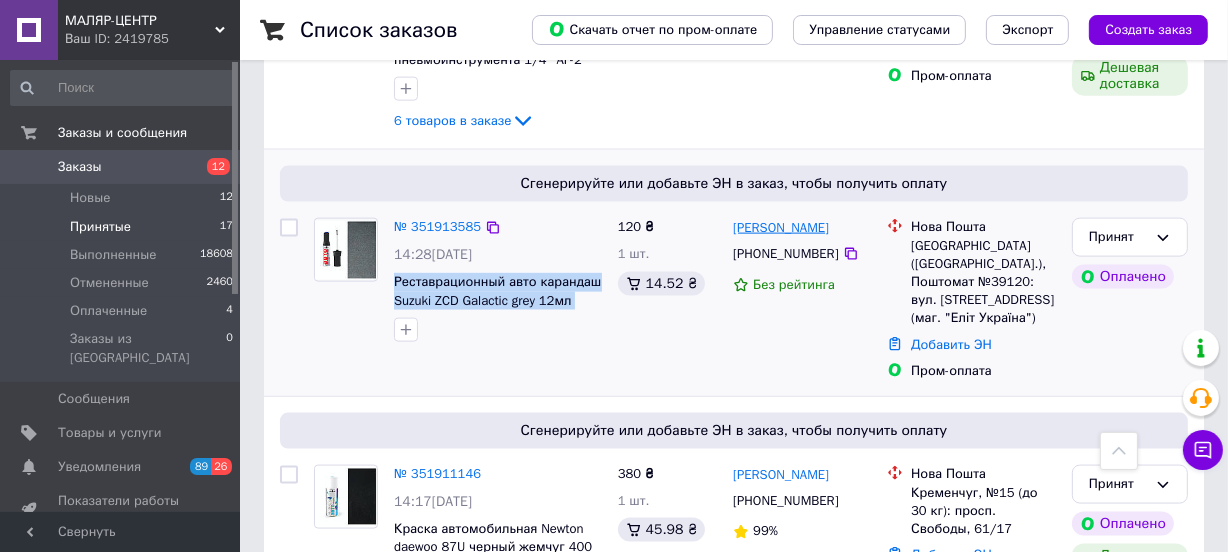 drag, startPoint x: 865, startPoint y: 195, endPoint x: 737, endPoint y: 199, distance: 128.06248 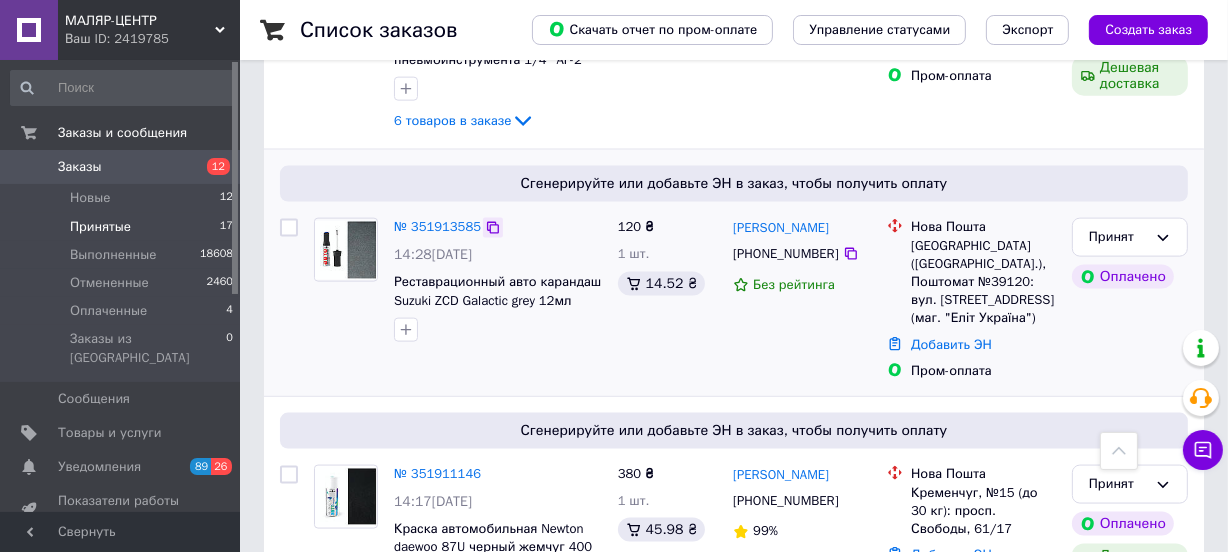 click 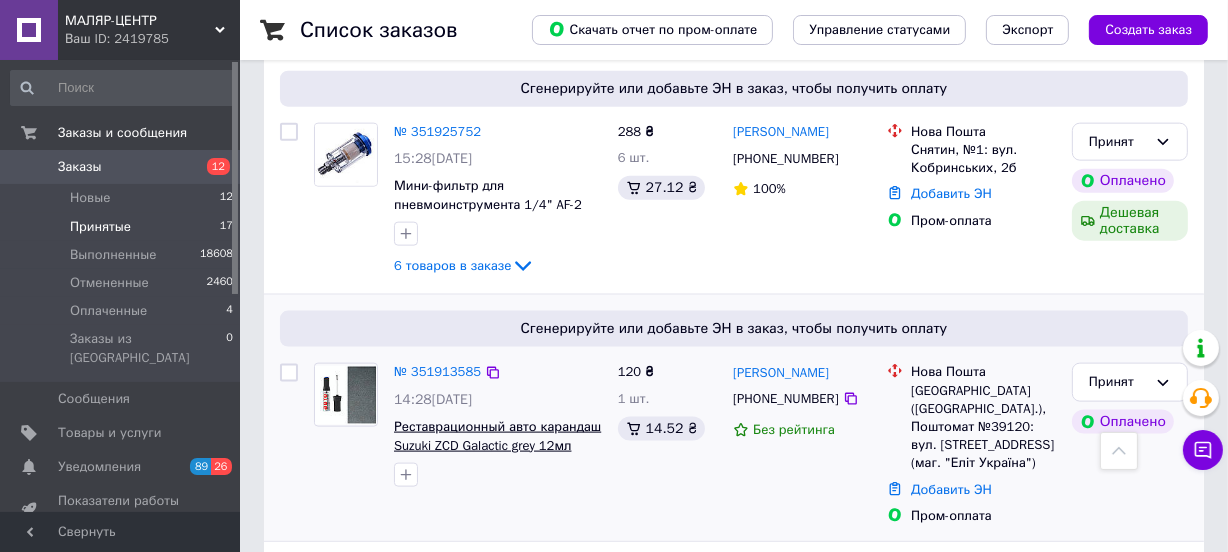 scroll, scrollTop: 2192, scrollLeft: 0, axis: vertical 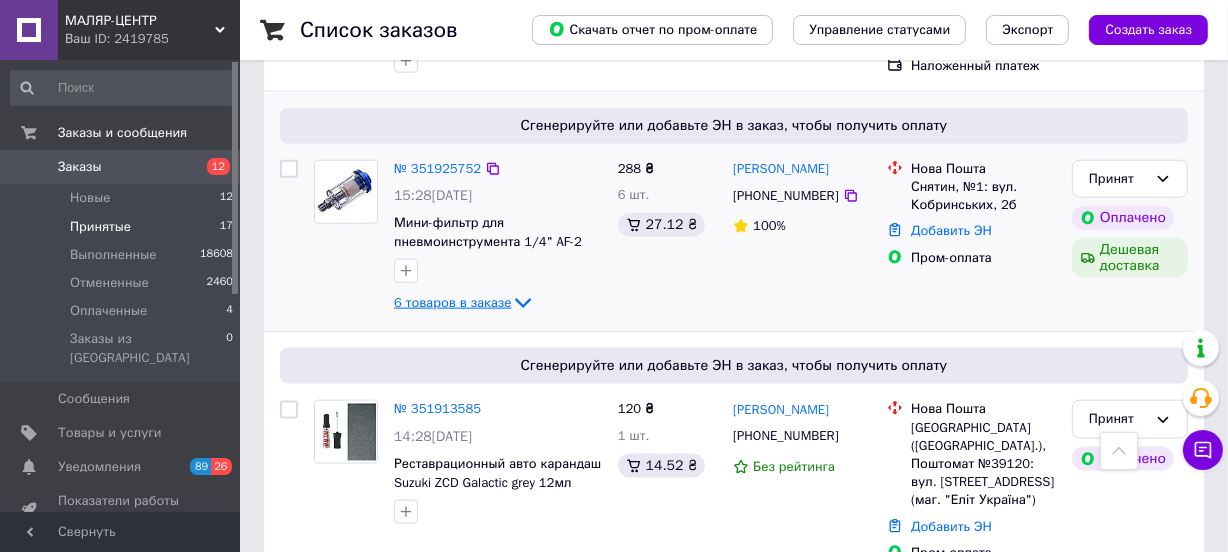 click 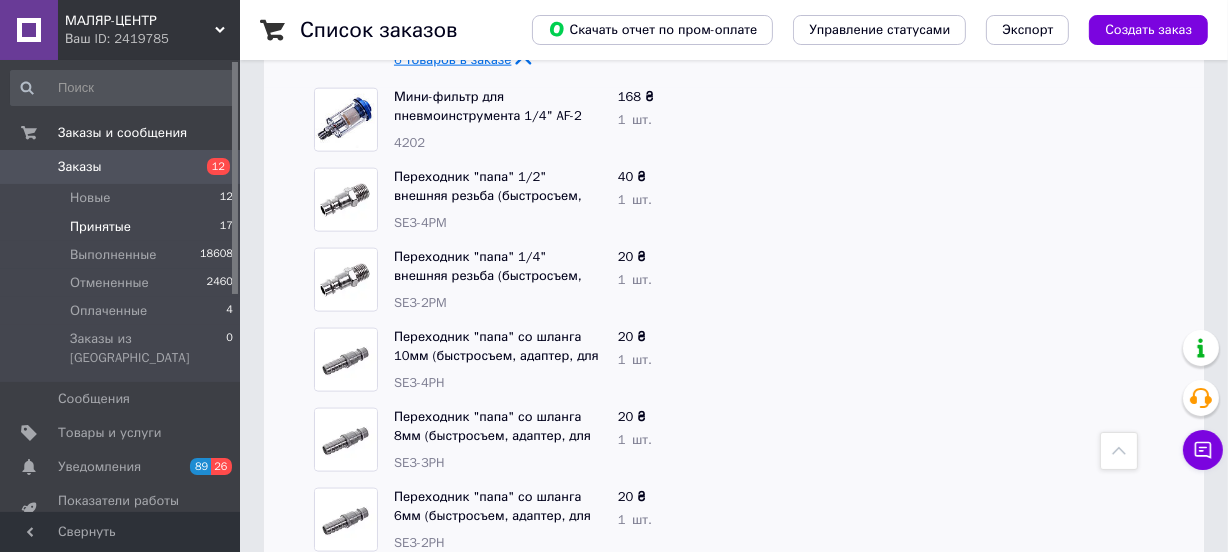 scroll, scrollTop: 2374, scrollLeft: 0, axis: vertical 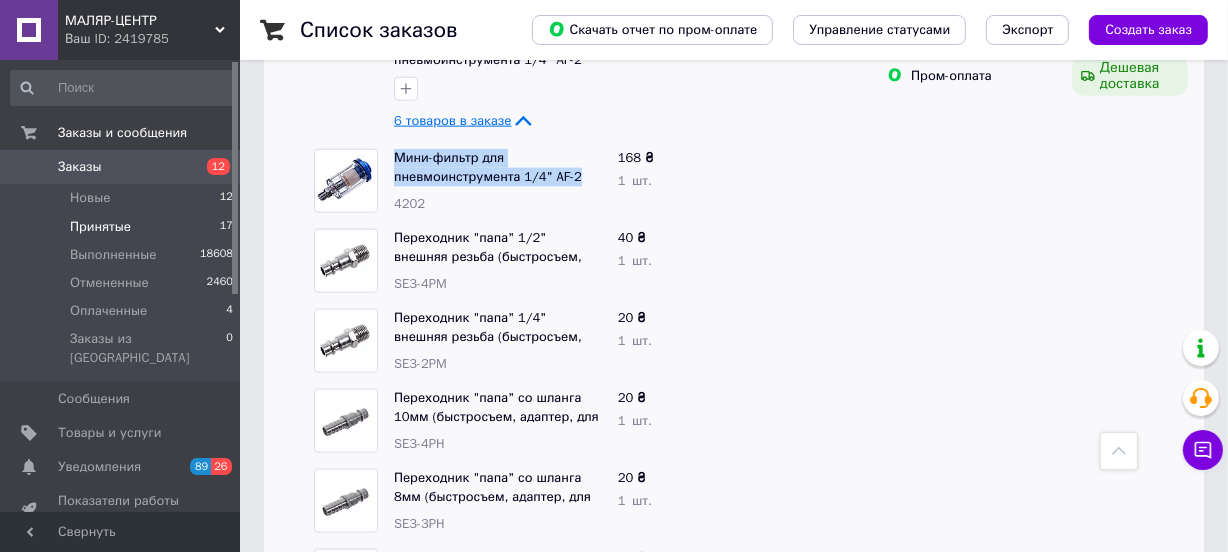 drag, startPoint x: 393, startPoint y: 115, endPoint x: 576, endPoint y: 152, distance: 186.70297 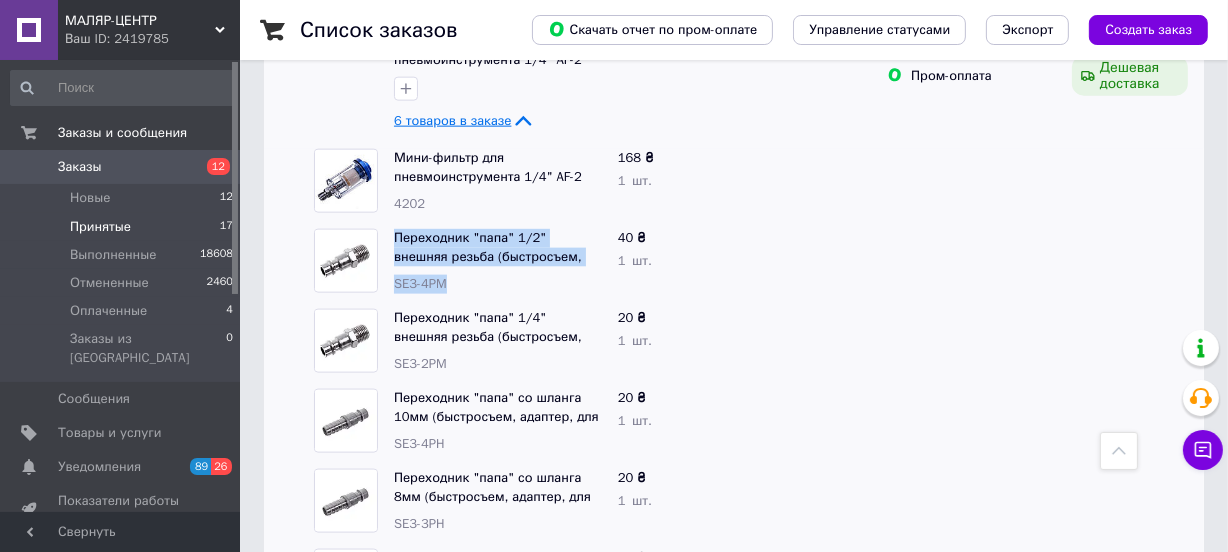 drag, startPoint x: 396, startPoint y: 194, endPoint x: 487, endPoint y: 249, distance: 106.32967 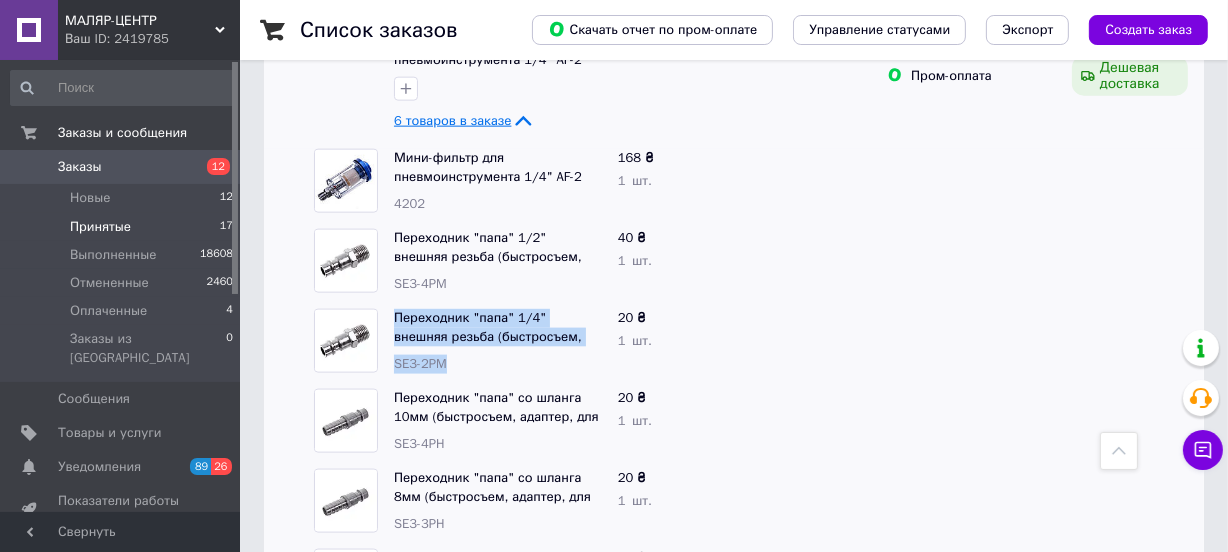drag, startPoint x: 390, startPoint y: 276, endPoint x: 445, endPoint y: 339, distance: 83.630135 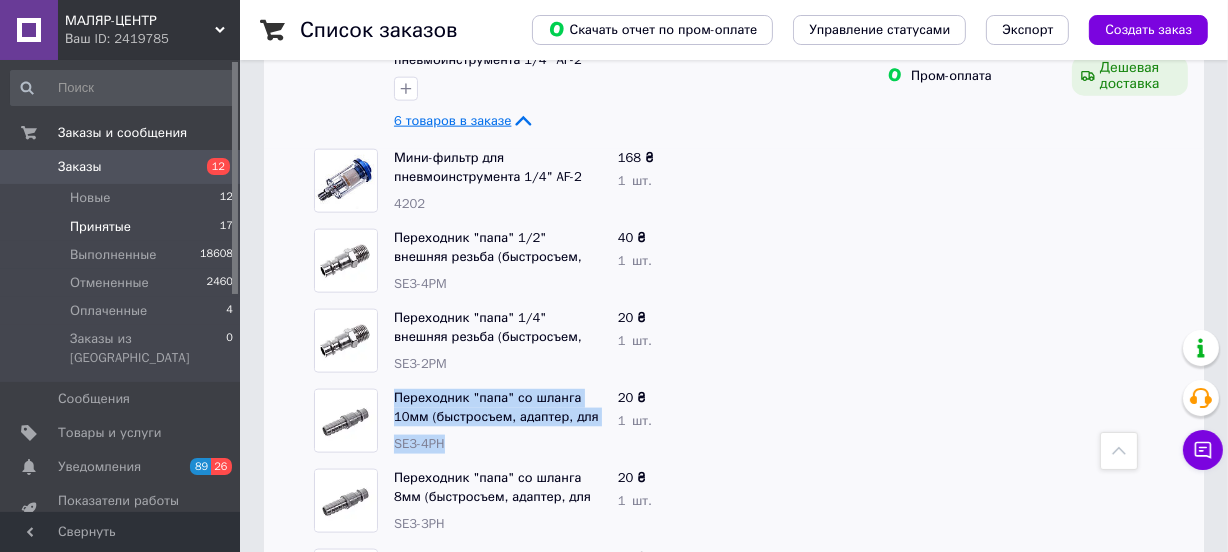 drag, startPoint x: 396, startPoint y: 358, endPoint x: 457, endPoint y: 408, distance: 78.873314 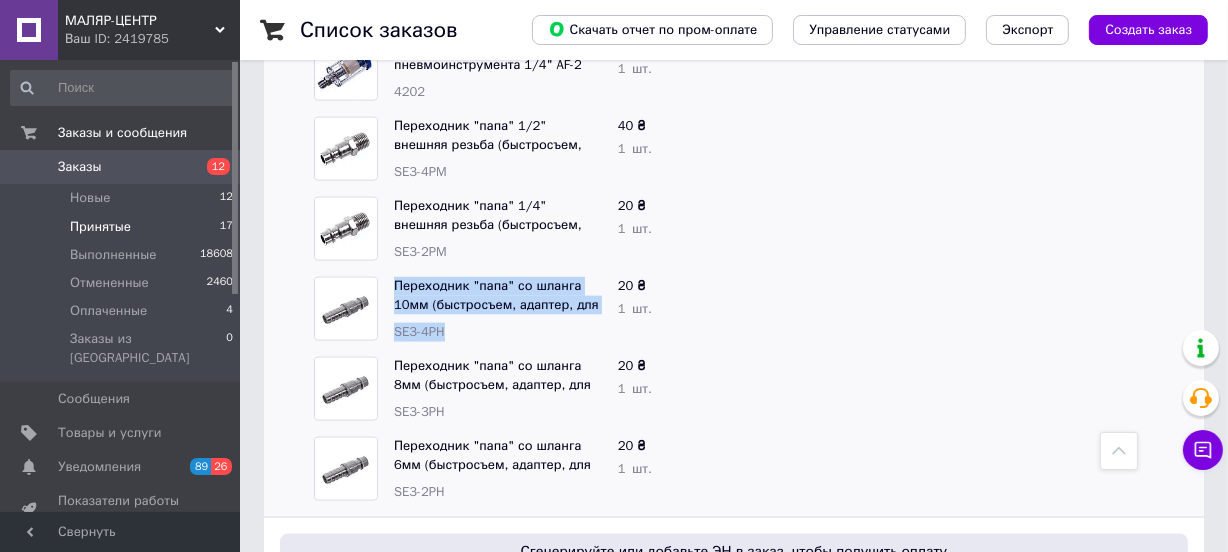 scroll, scrollTop: 2496, scrollLeft: 0, axis: vertical 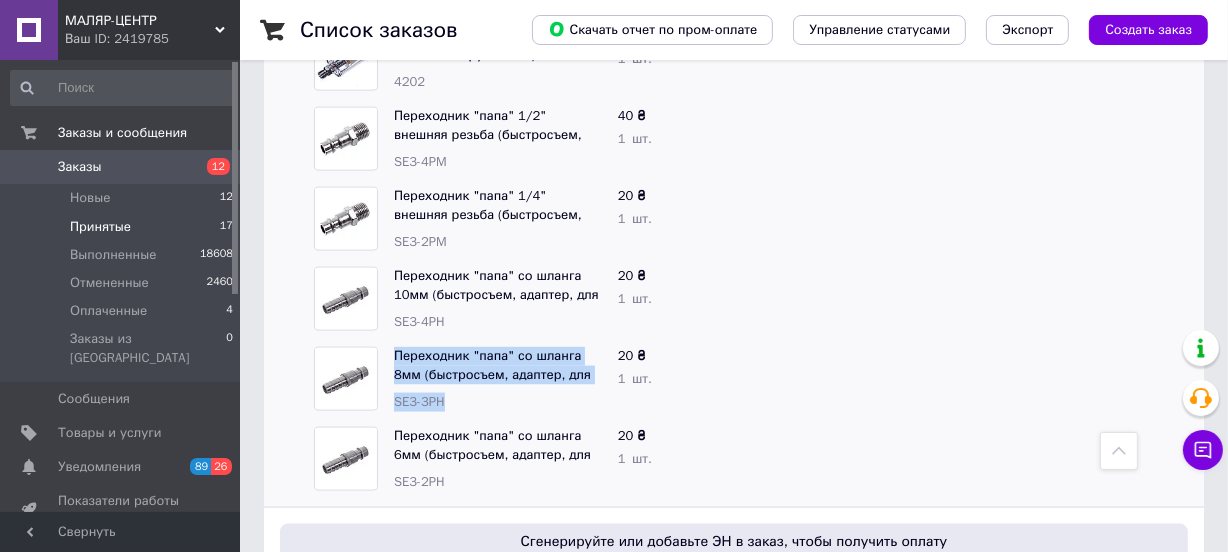 drag, startPoint x: 391, startPoint y: 315, endPoint x: 443, endPoint y: 371, distance: 76.41989 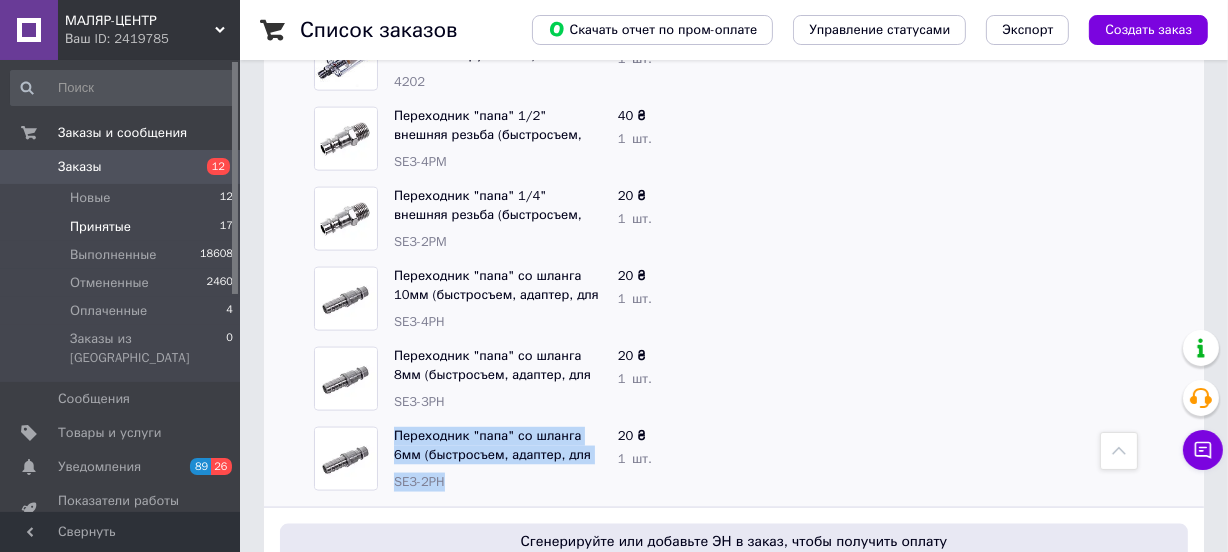 drag, startPoint x: 393, startPoint y: 392, endPoint x: 454, endPoint y: 454, distance: 86.977005 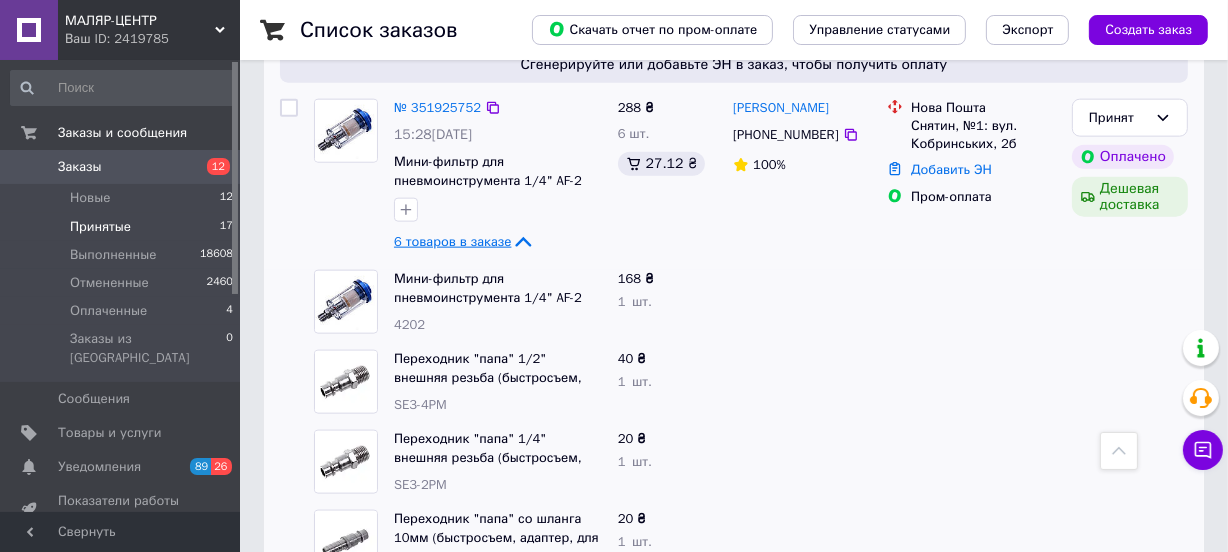 scroll, scrollTop: 2132, scrollLeft: 0, axis: vertical 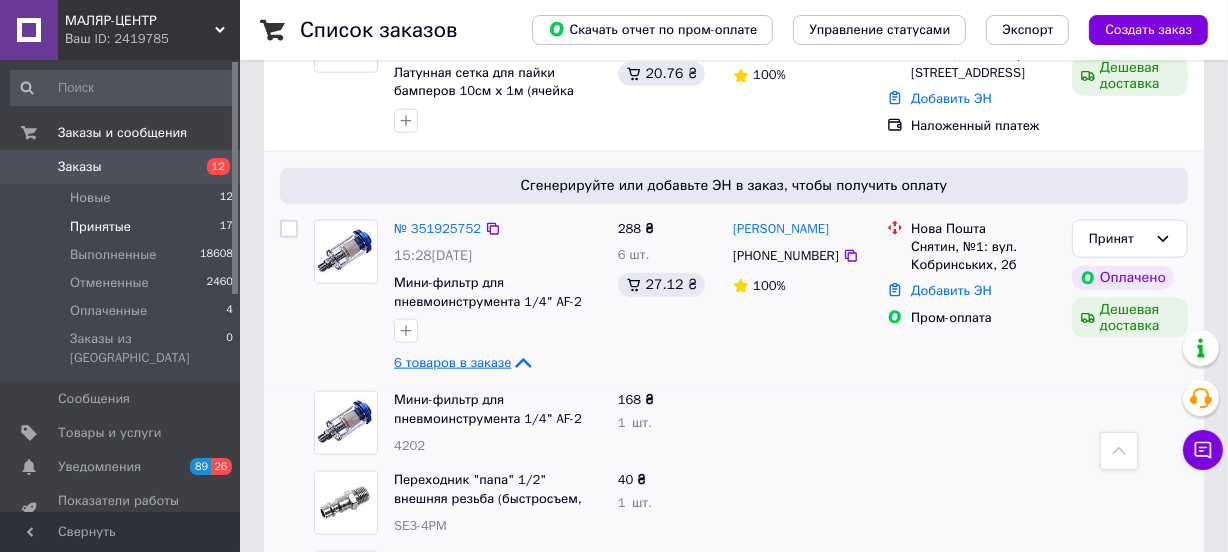 drag, startPoint x: 839, startPoint y: 197, endPoint x: 730, endPoint y: 194, distance: 109.041275 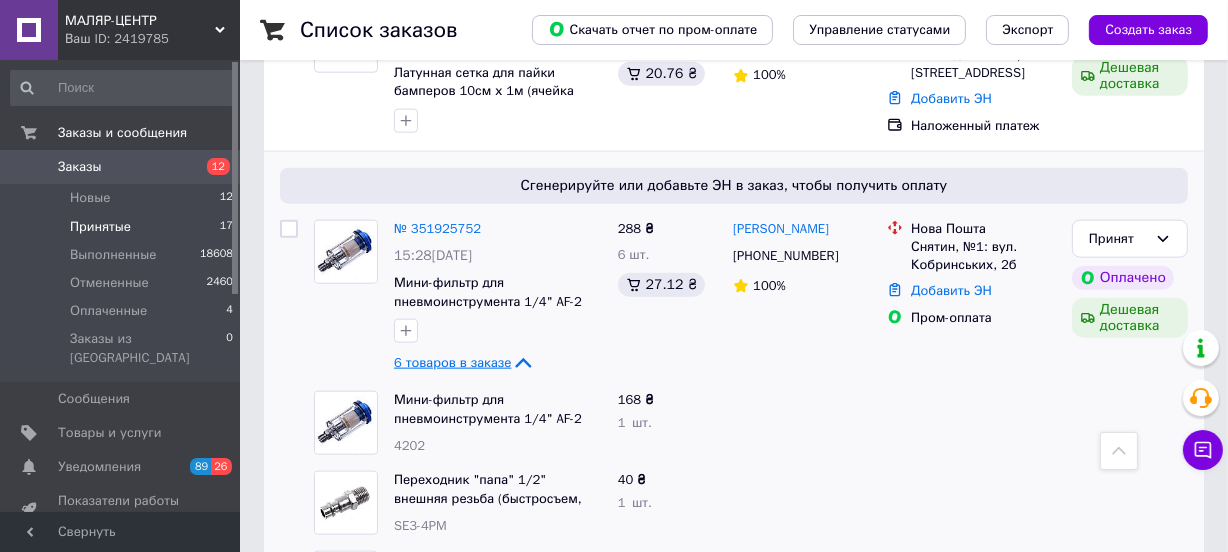 click 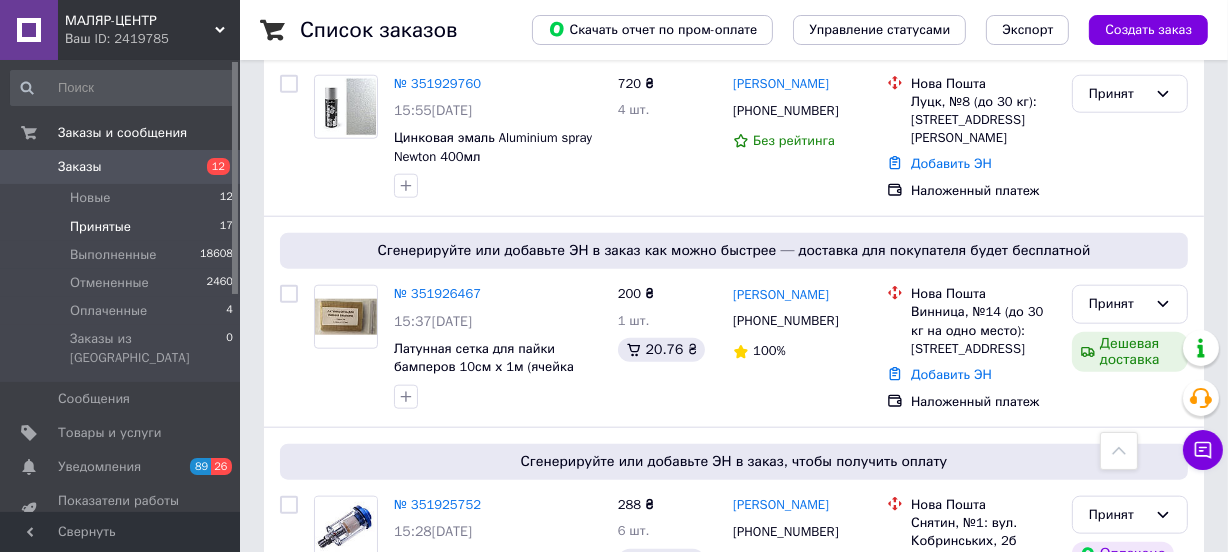 scroll, scrollTop: 1829, scrollLeft: 0, axis: vertical 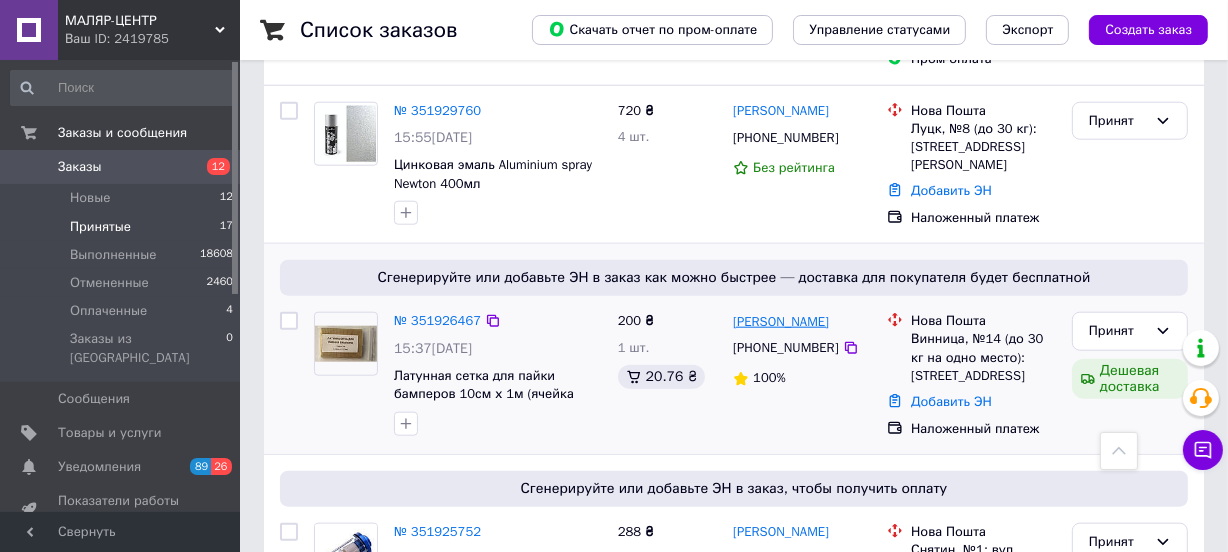 drag, startPoint x: 859, startPoint y: 279, endPoint x: 734, endPoint y: 281, distance: 125.016 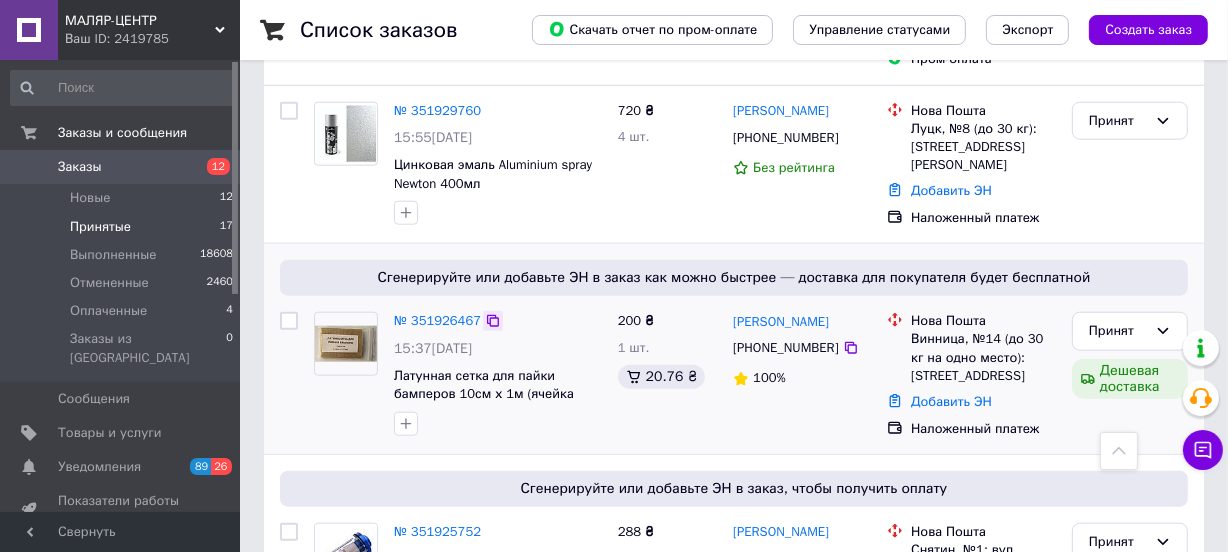 click 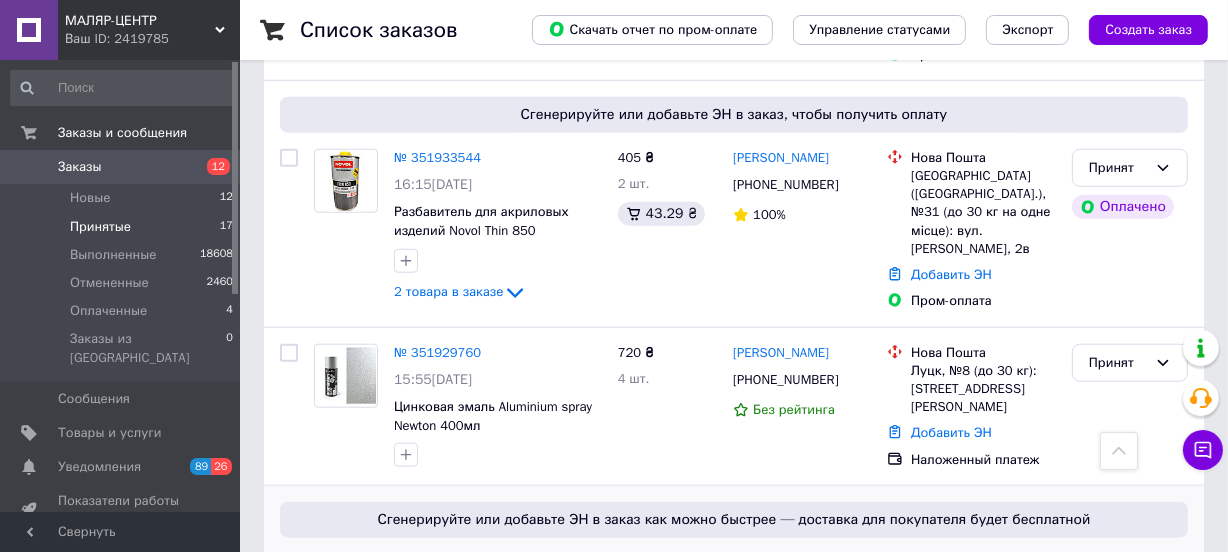 scroll, scrollTop: 1526, scrollLeft: 0, axis: vertical 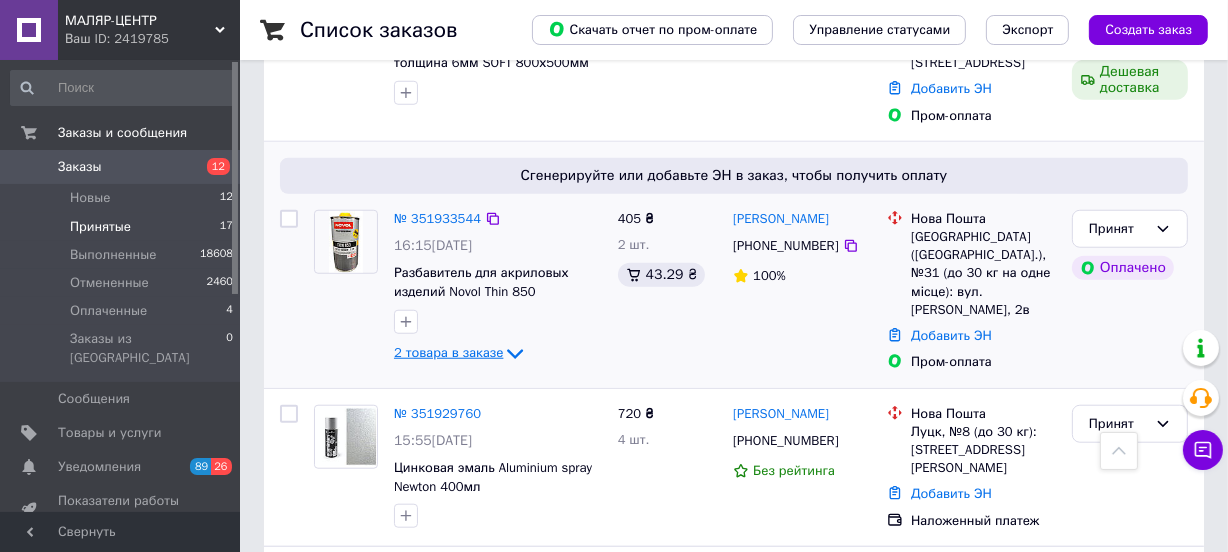 click 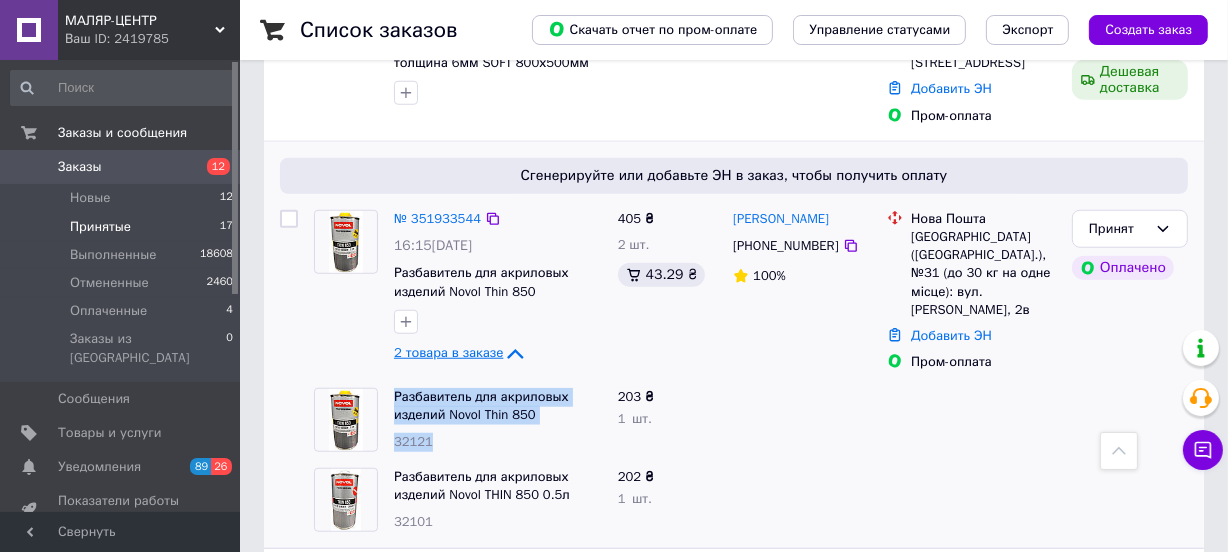 drag, startPoint x: 392, startPoint y: 339, endPoint x: 483, endPoint y: 395, distance: 106.850365 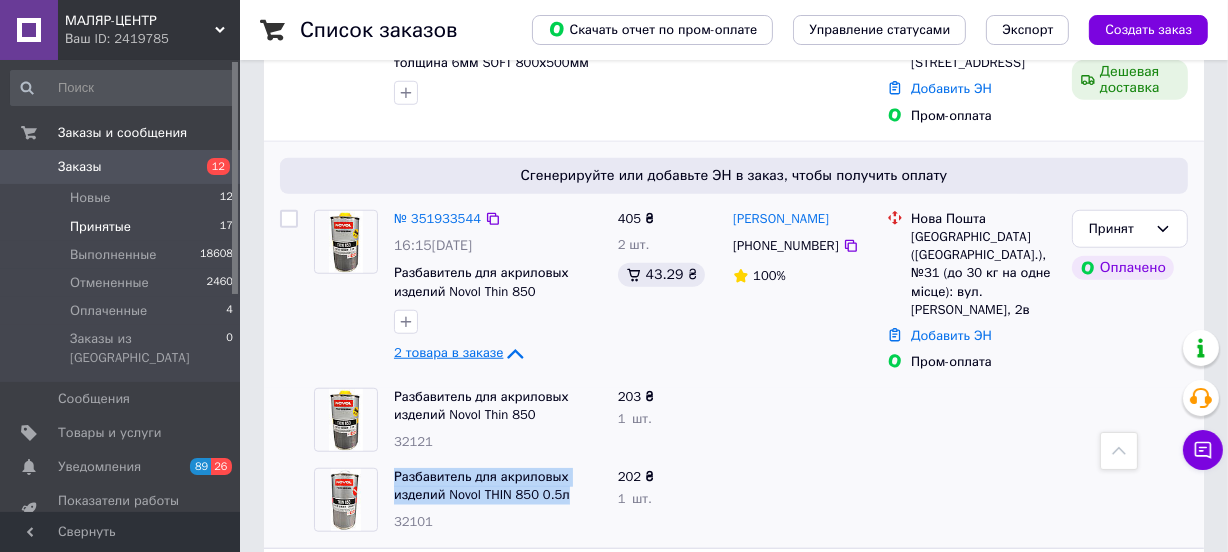 drag, startPoint x: 394, startPoint y: 420, endPoint x: 570, endPoint y: 458, distance: 180.05554 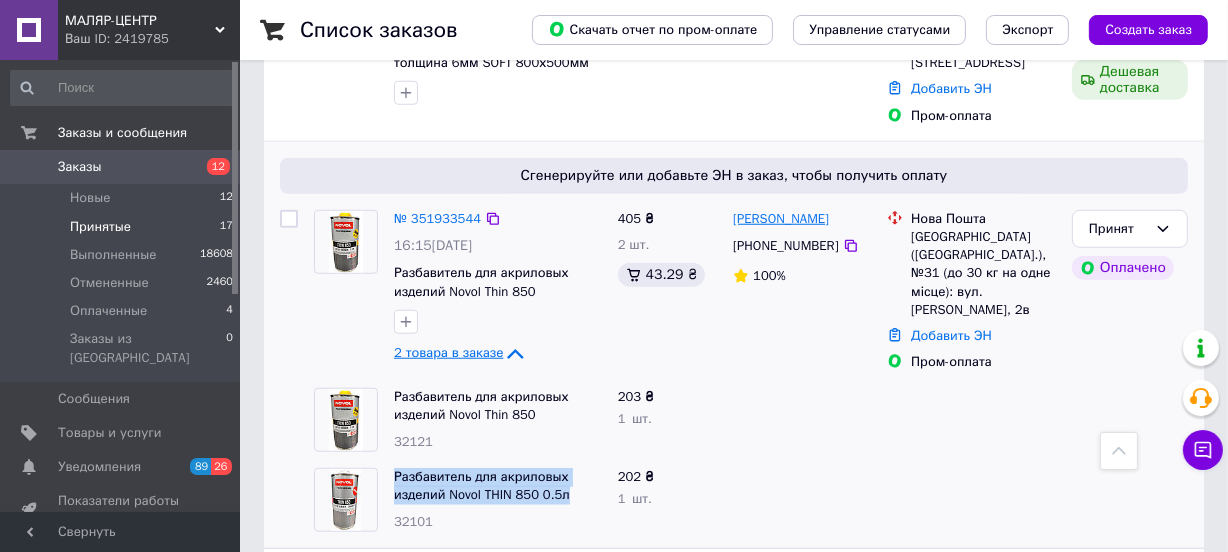 drag, startPoint x: 871, startPoint y: 178, endPoint x: 733, endPoint y: 178, distance: 138 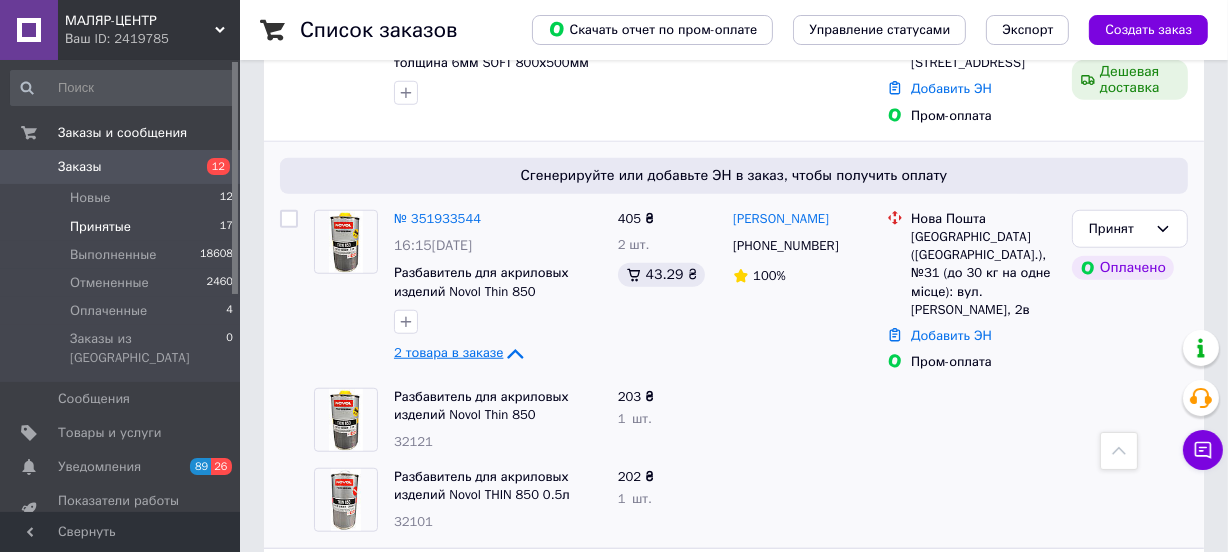 click 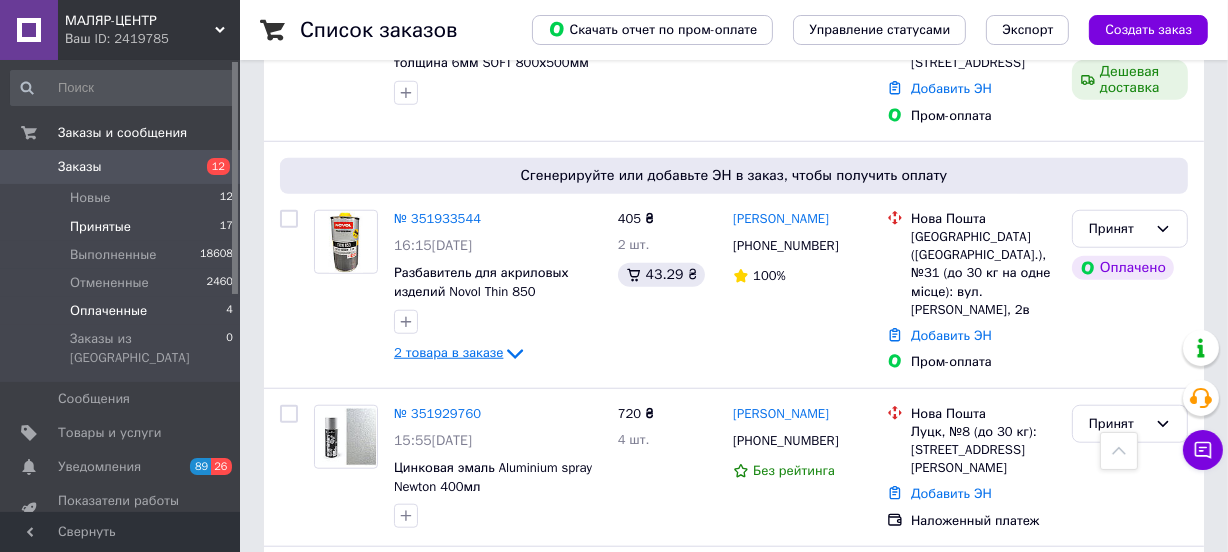 click on "Оплаченные" at bounding box center (108, 311) 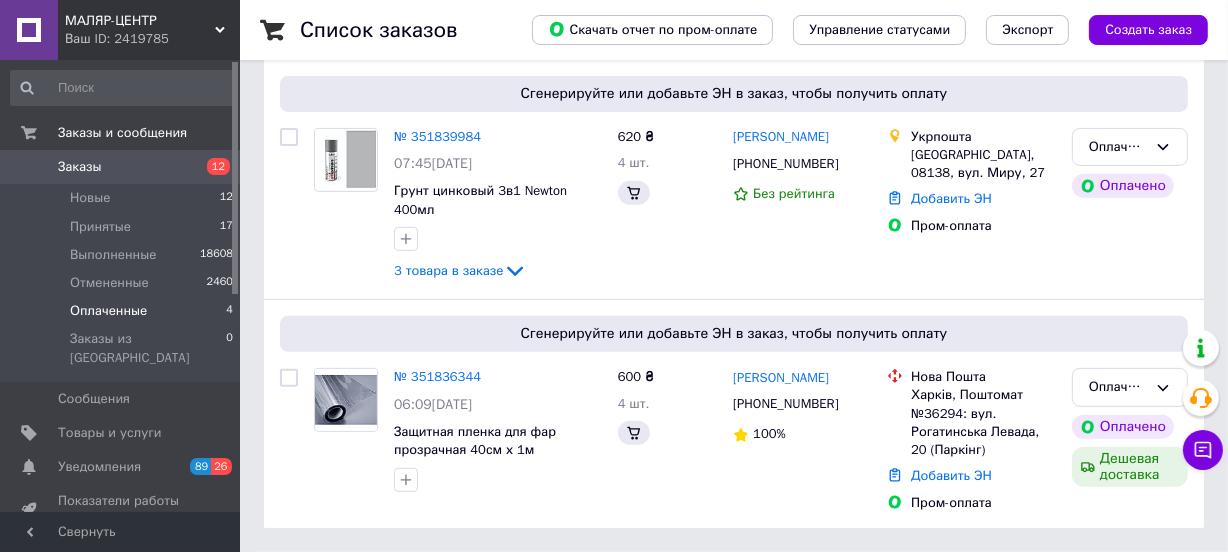 scroll, scrollTop: 0, scrollLeft: 0, axis: both 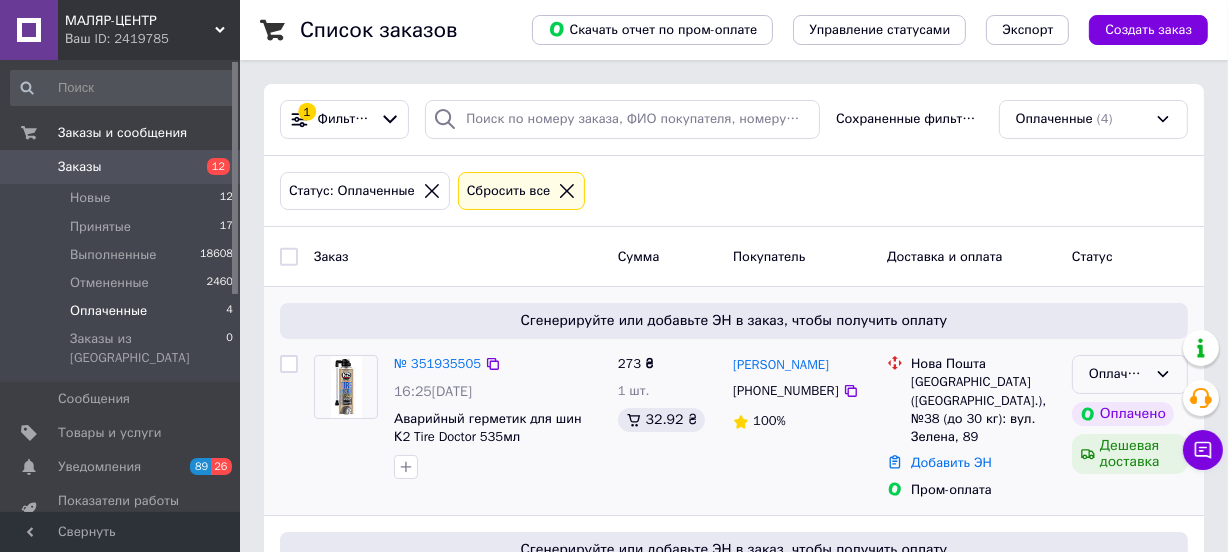click 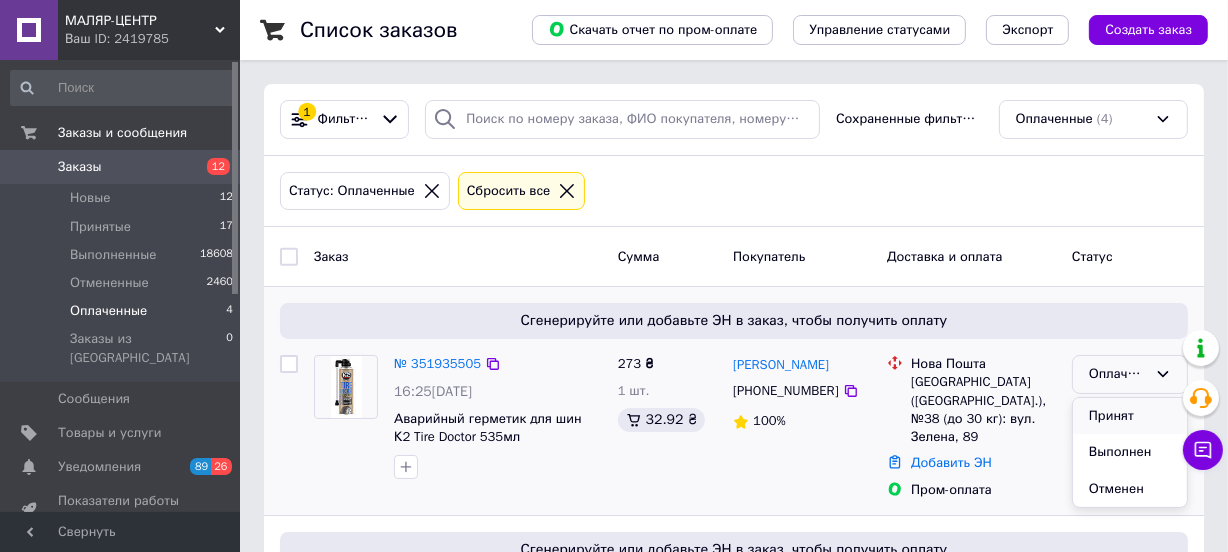 click on "Принят" at bounding box center [1130, 416] 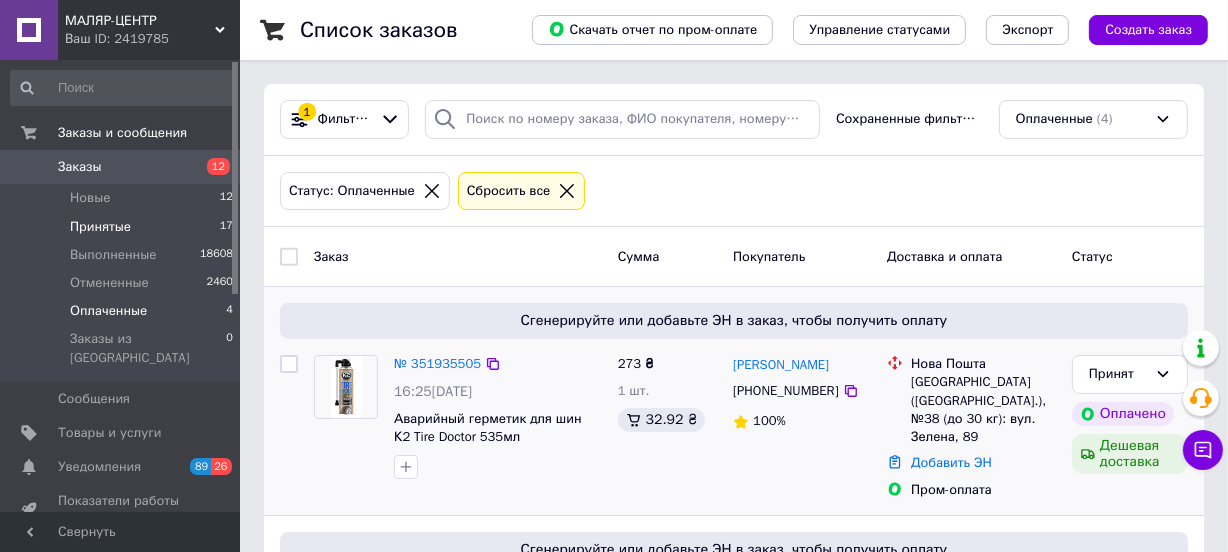 click on "Принятые" at bounding box center [100, 227] 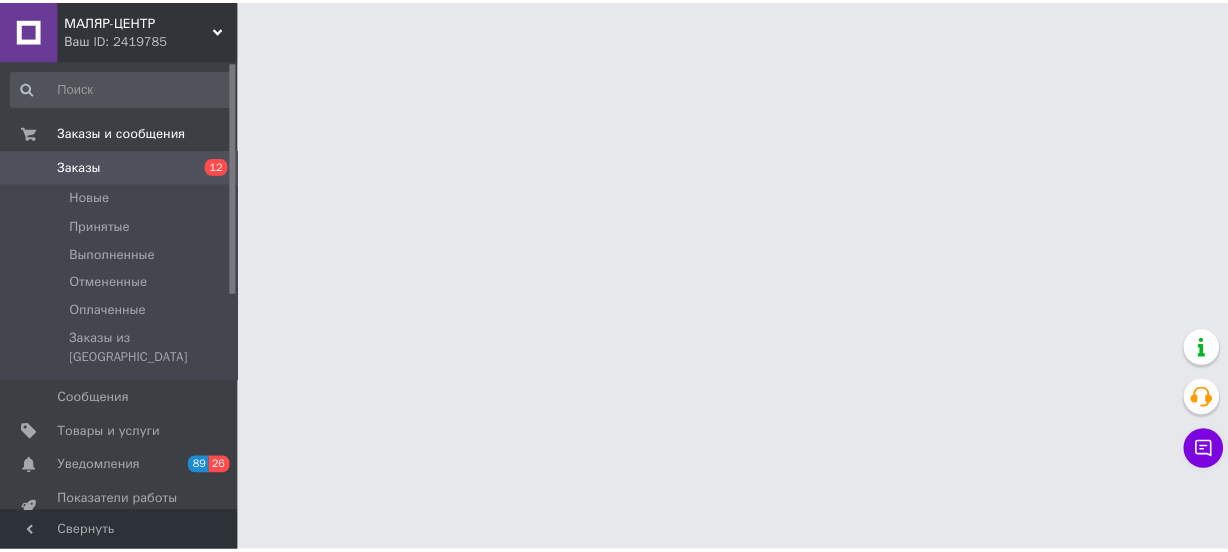 scroll, scrollTop: 0, scrollLeft: 0, axis: both 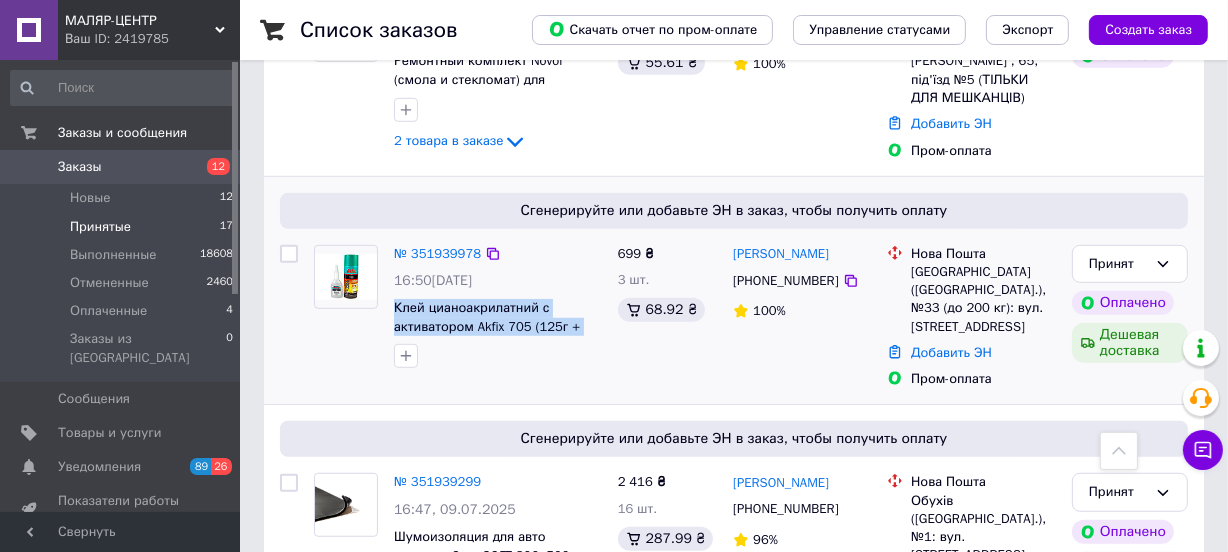 drag, startPoint x: 391, startPoint y: 258, endPoint x: 455, endPoint y: 336, distance: 100.89599 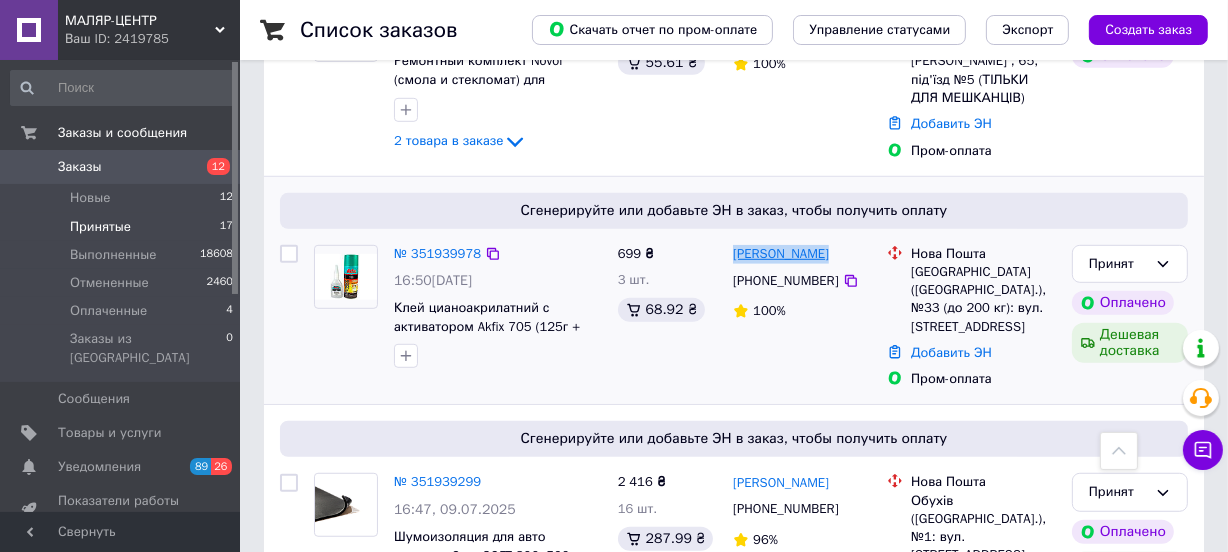 drag, startPoint x: 834, startPoint y: 211, endPoint x: 733, endPoint y: 219, distance: 101.31634 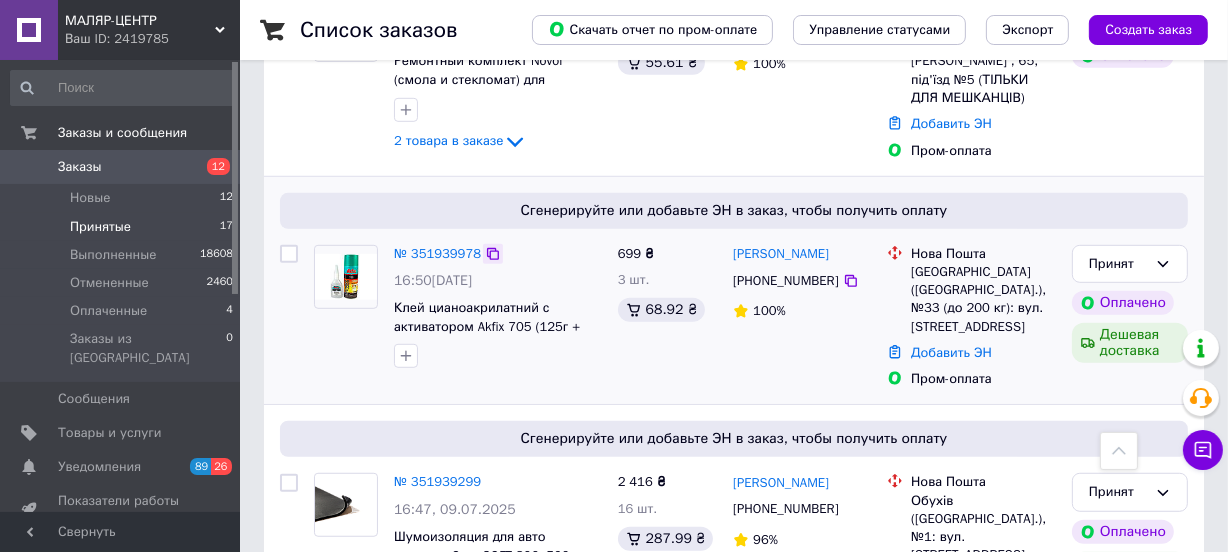 click 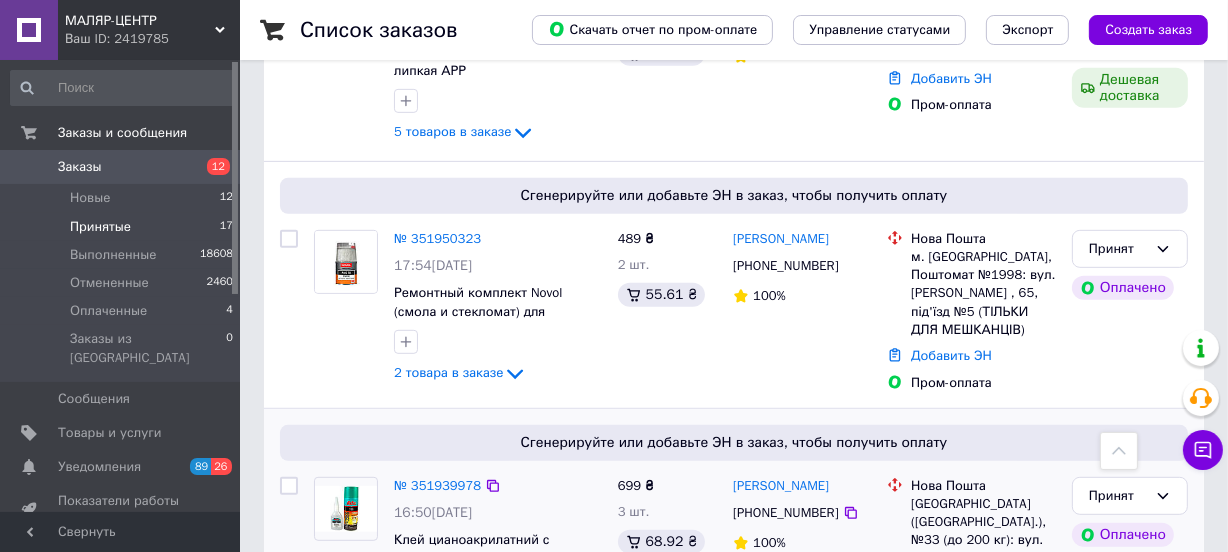scroll, scrollTop: 827, scrollLeft: 0, axis: vertical 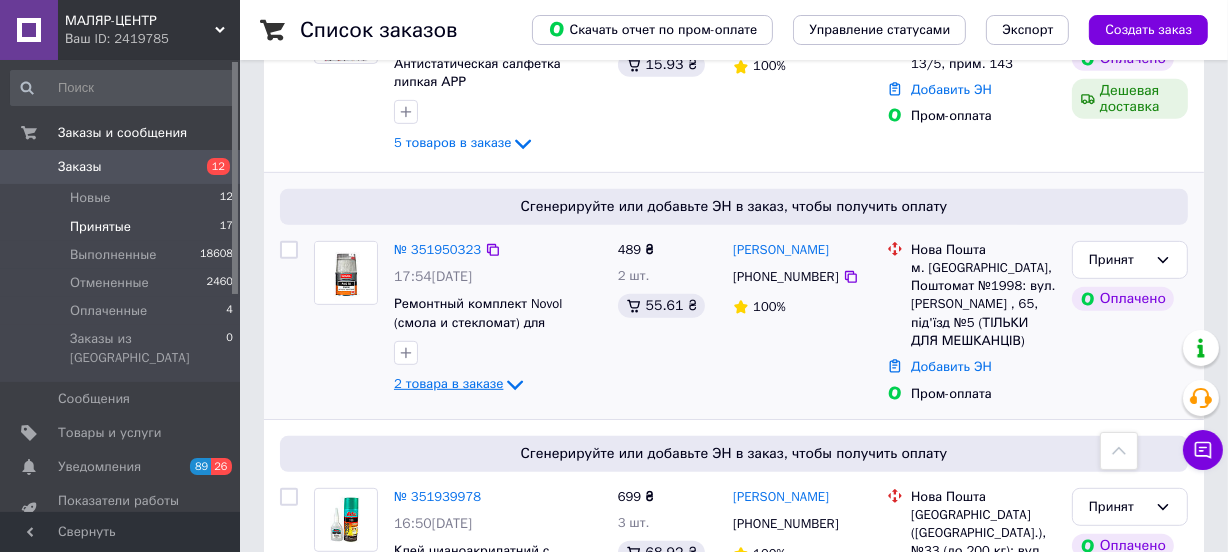 click 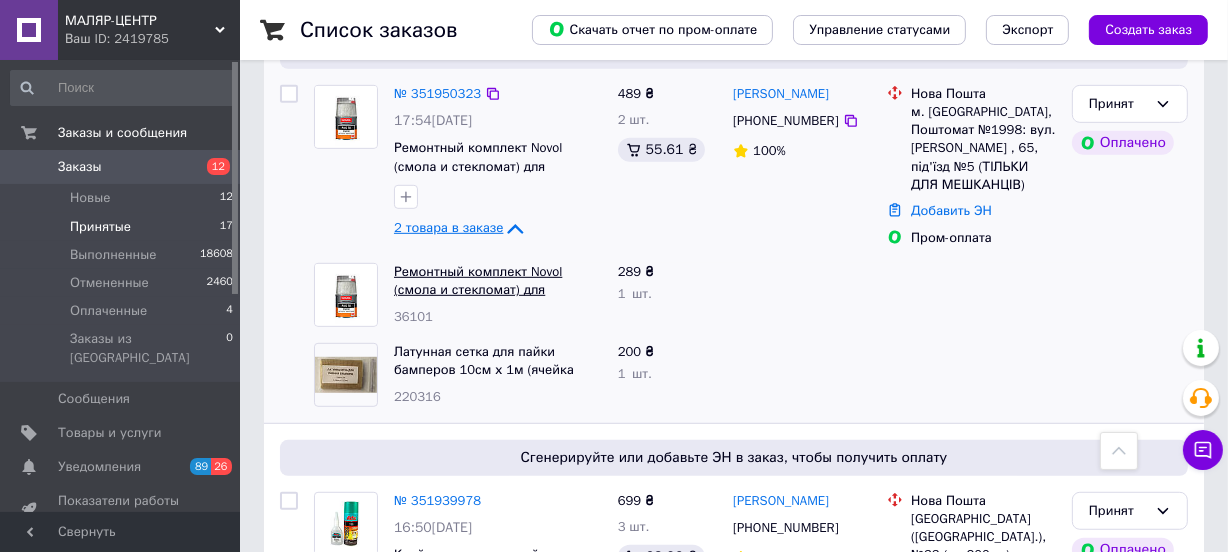 scroll, scrollTop: 1009, scrollLeft: 0, axis: vertical 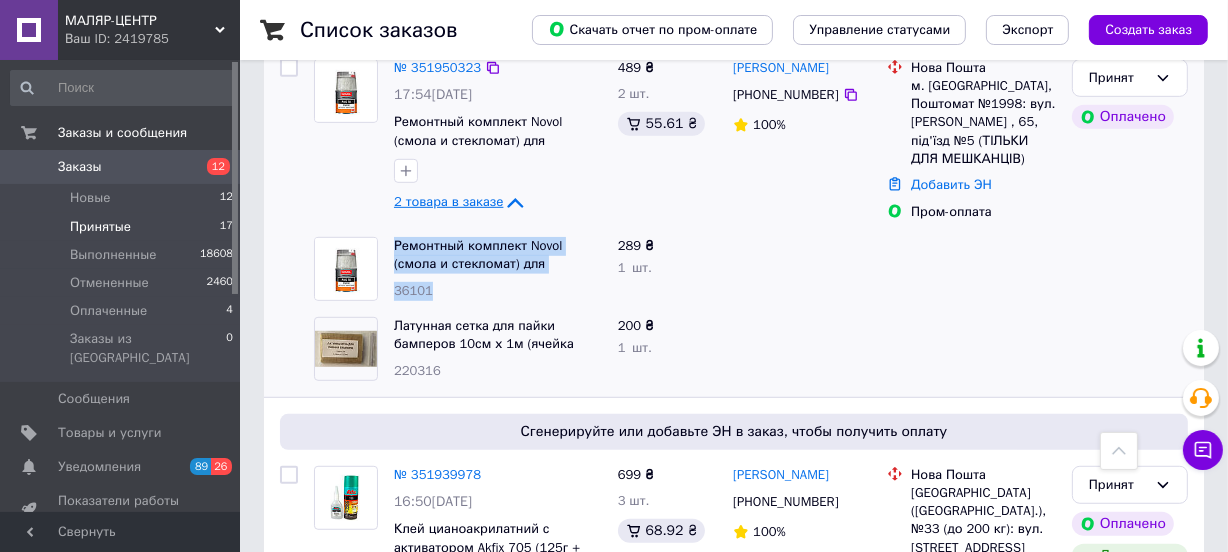 drag, startPoint x: 386, startPoint y: 195, endPoint x: 439, endPoint y: 249, distance: 75.66373 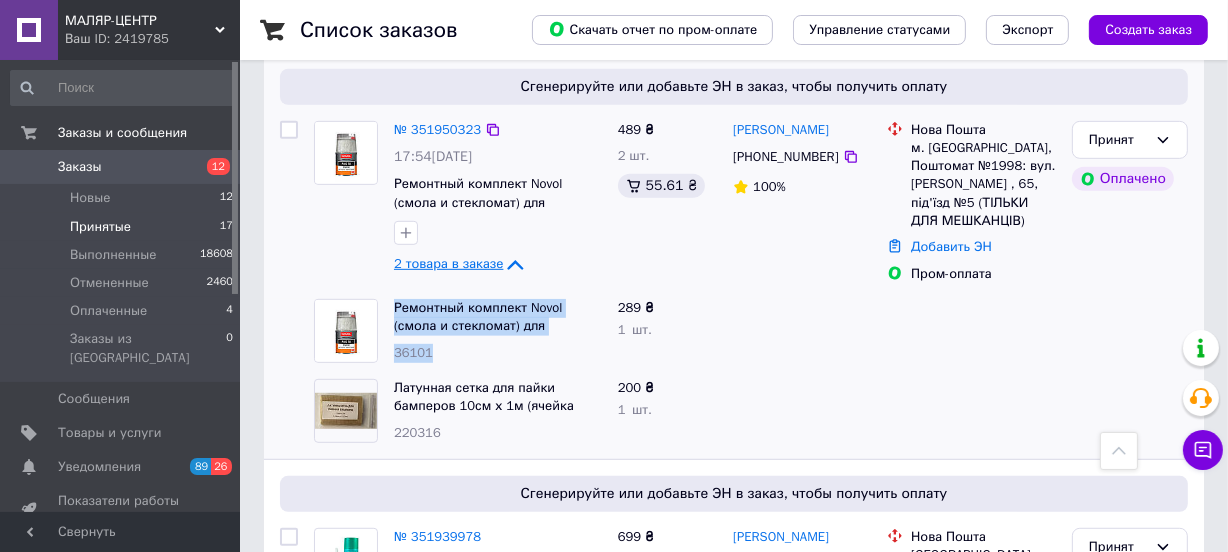 scroll, scrollTop: 888, scrollLeft: 0, axis: vertical 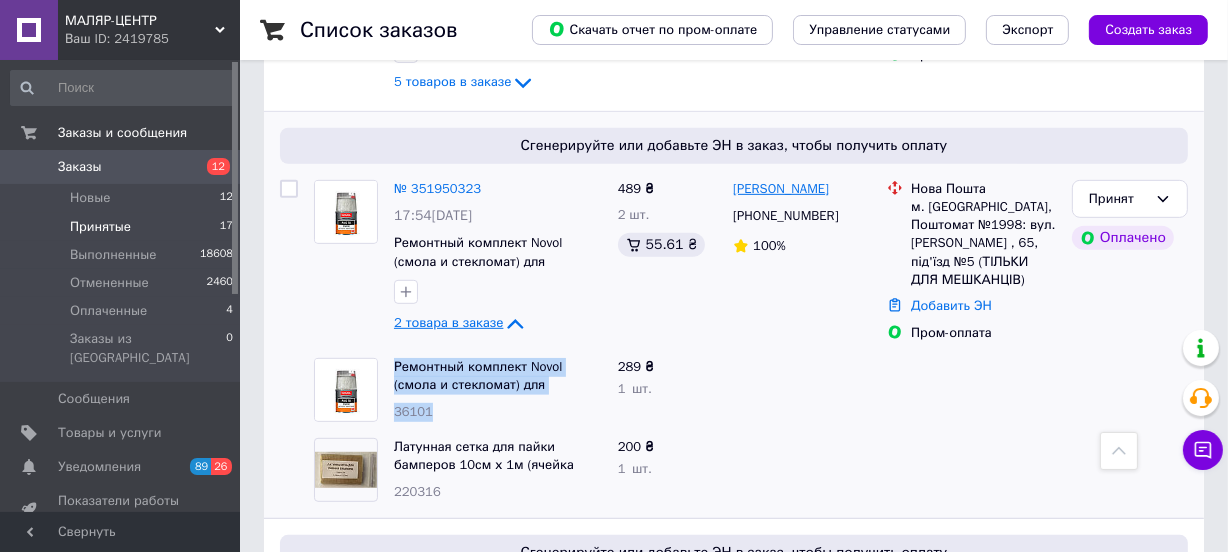 drag, startPoint x: 843, startPoint y: 151, endPoint x: 737, endPoint y: 156, distance: 106.11786 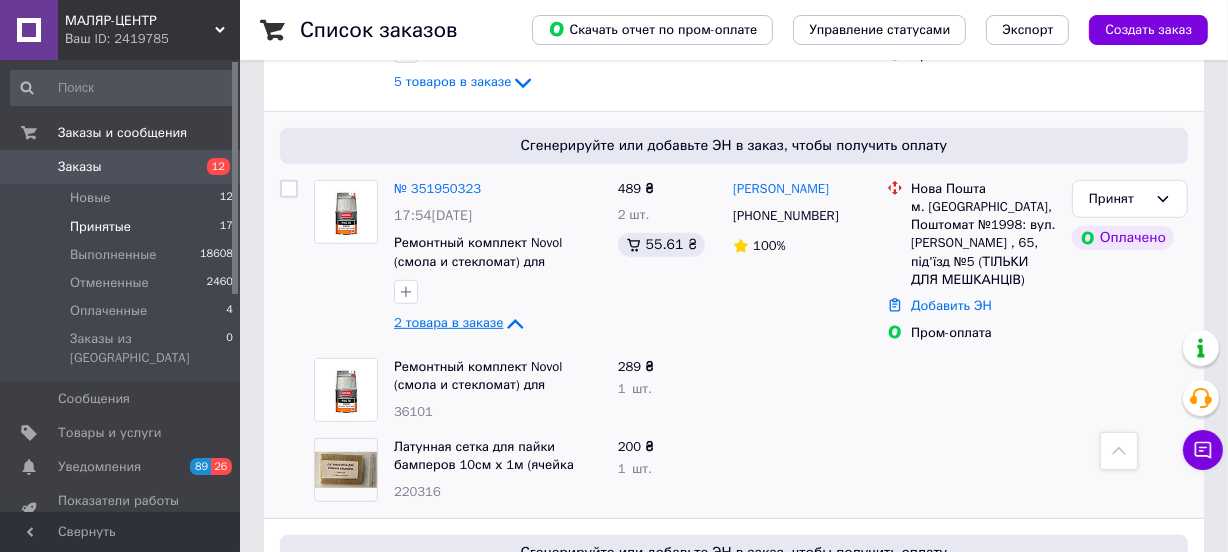 click 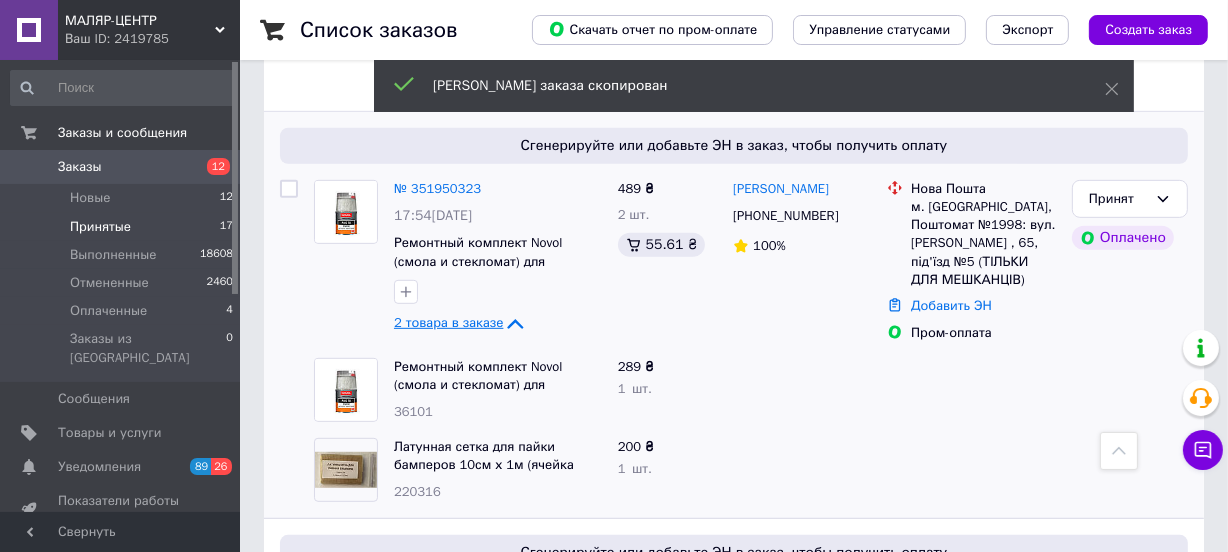 click 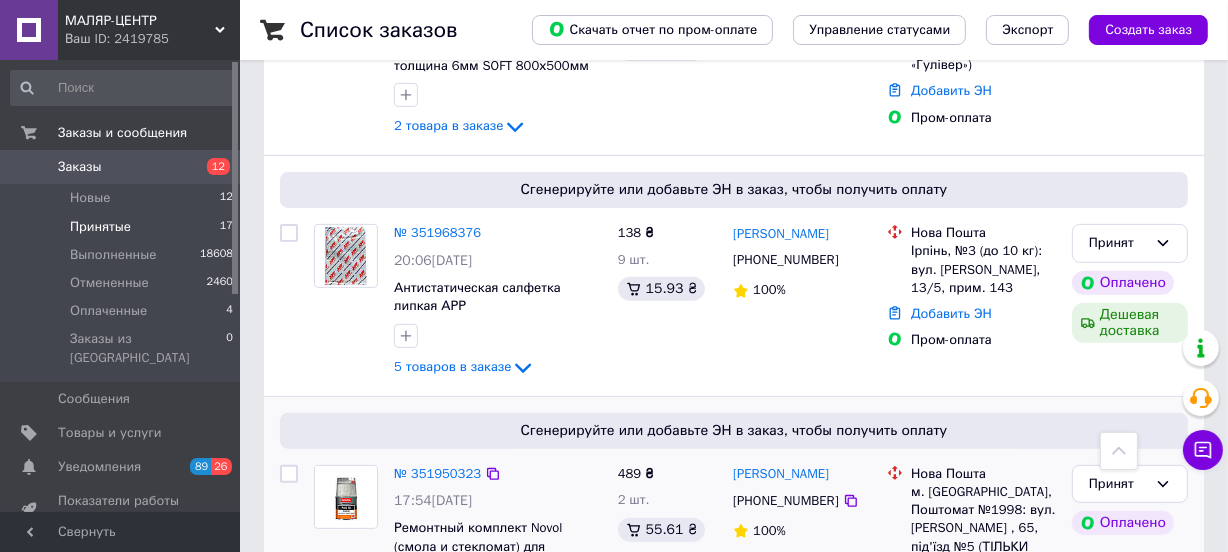 scroll, scrollTop: 584, scrollLeft: 0, axis: vertical 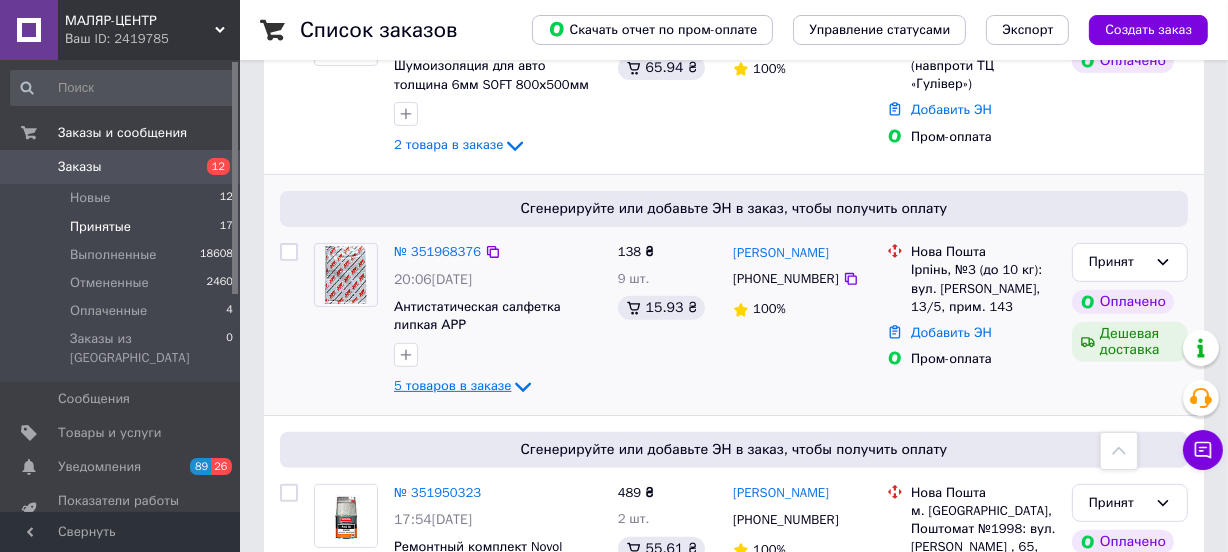 click 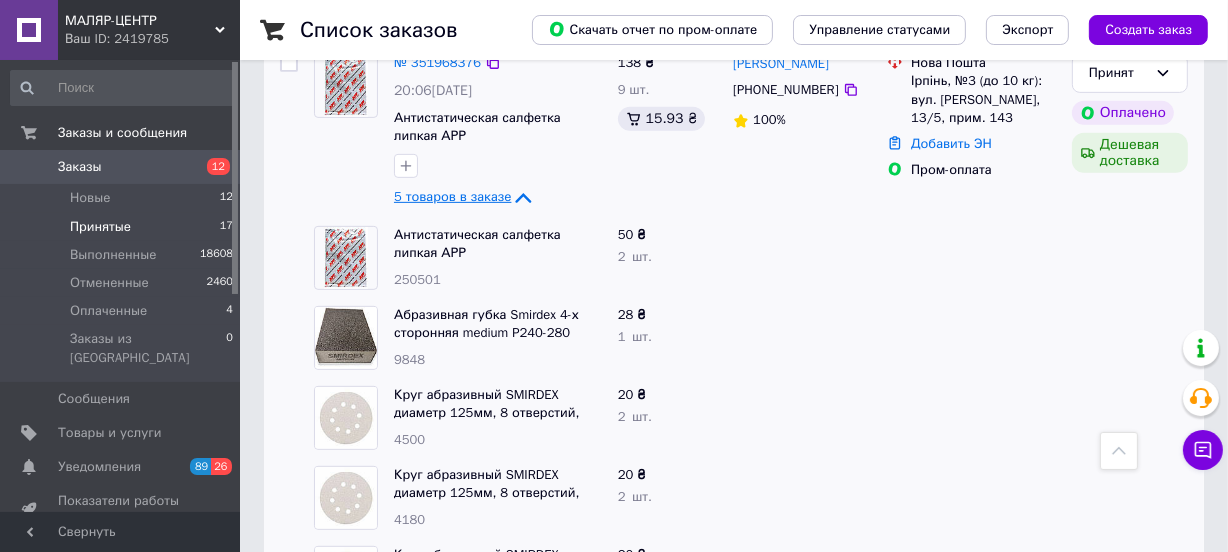 scroll, scrollTop: 766, scrollLeft: 0, axis: vertical 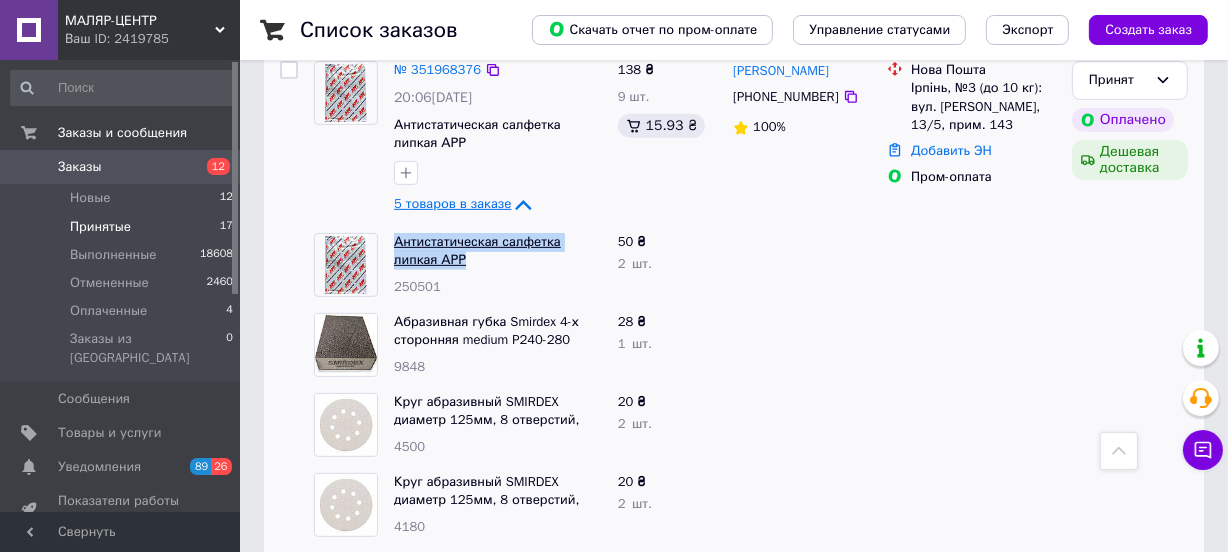 drag, startPoint x: 394, startPoint y: 188, endPoint x: 414, endPoint y: 225, distance: 42.059483 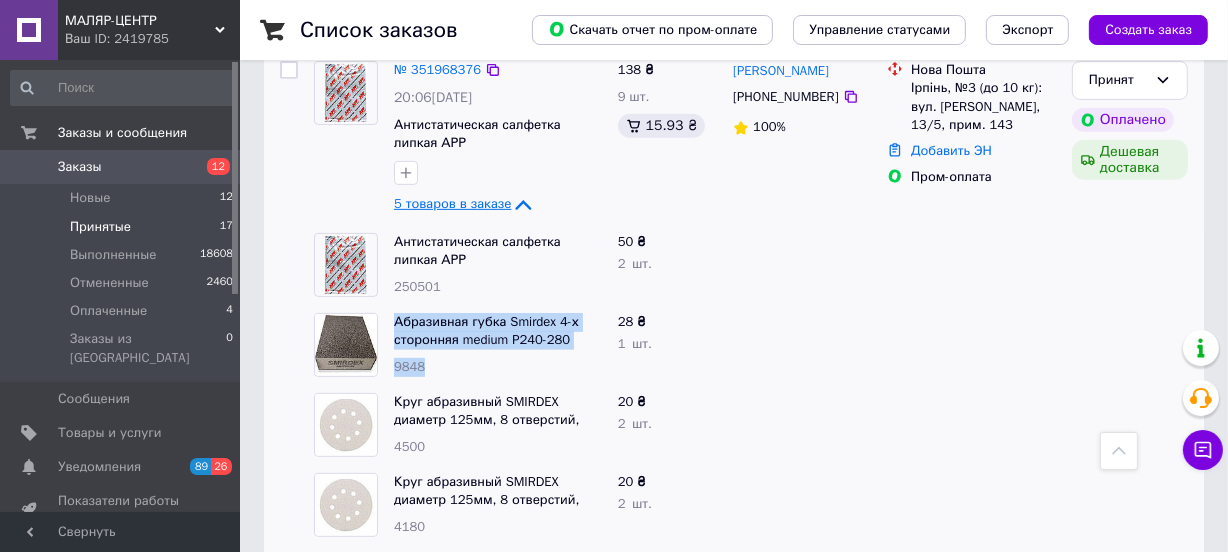 drag, startPoint x: 391, startPoint y: 270, endPoint x: 428, endPoint y: 331, distance: 71.34424 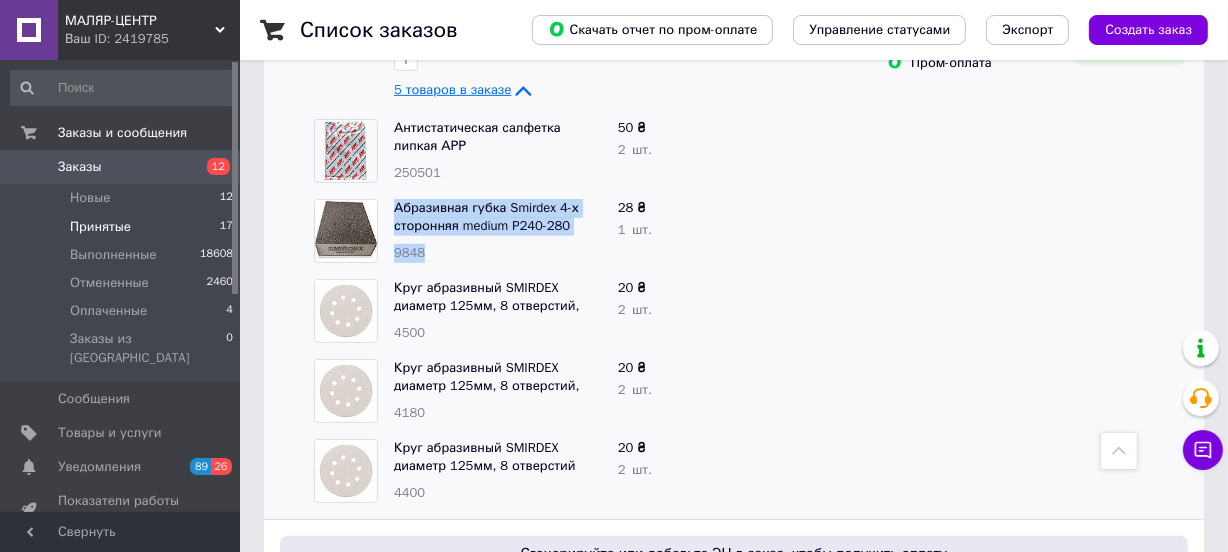 scroll, scrollTop: 888, scrollLeft: 0, axis: vertical 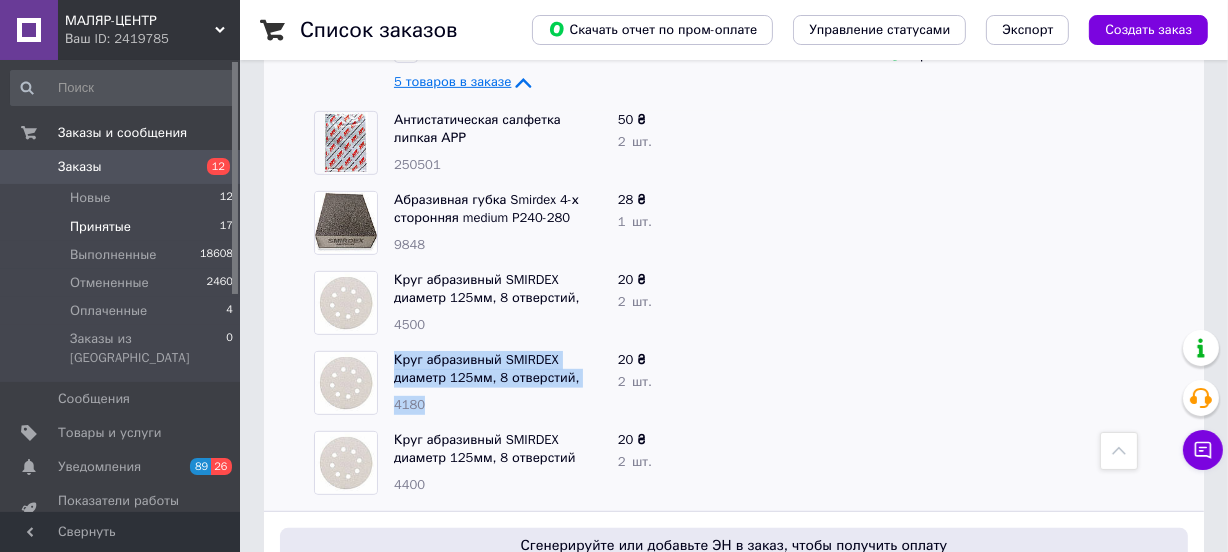 drag, startPoint x: 392, startPoint y: 311, endPoint x: 449, endPoint y: 360, distance: 75.16648 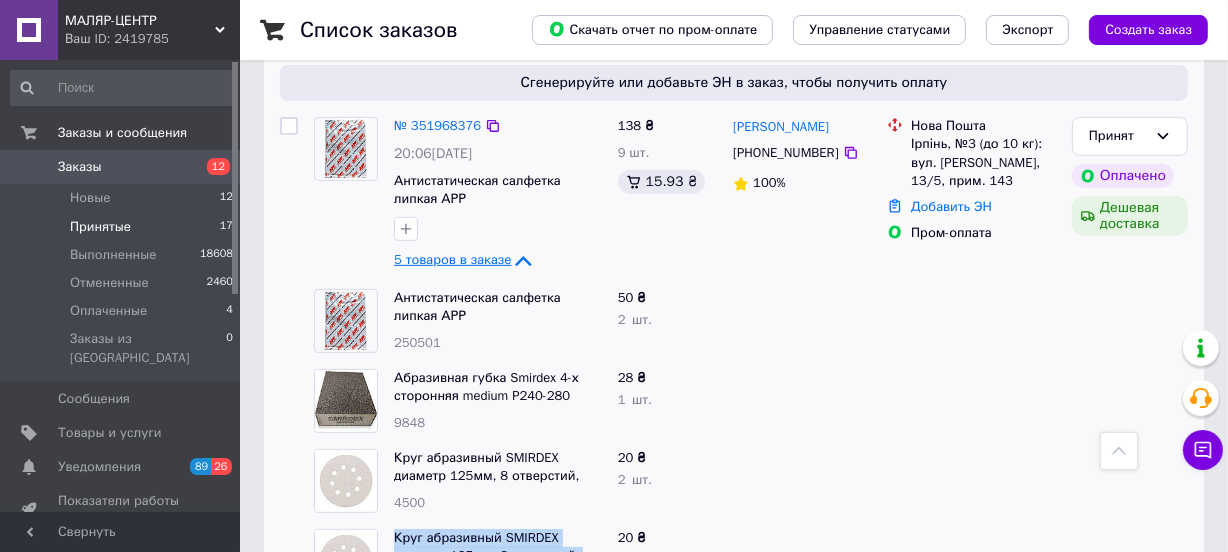 scroll, scrollTop: 645, scrollLeft: 0, axis: vertical 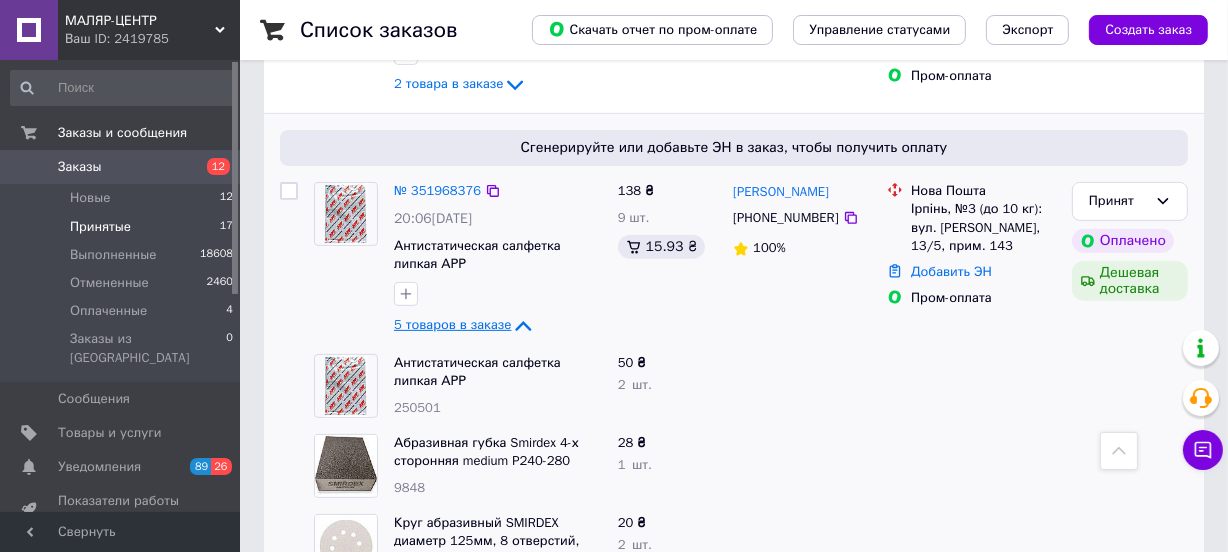 click 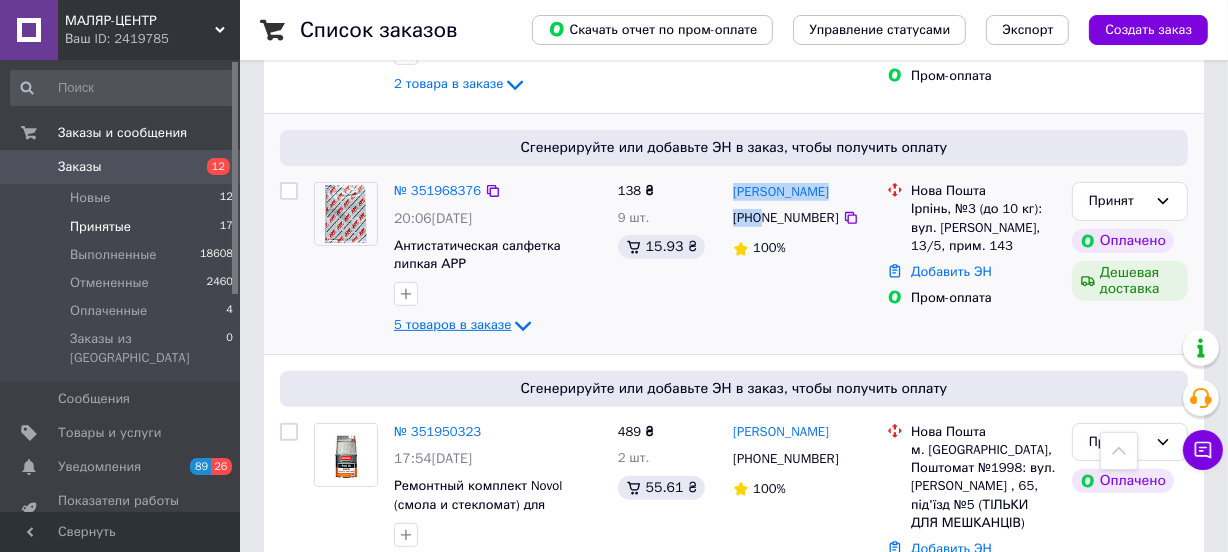drag, startPoint x: 730, startPoint y: 148, endPoint x: 761, endPoint y: 191, distance: 53.009434 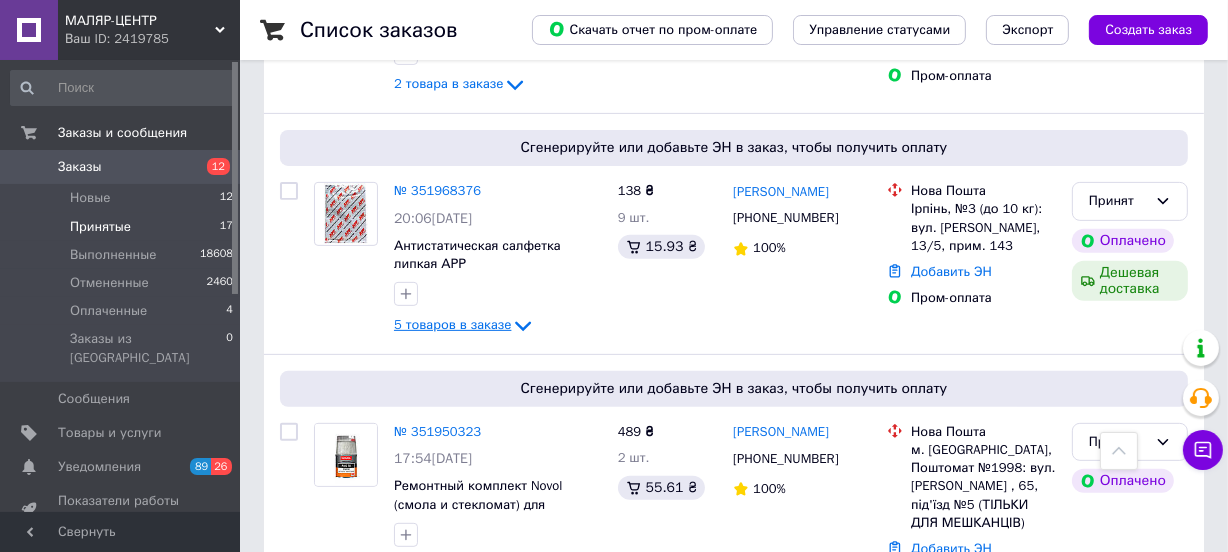 click 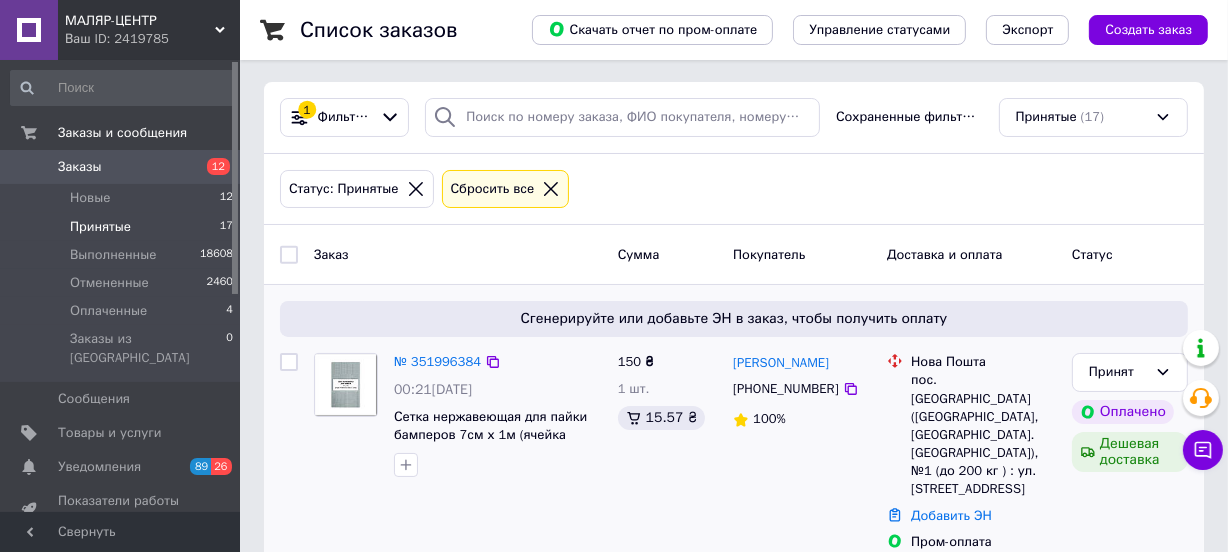 scroll, scrollTop: 0, scrollLeft: 0, axis: both 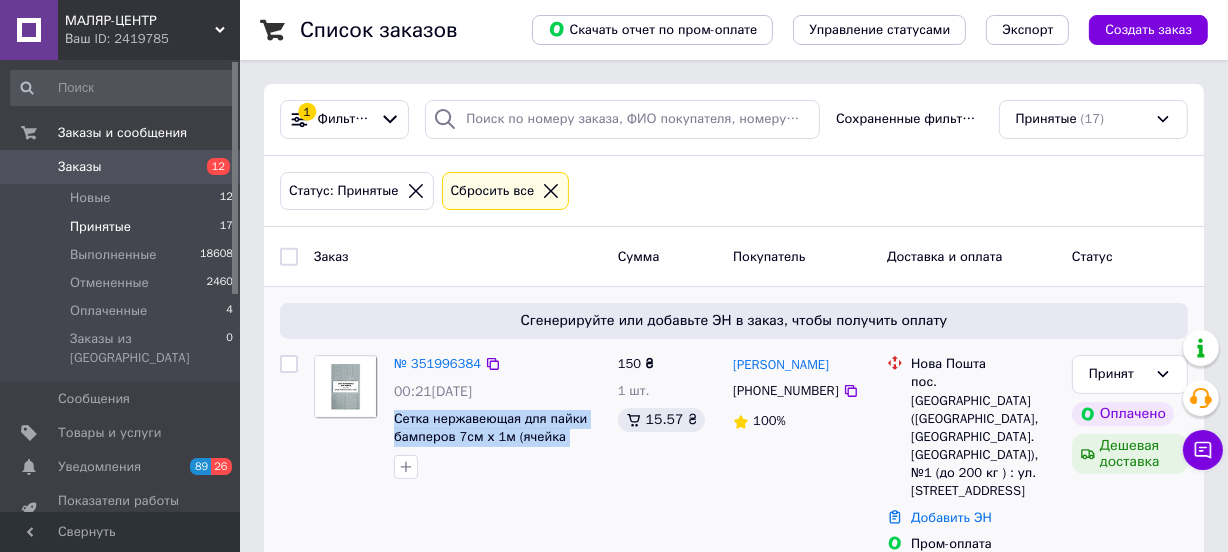 drag, startPoint x: 396, startPoint y: 406, endPoint x: 491, endPoint y: 490, distance: 126.81088 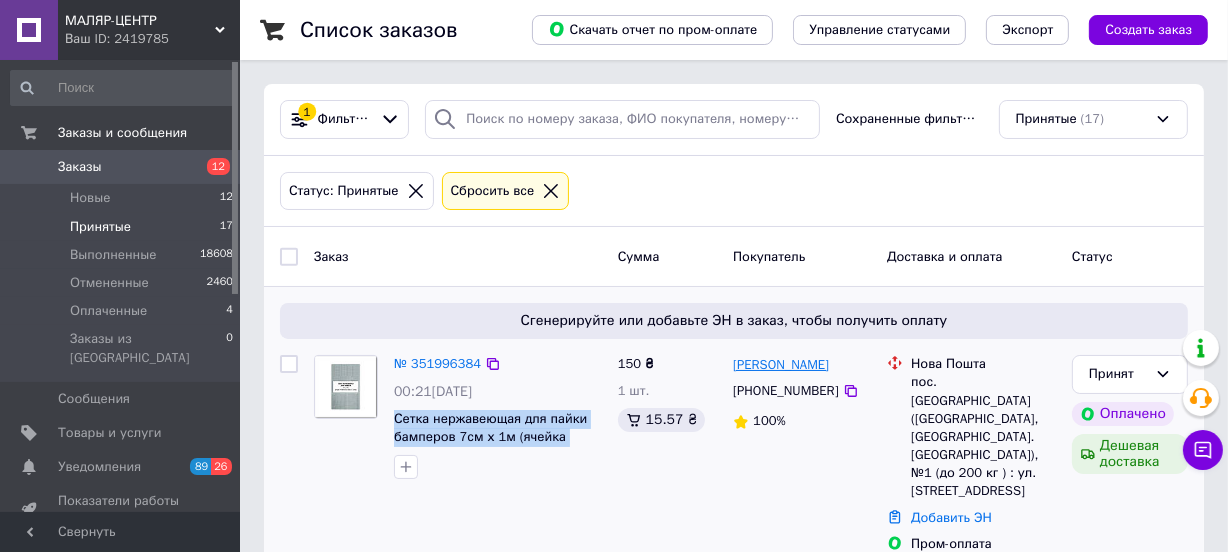 drag, startPoint x: 873, startPoint y: 362, endPoint x: 737, endPoint y: 365, distance: 136.03308 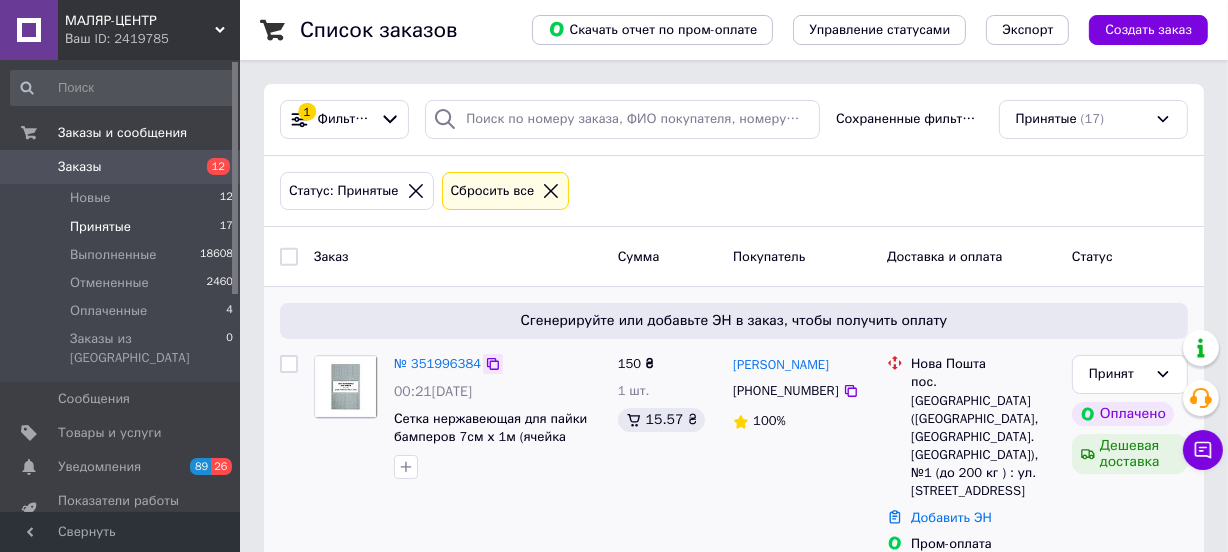 click 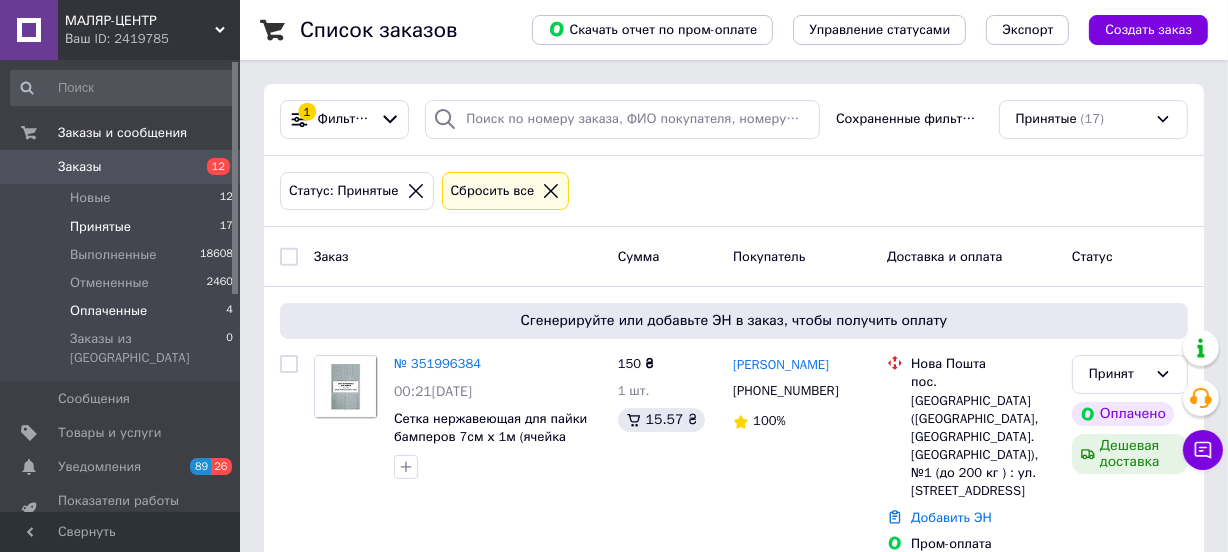 click on "Оплаченные" at bounding box center [108, 311] 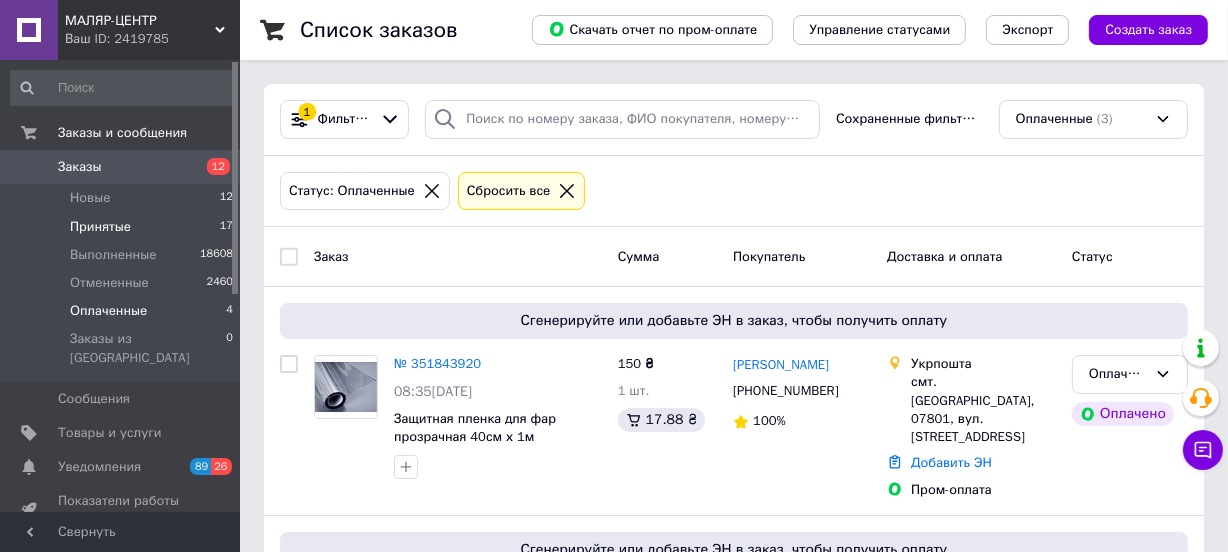 scroll, scrollTop: 0, scrollLeft: 0, axis: both 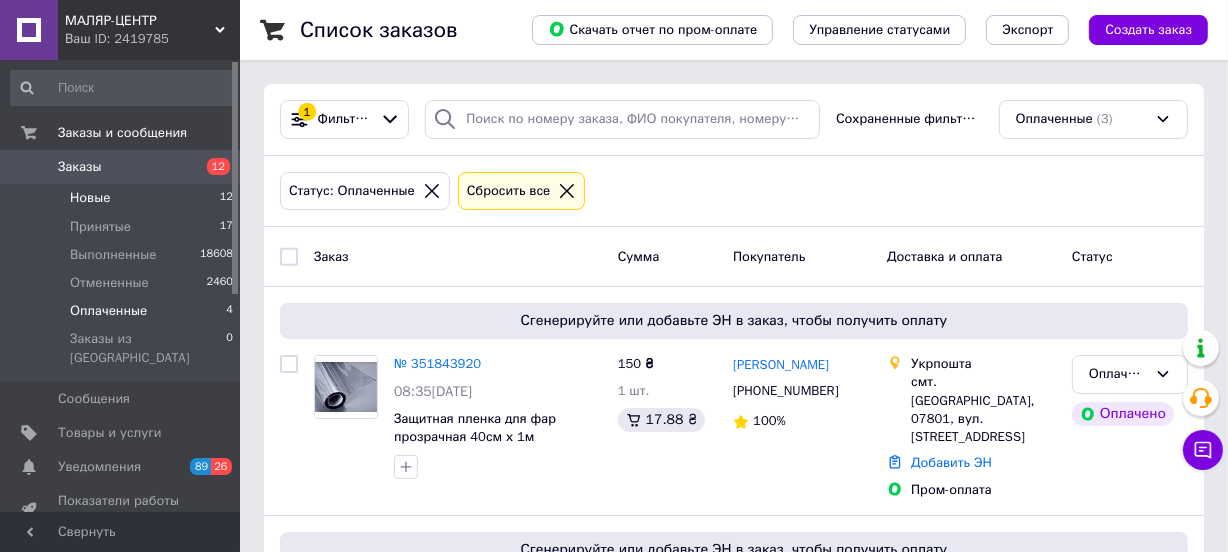 click on "Новые" at bounding box center [90, 198] 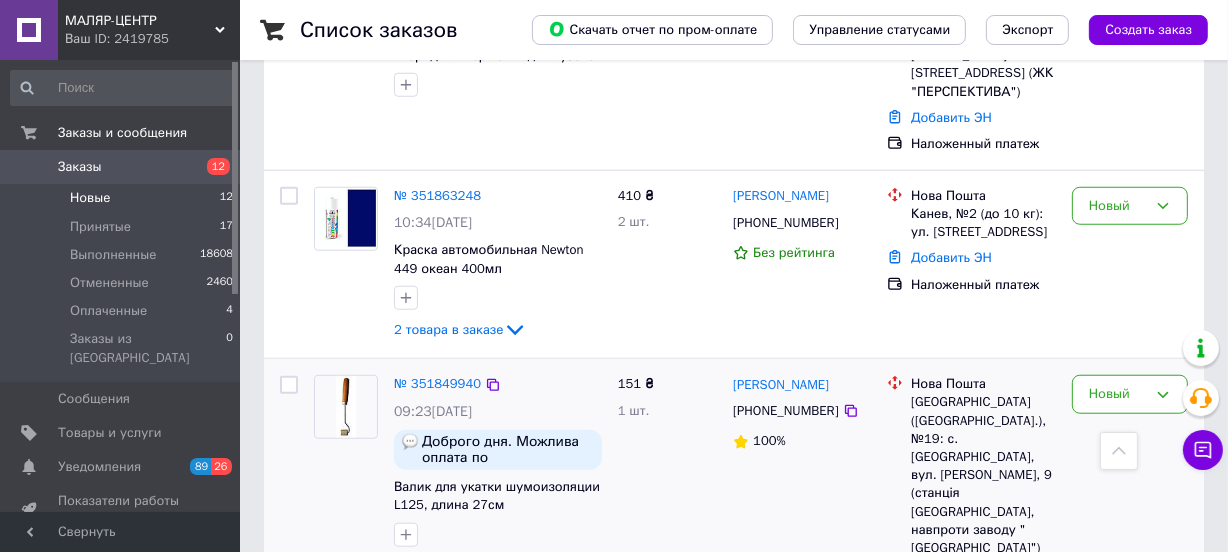 scroll, scrollTop: 1424, scrollLeft: 0, axis: vertical 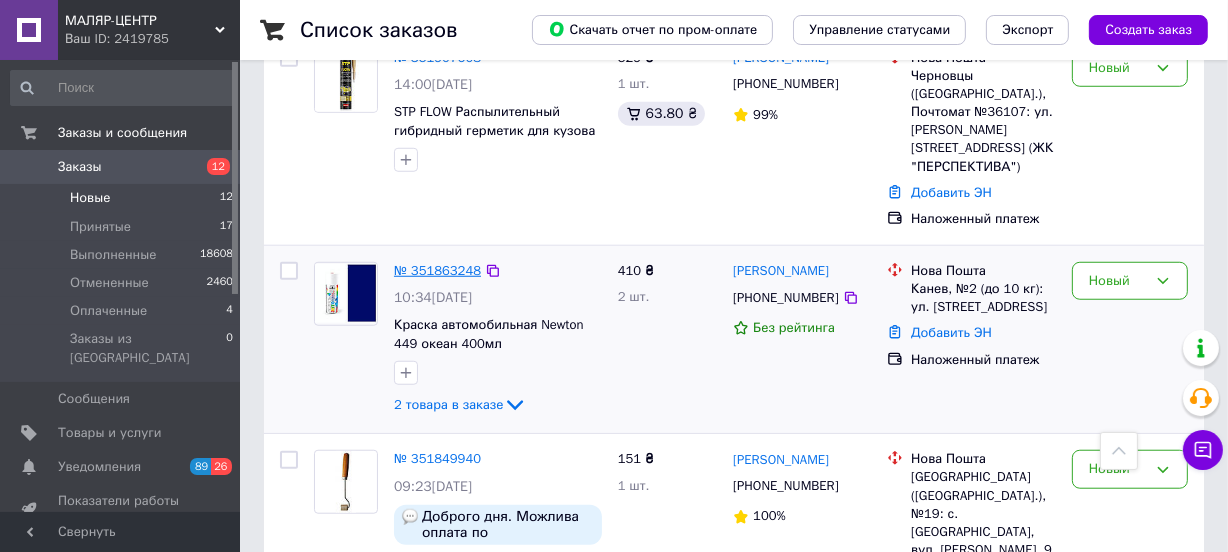 click on "№ 351863248" at bounding box center (437, 270) 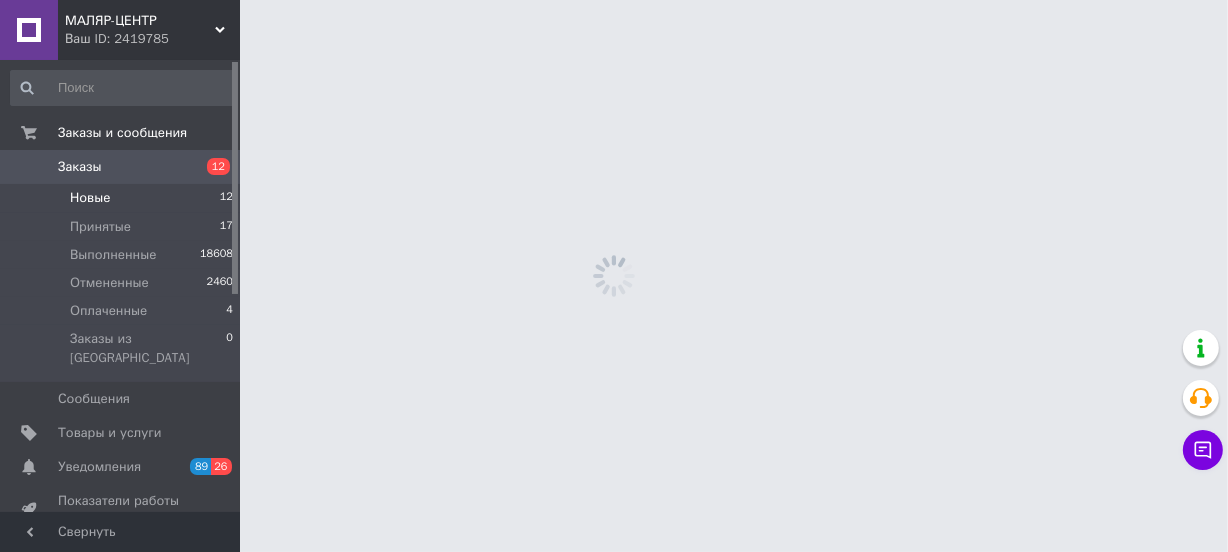 scroll, scrollTop: 0, scrollLeft: 0, axis: both 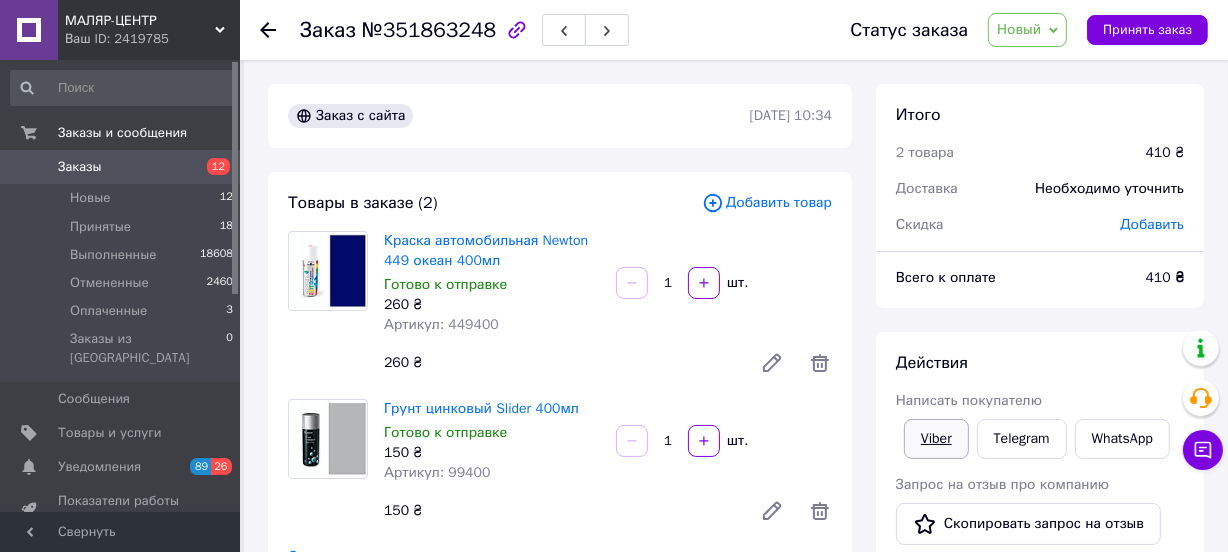 click on "Viber" at bounding box center (936, 439) 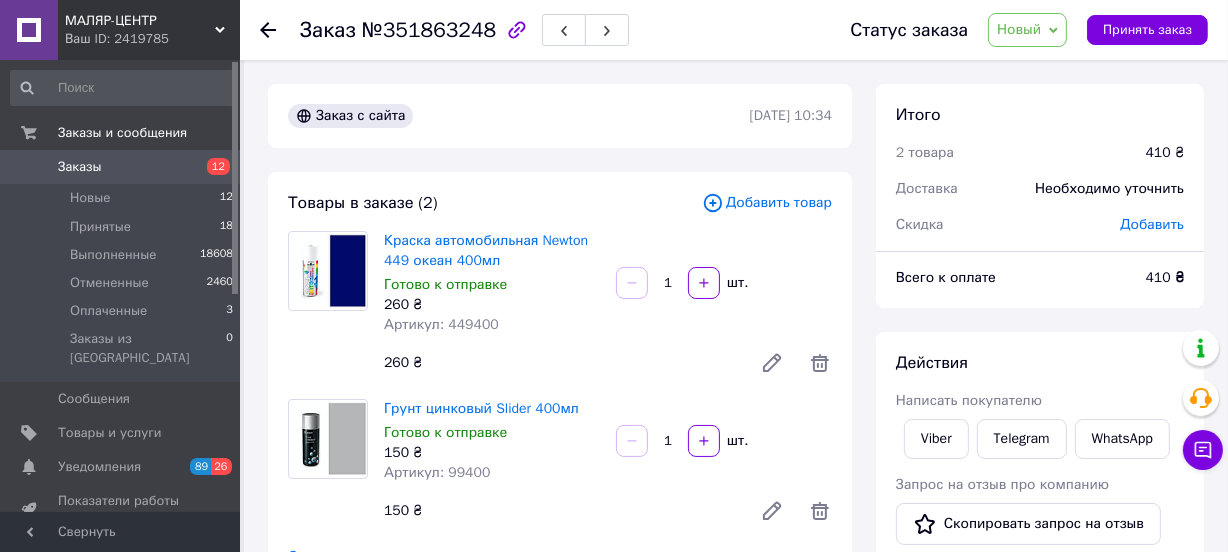click 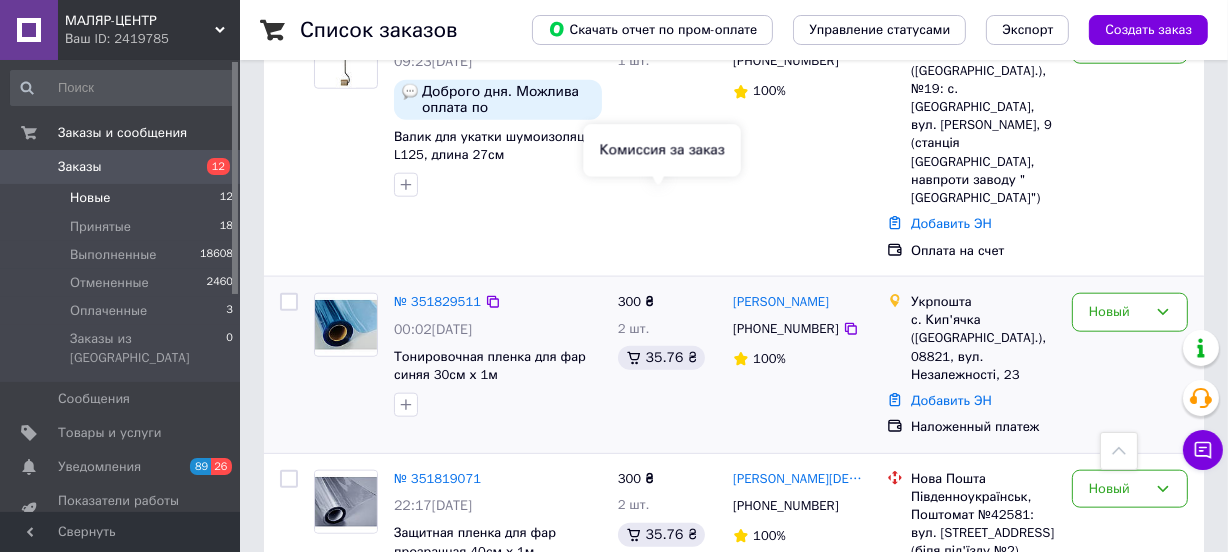 scroll, scrollTop: 1970, scrollLeft: 0, axis: vertical 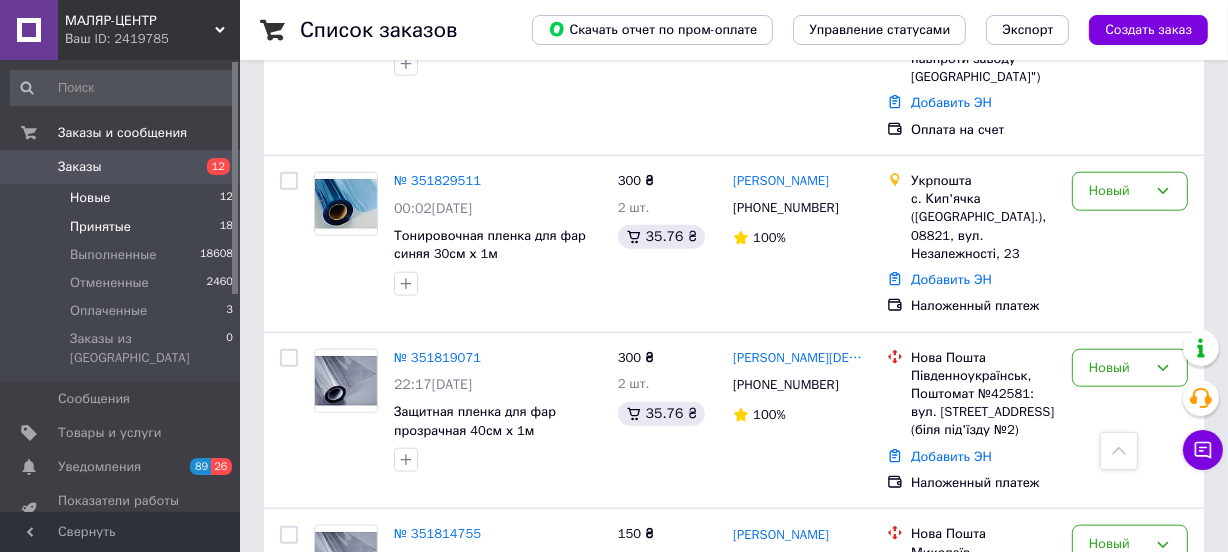 click on "Принятые" at bounding box center (100, 227) 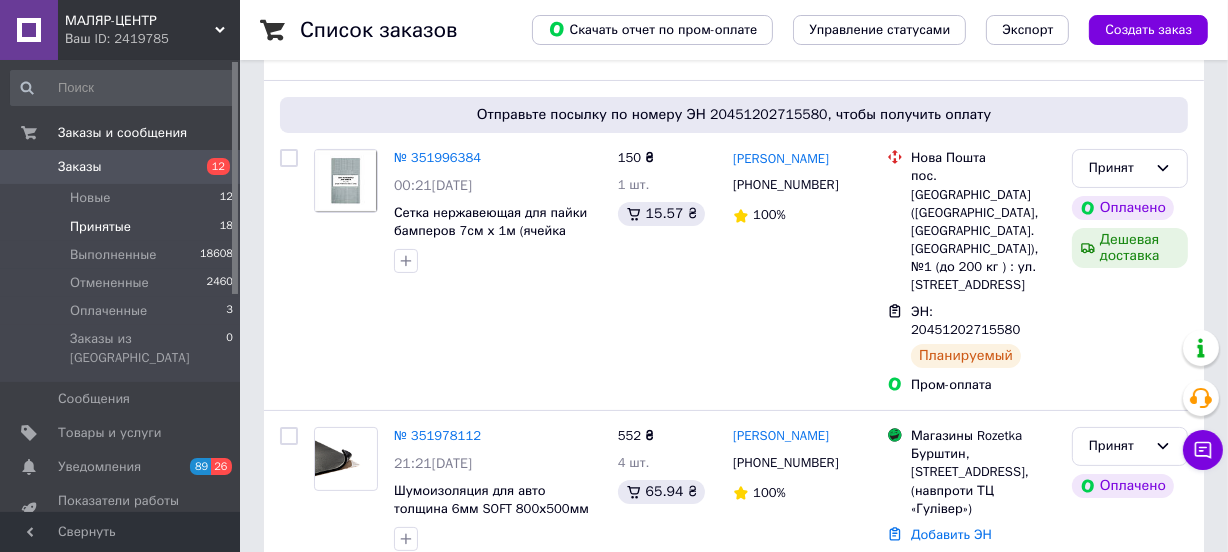 scroll, scrollTop: 242, scrollLeft: 0, axis: vertical 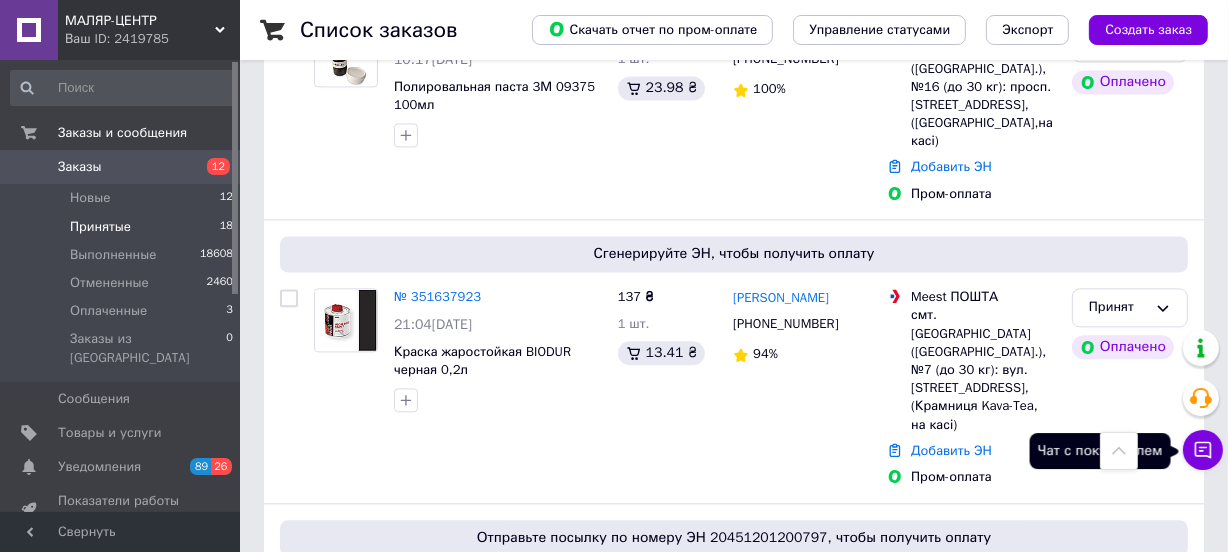 click 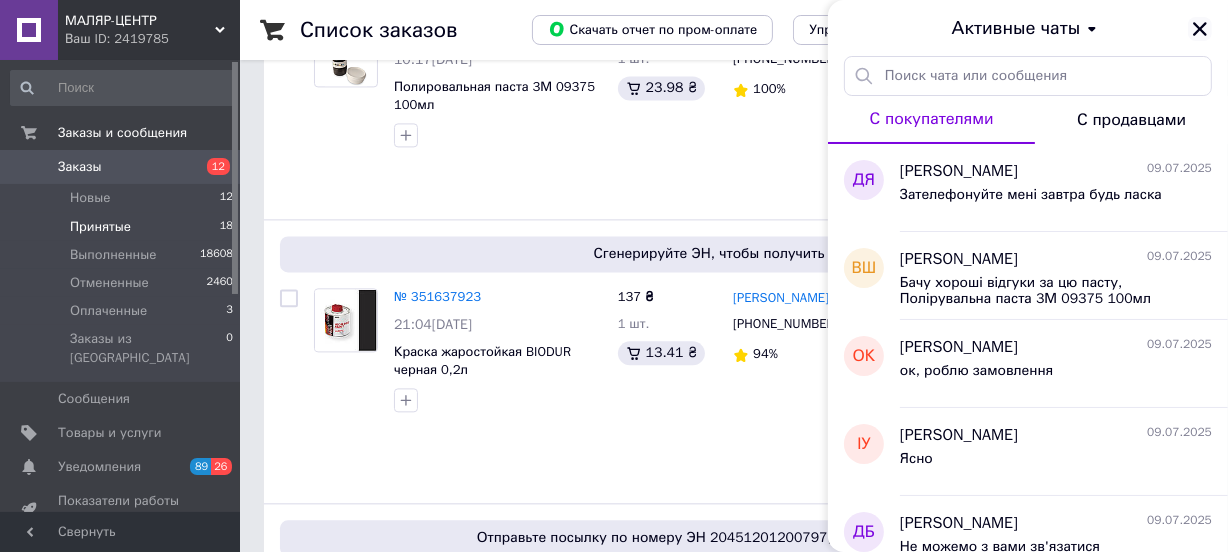 click 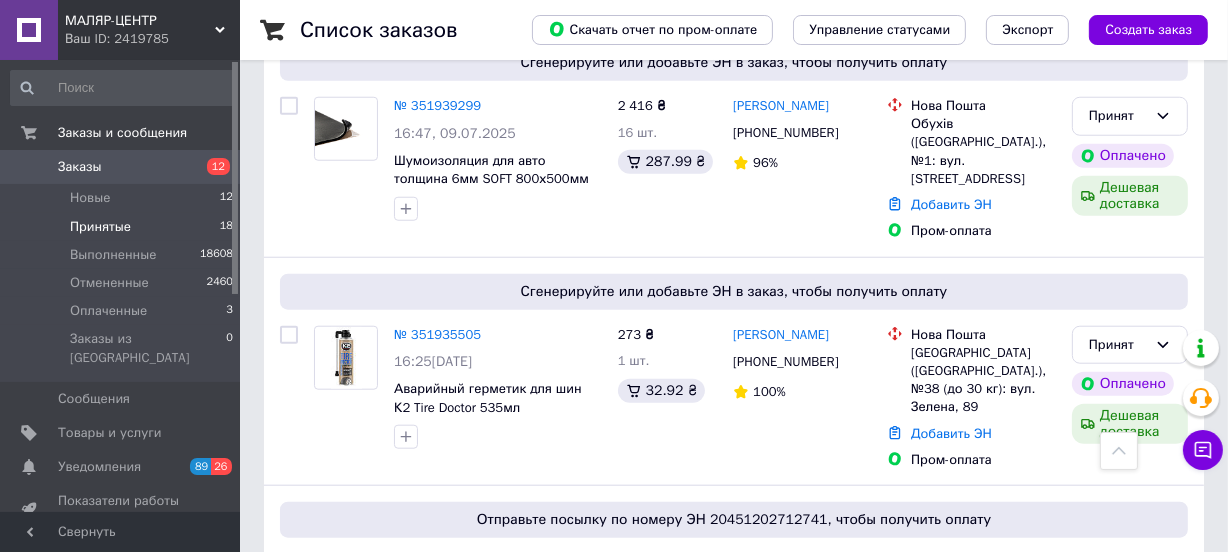 scroll, scrollTop: 1618, scrollLeft: 0, axis: vertical 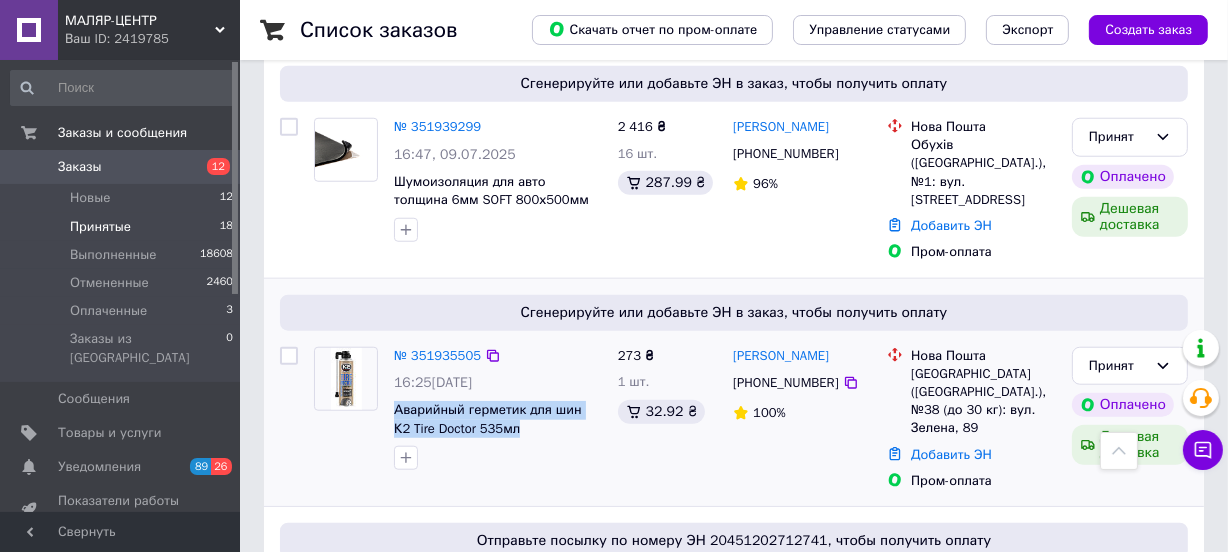 drag, startPoint x: 518, startPoint y: 293, endPoint x: 388, endPoint y: 289, distance: 130.06152 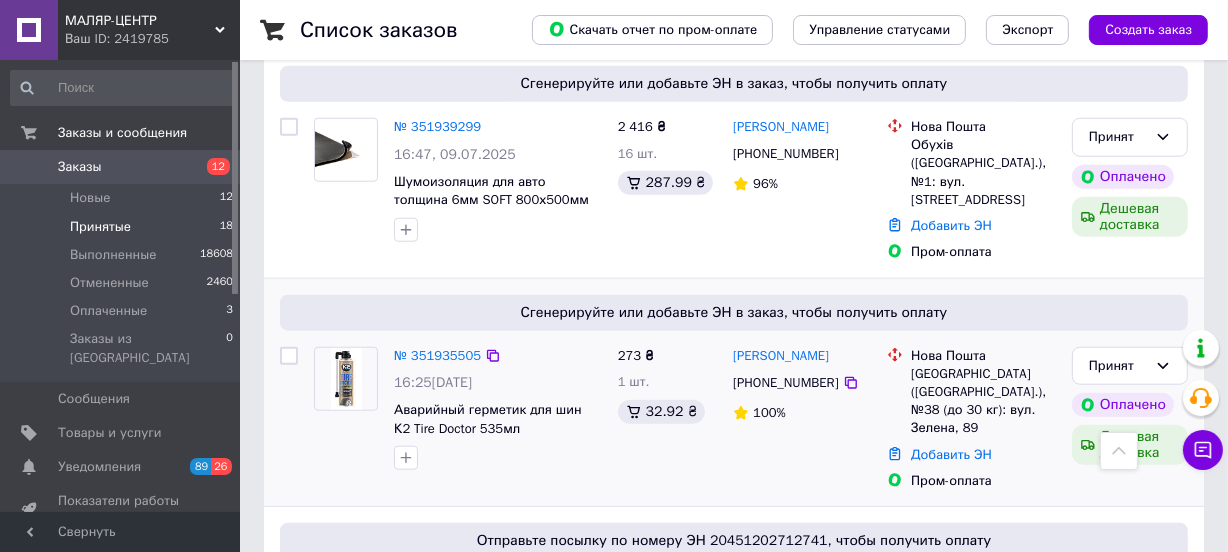 click on "273 ₴ 1 шт. 32.92 ₴" at bounding box center [668, 419] 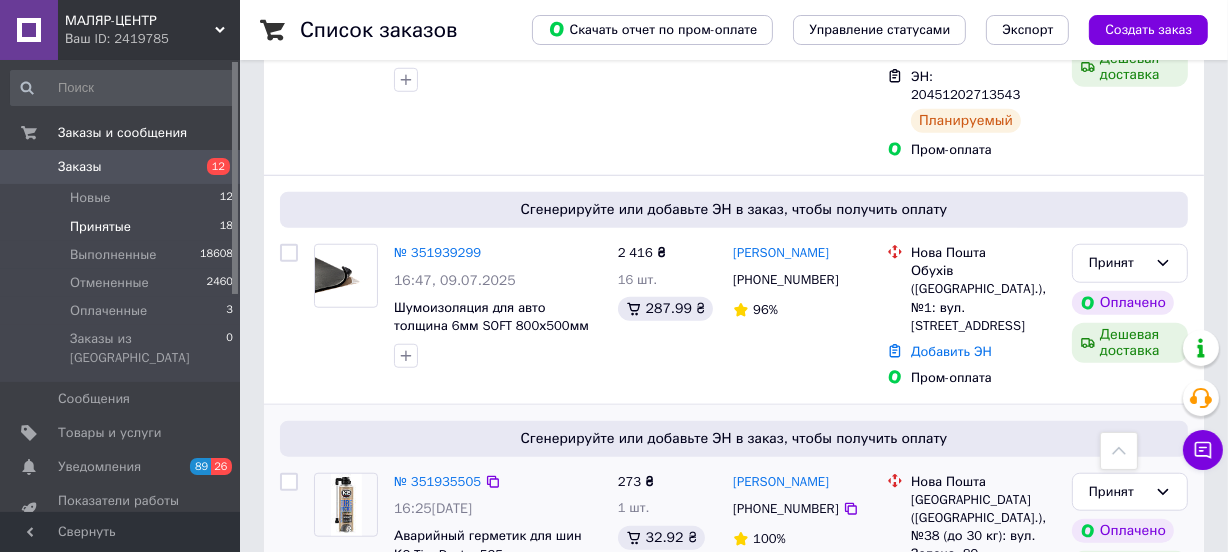 scroll, scrollTop: 1436, scrollLeft: 0, axis: vertical 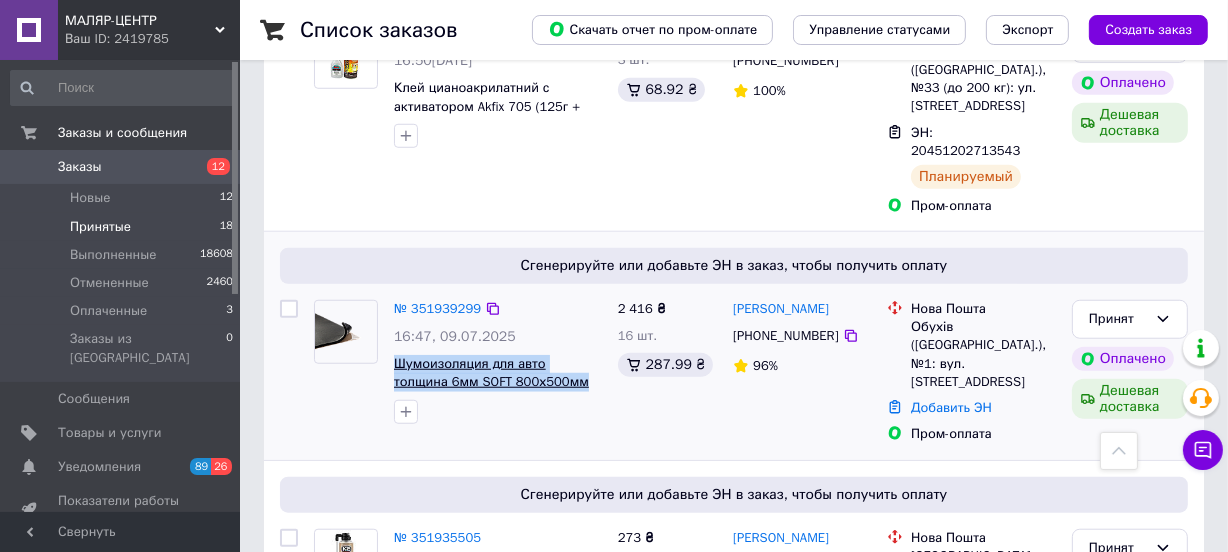 drag, startPoint x: 523, startPoint y: 270, endPoint x: 398, endPoint y: 253, distance: 126.1507 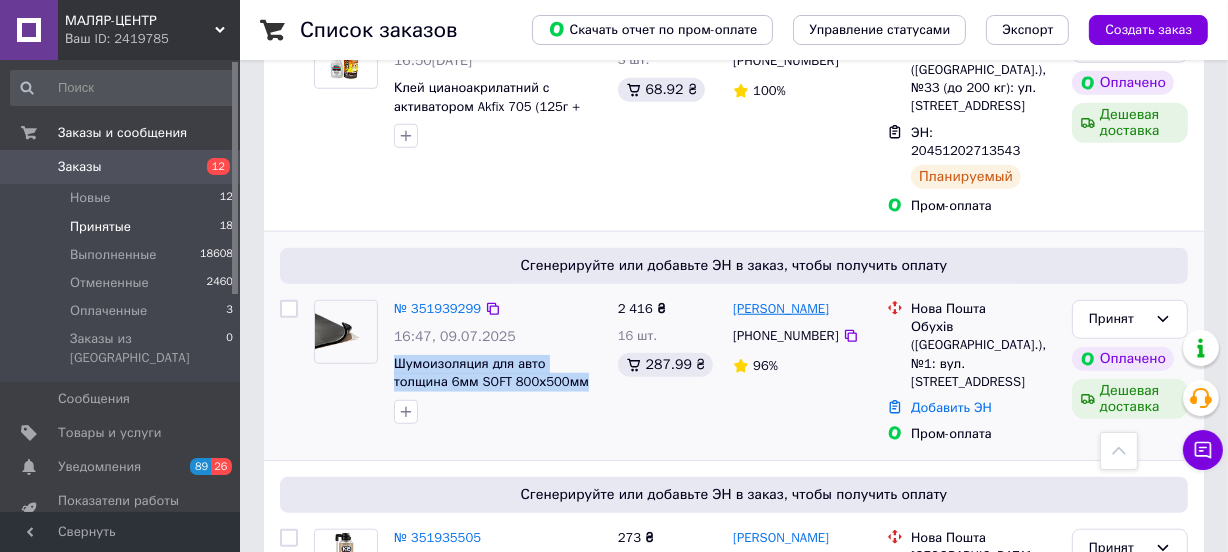 drag, startPoint x: 843, startPoint y: 197, endPoint x: 735, endPoint y: 199, distance: 108.01852 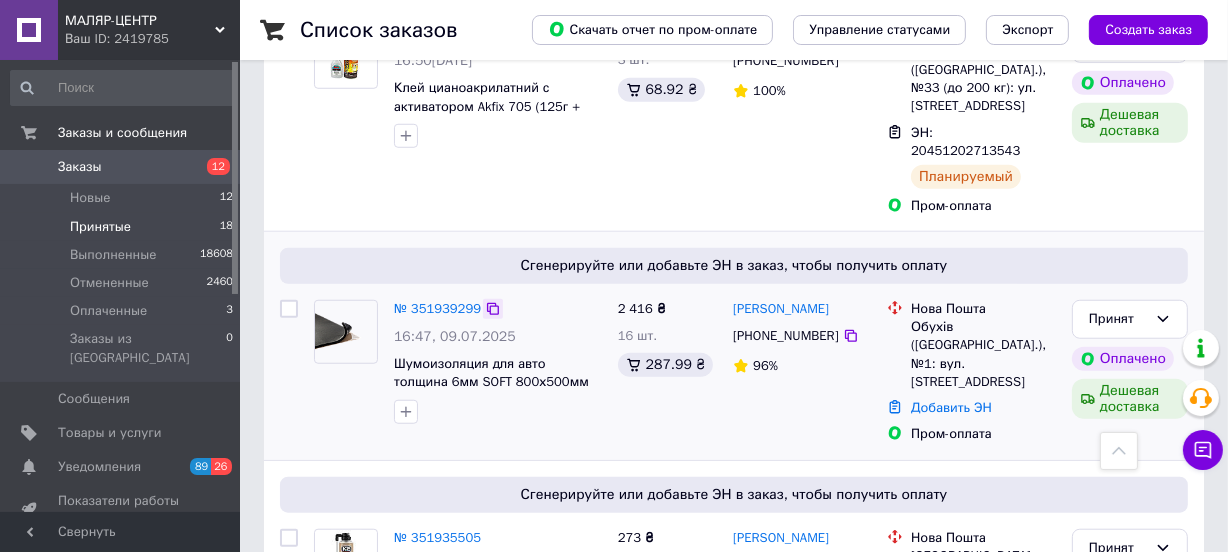 click 